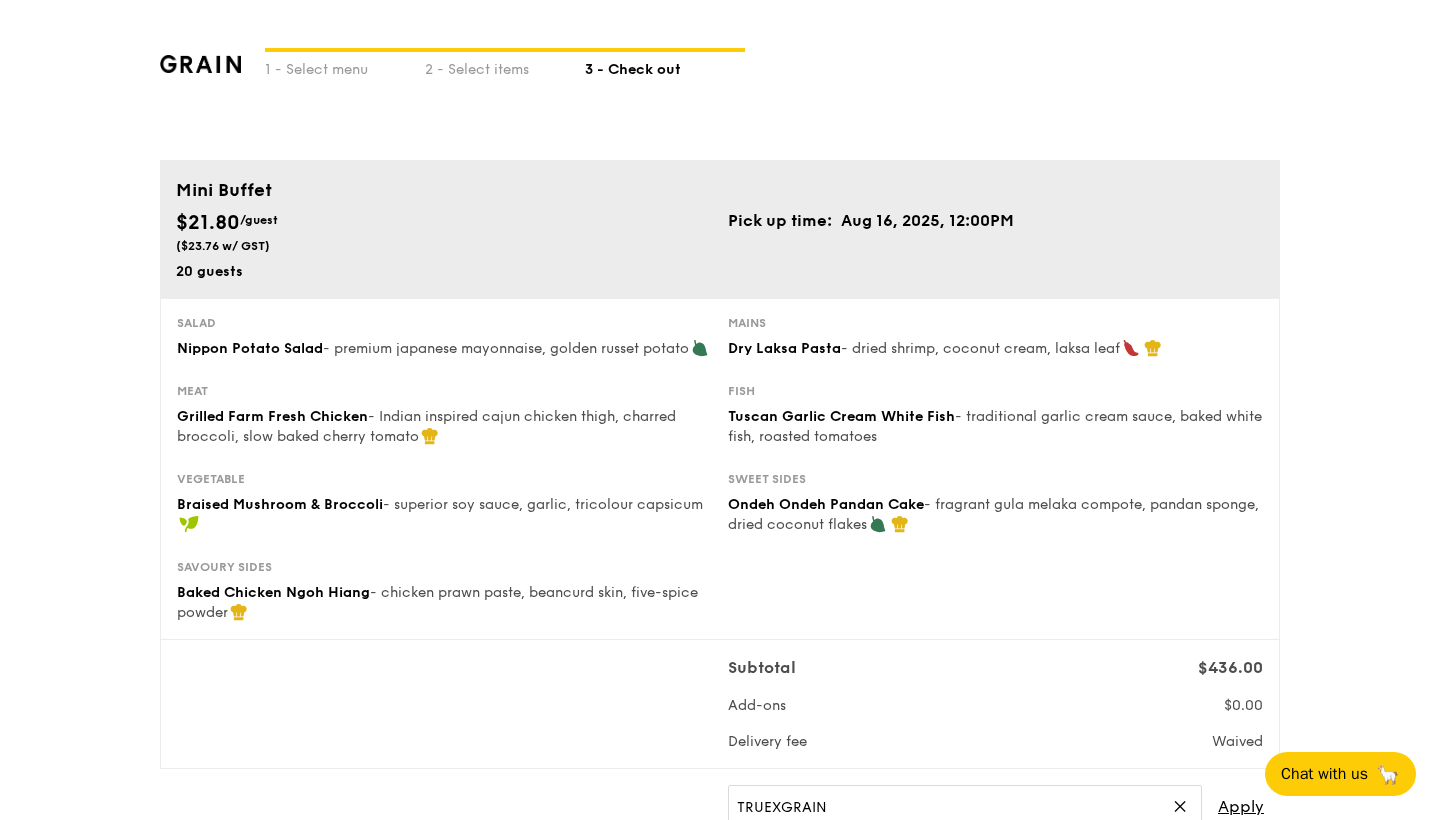 scroll, scrollTop: 625, scrollLeft: 0, axis: vertical 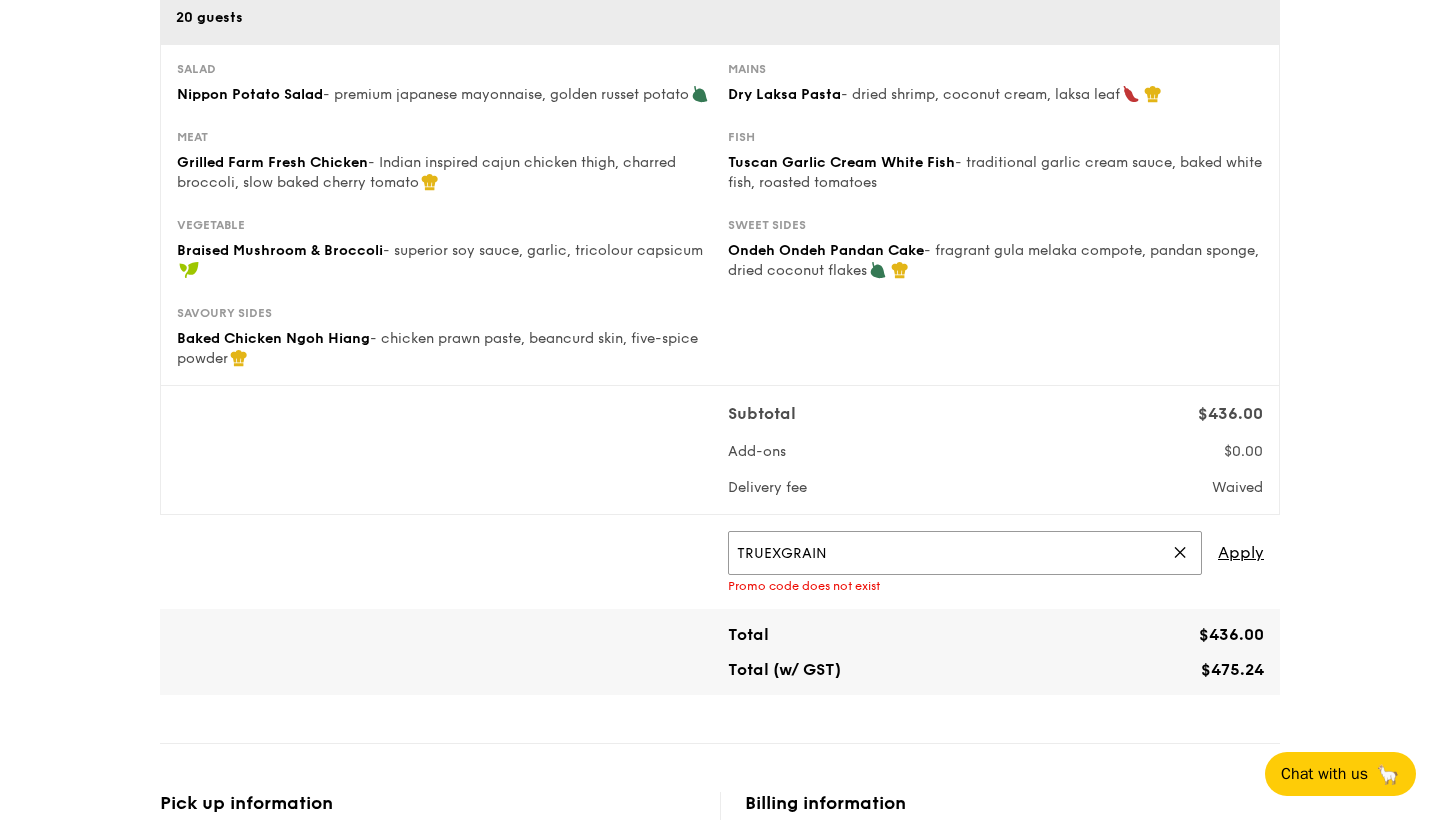 click on "TRUEXGRAIN" at bounding box center (965, 553) 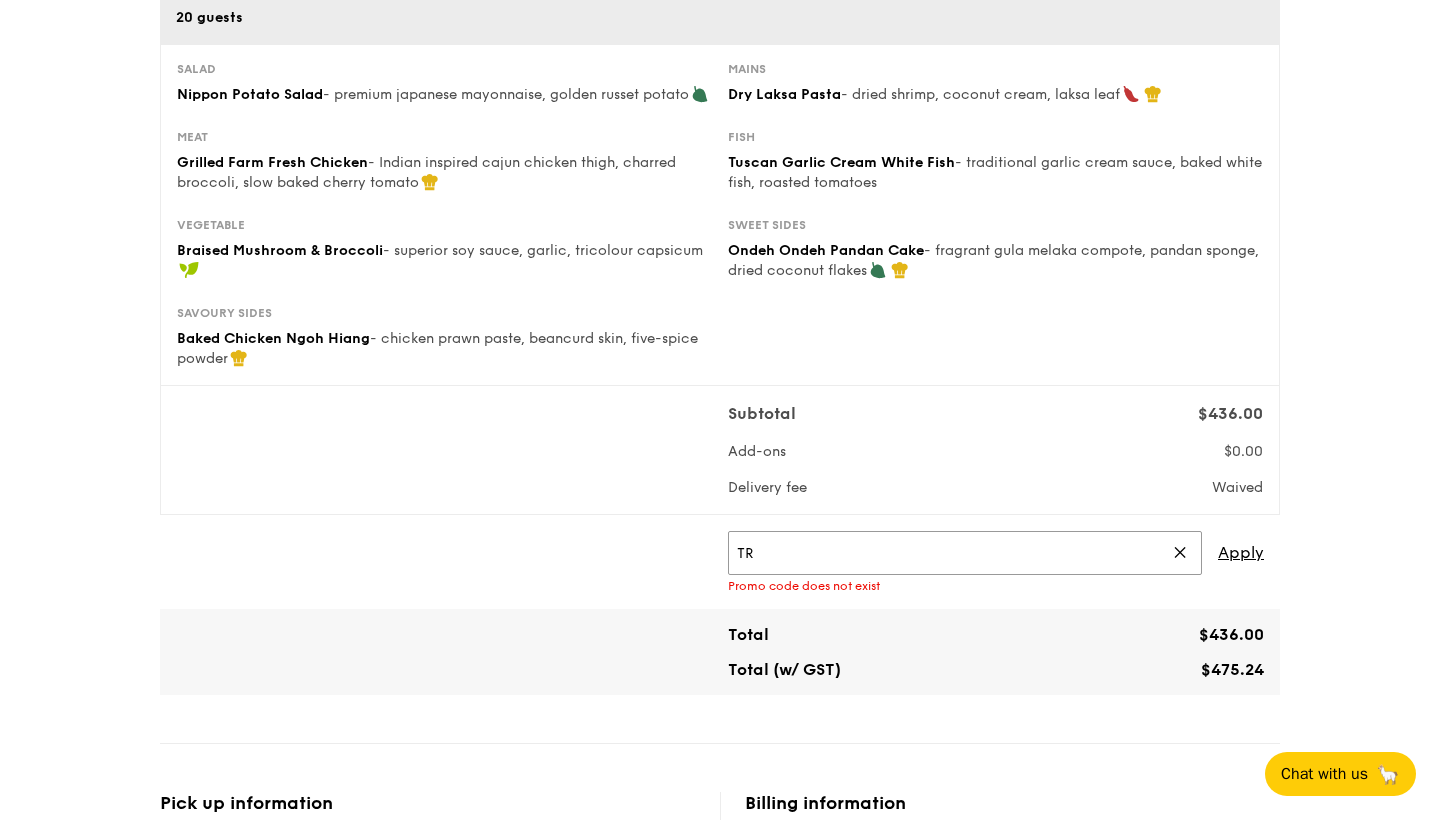 type on "T" 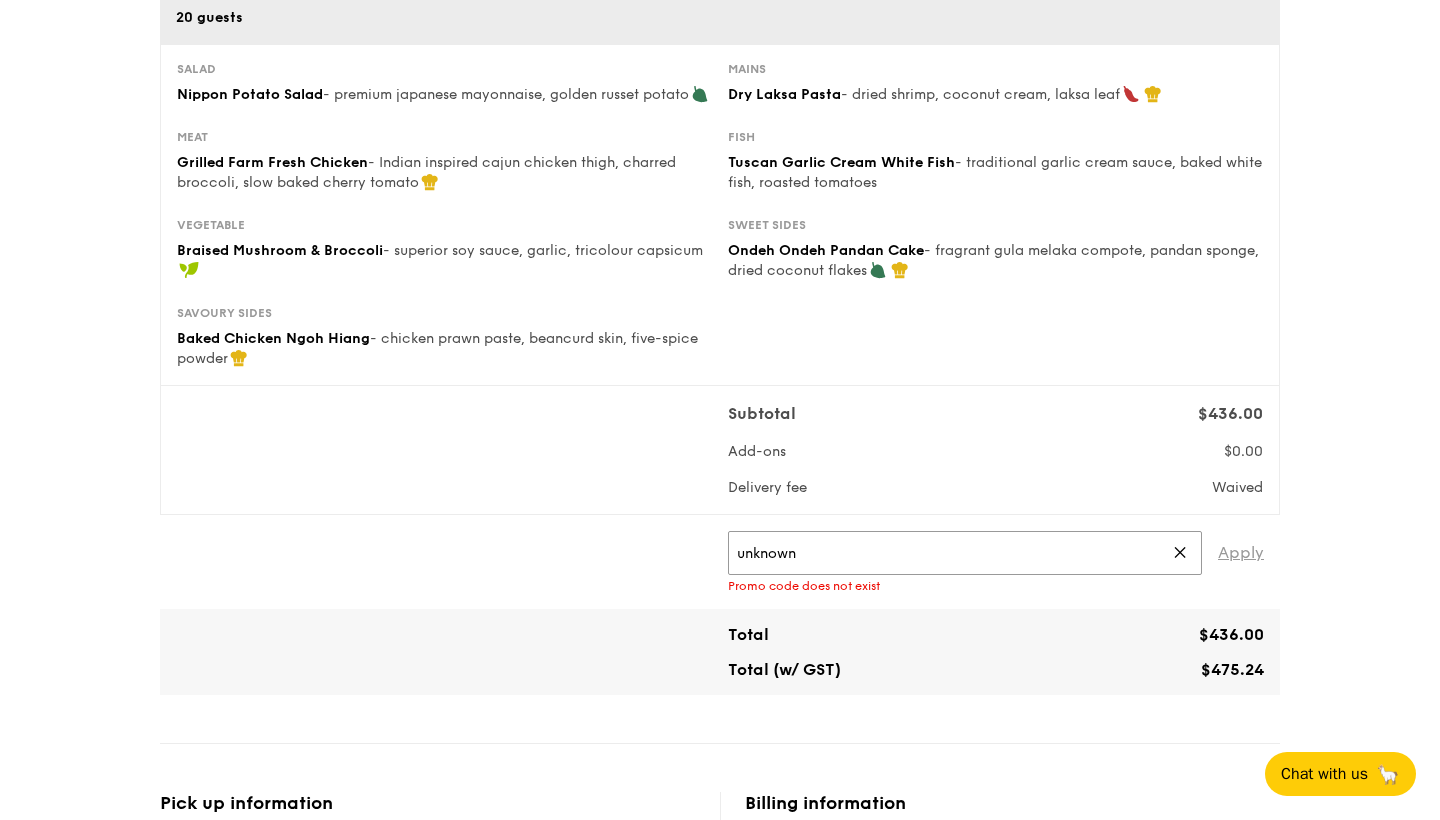 type on "unknown" 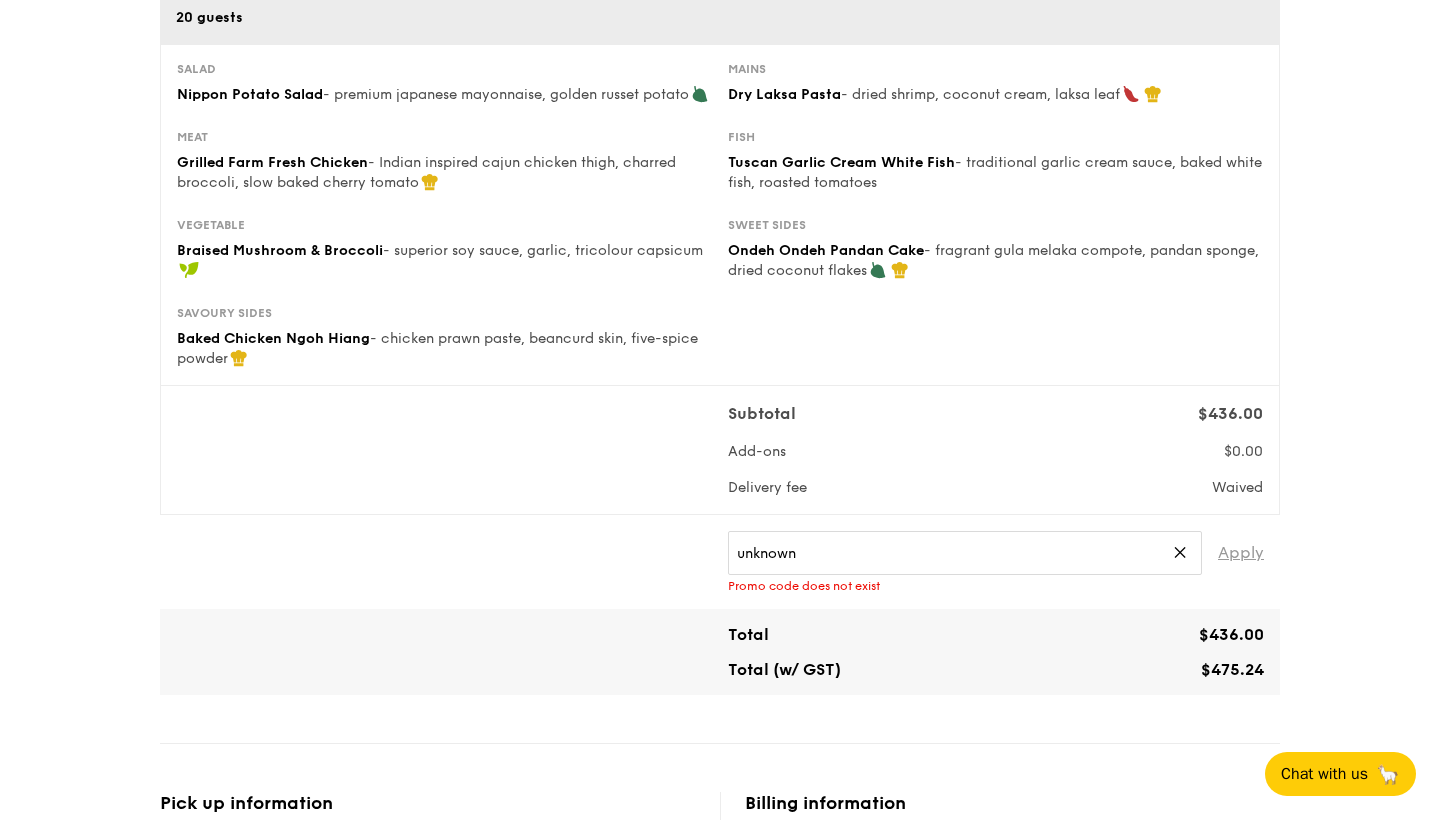 click on "Apply" at bounding box center (1241, 553) 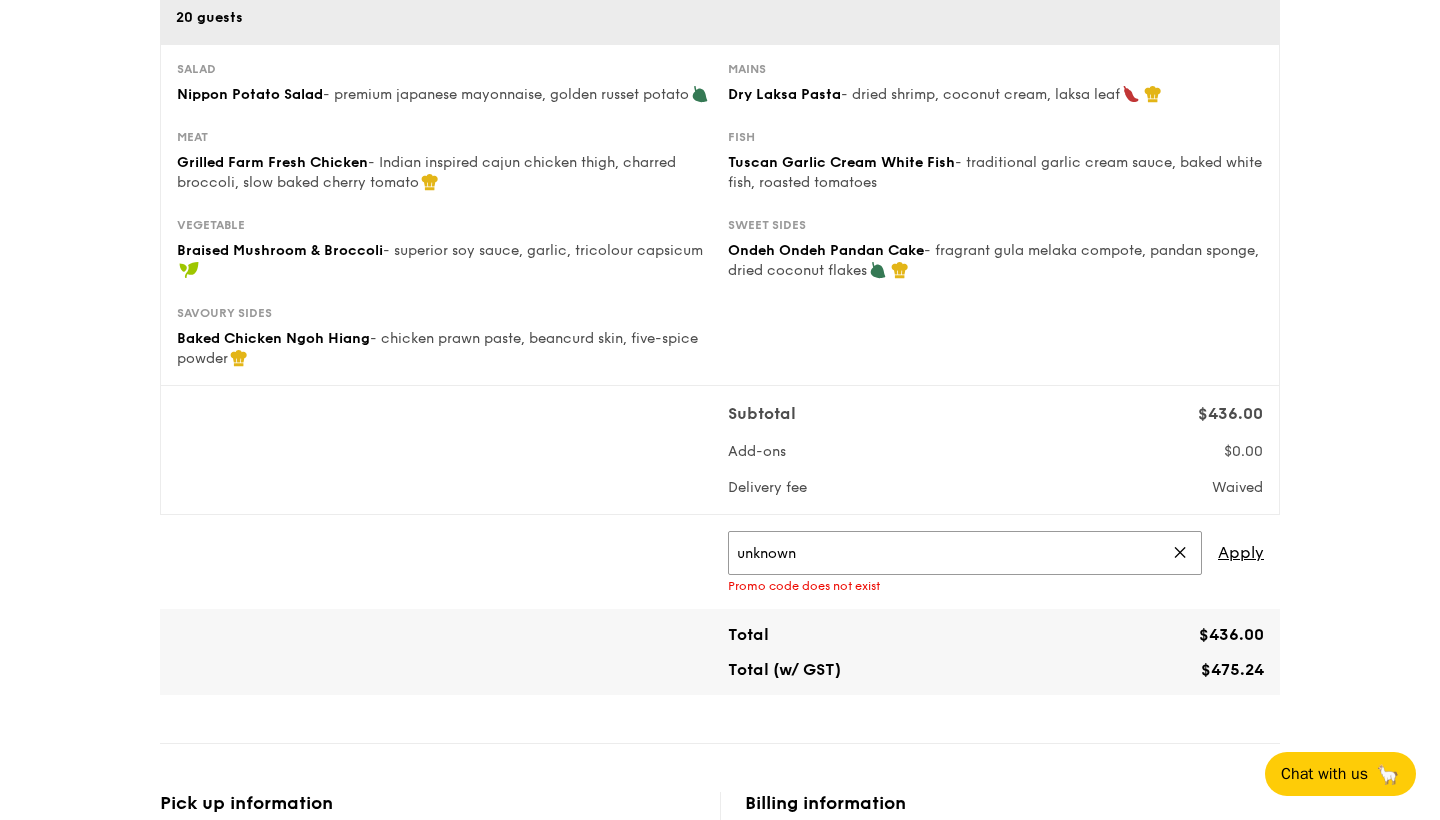 click on "unknown" at bounding box center [965, 553] 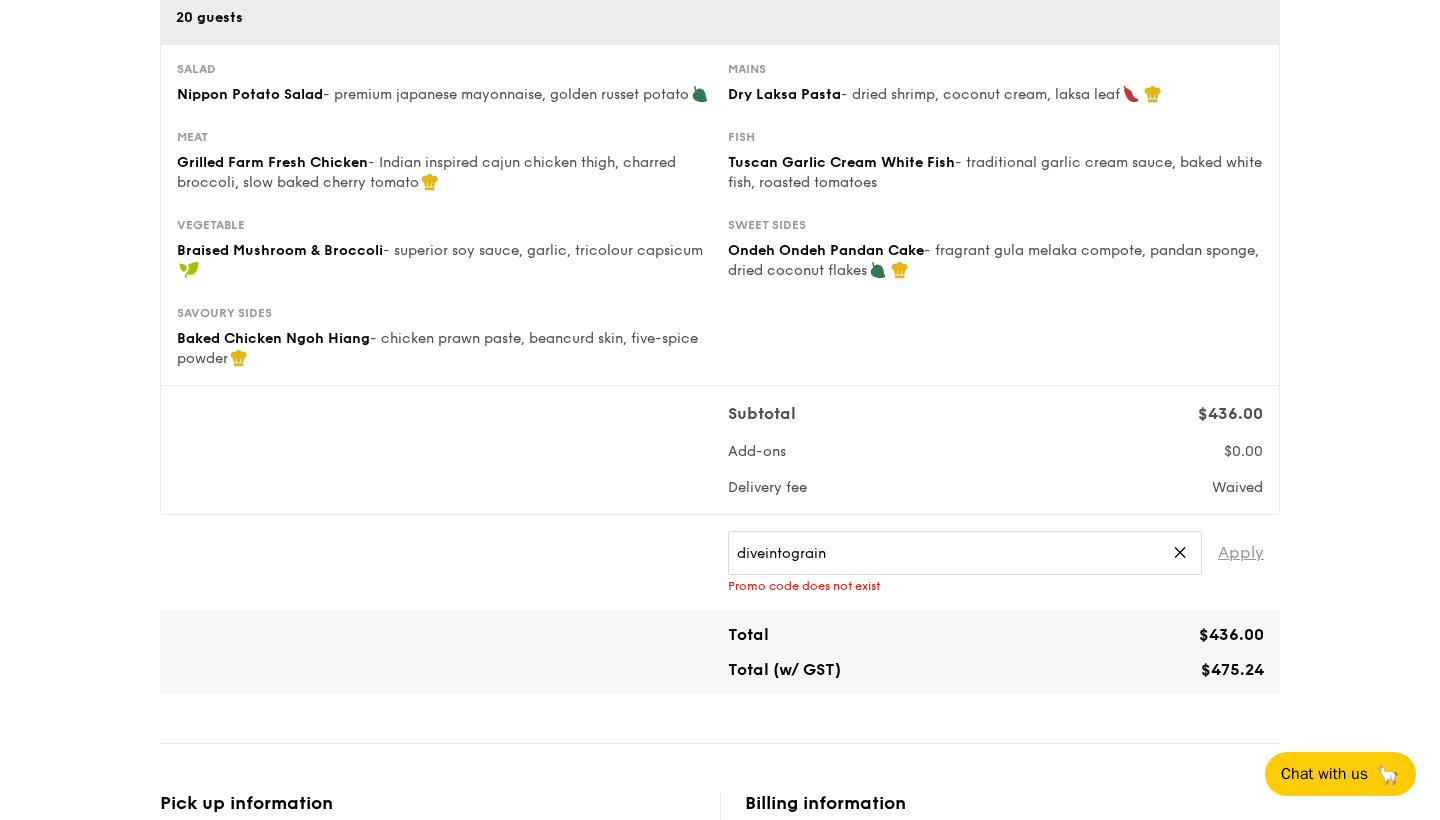 click on "Apply" at bounding box center [1241, 553] 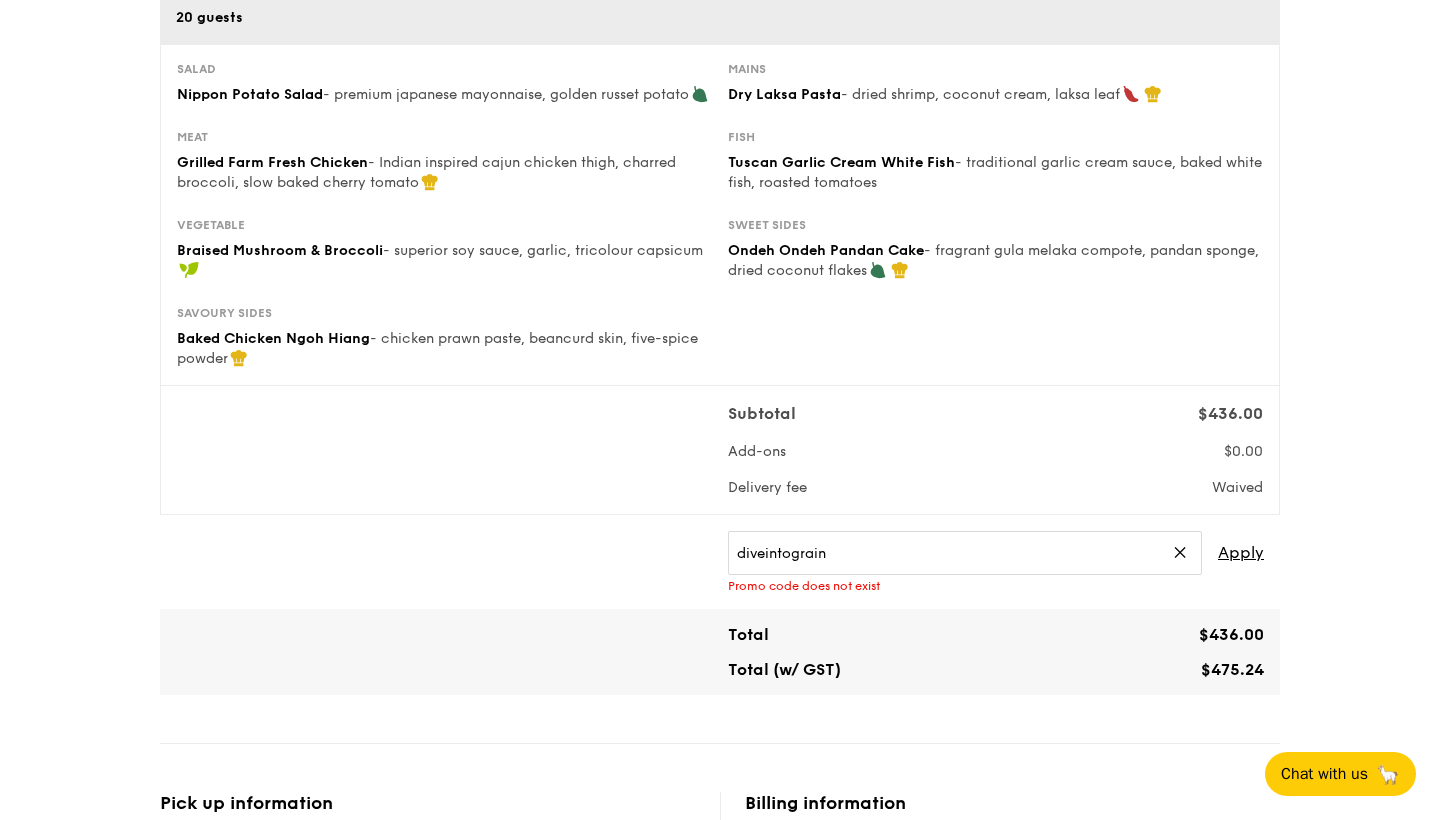 click on "20 guests
Pick up time:
[MONTH] 16, [YEAR],
12:00PM
Salad
Nippon Potato Salad - premium japanese mayonnaise, golden russet potato
Mains
Dry Laksa Pasta - dried shrimp, coconut cream, laksa leaf
Meat
Grilled Farm Fresh Chicken - Indian inspired cajun chicken thigh, charred broccoli, slow baked cherry tomato
Fish
Tuscan Garlic Cream White Fish - traditional garlic cream sauce, baked white fish, roasted tomatoes
Vegetable
Braised Mushroom & Broccoli - superior soy sauce, garlic, tricolour capsicum
Sweet sides
Ondeh Ondeh Pandan Cake - fragrant gula melaka compote, pandan sponge, dried coconut flakes
Savoury sides
Baked Chicken Ngoh Hiang" at bounding box center [720, 733] 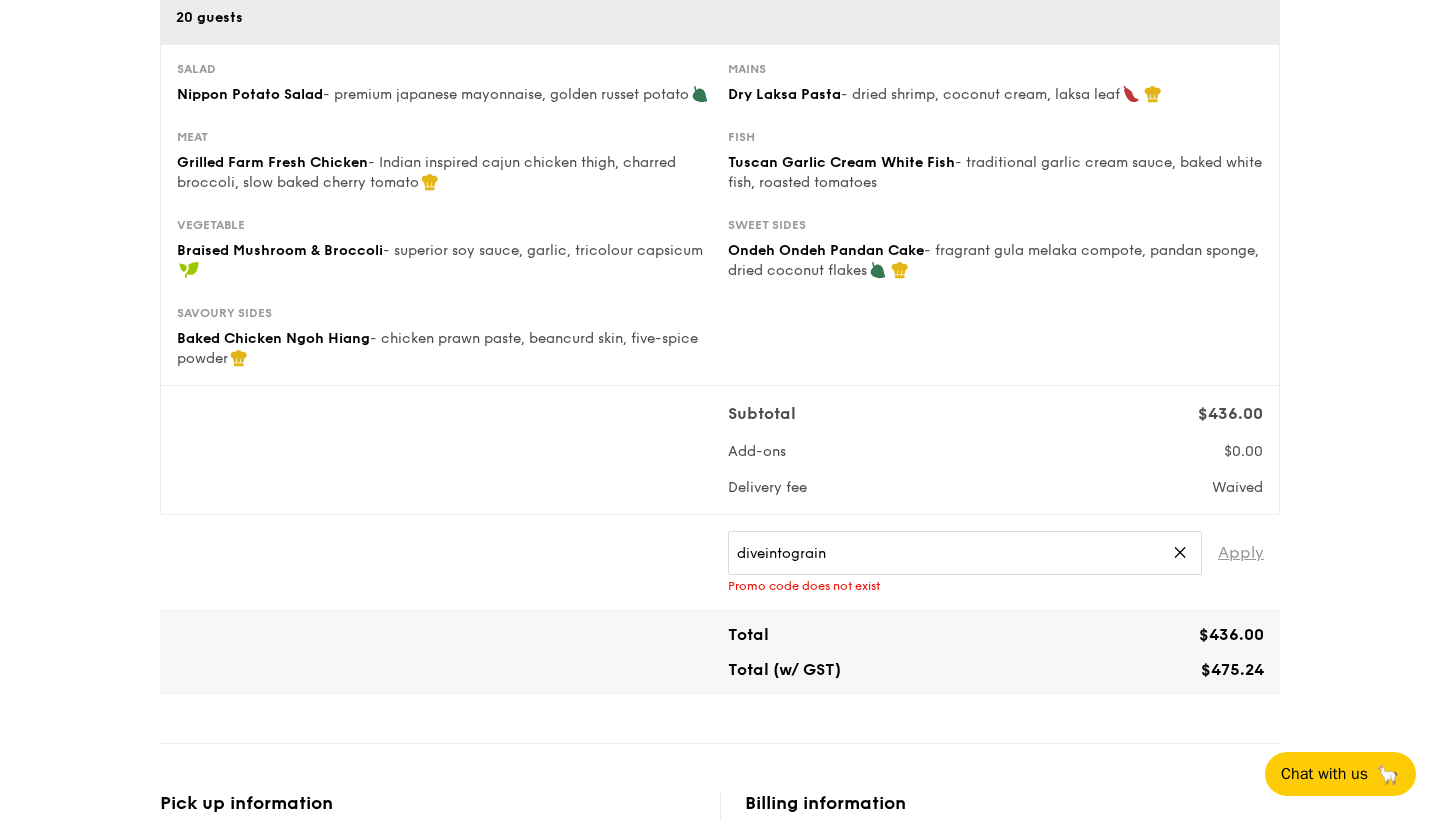 click on "Apply" at bounding box center [1241, 553] 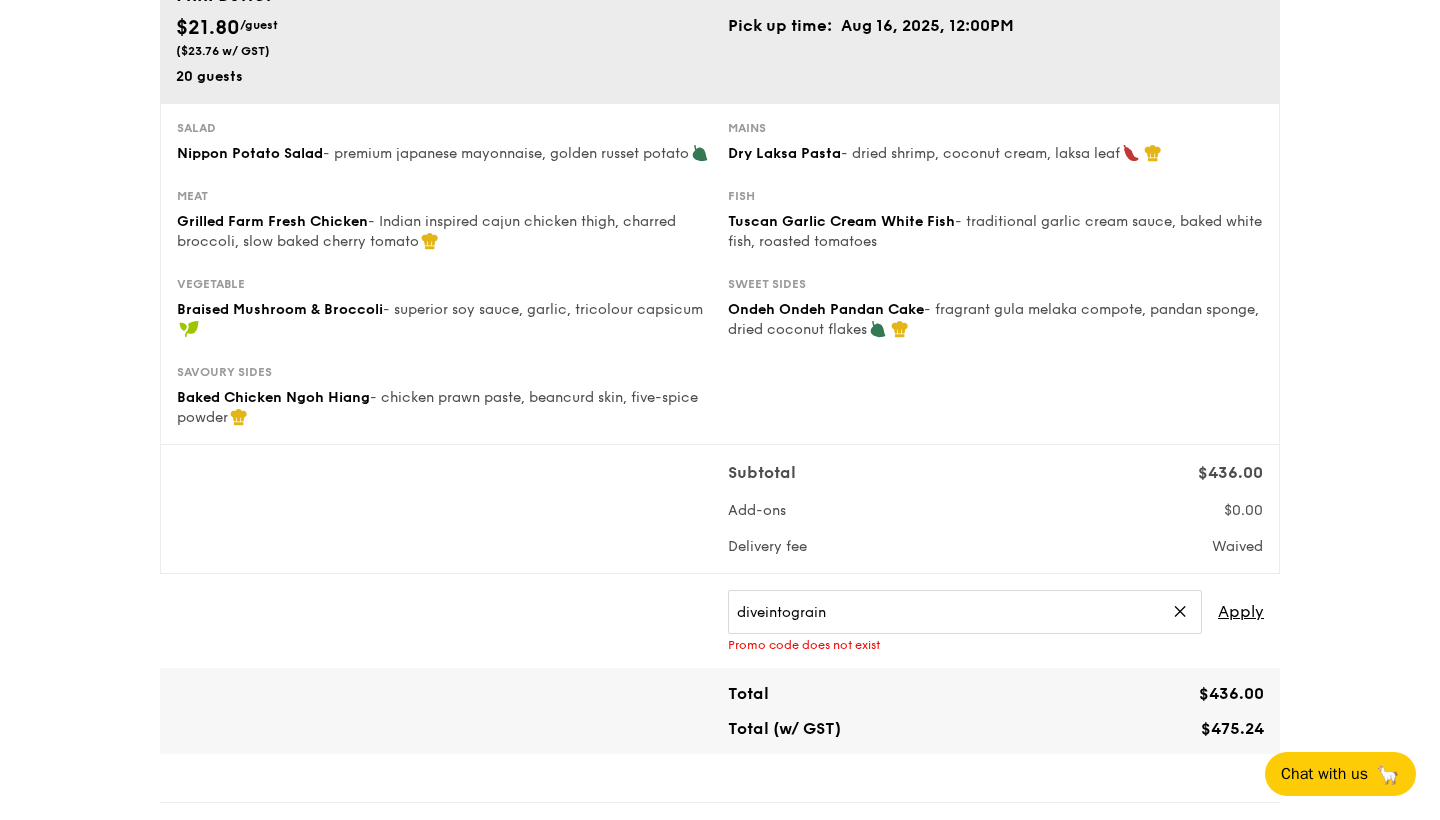scroll, scrollTop: 211, scrollLeft: 0, axis: vertical 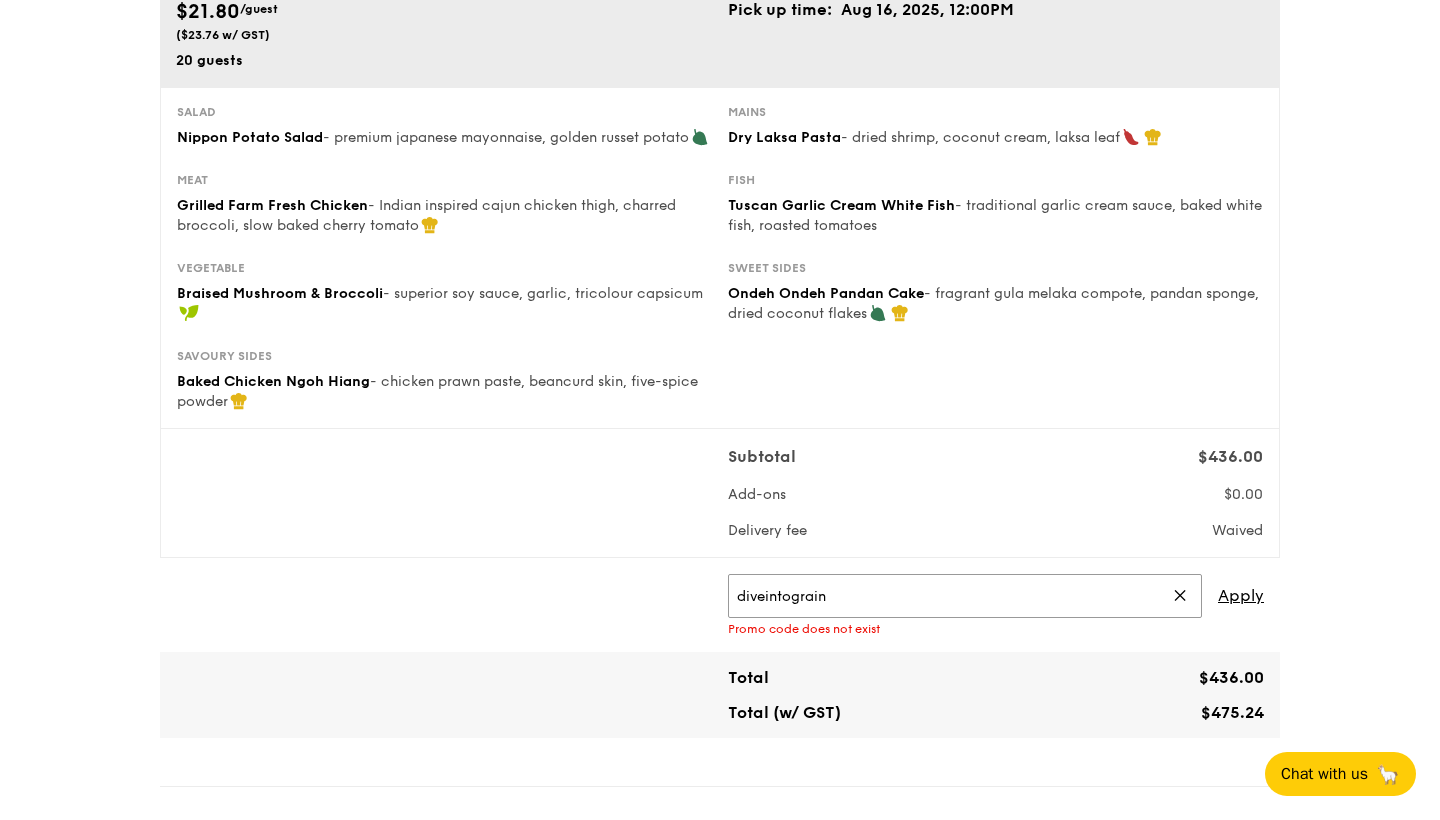 click on "diveintograin" at bounding box center (965, 596) 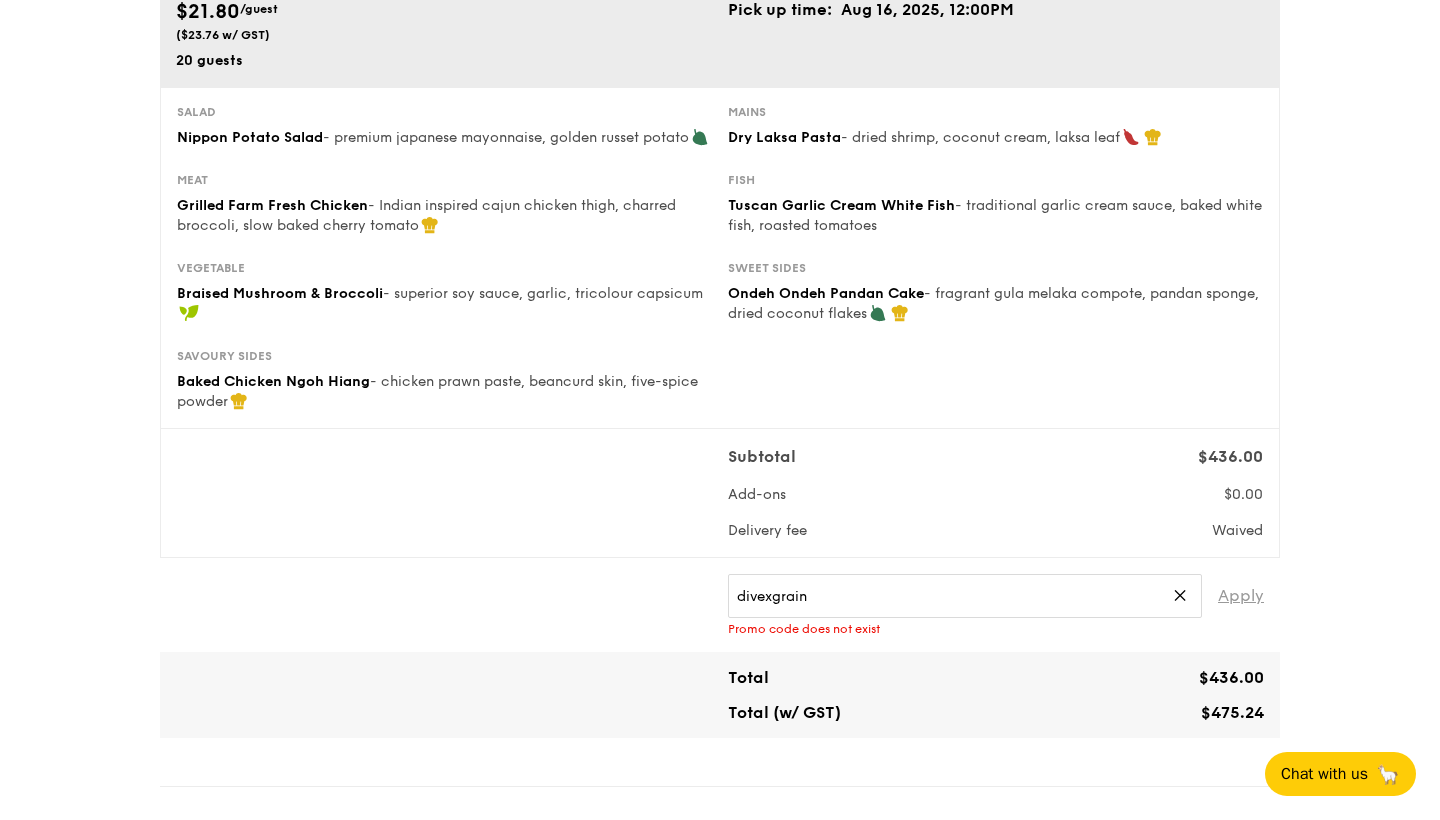 click on "Apply" at bounding box center (1241, 596) 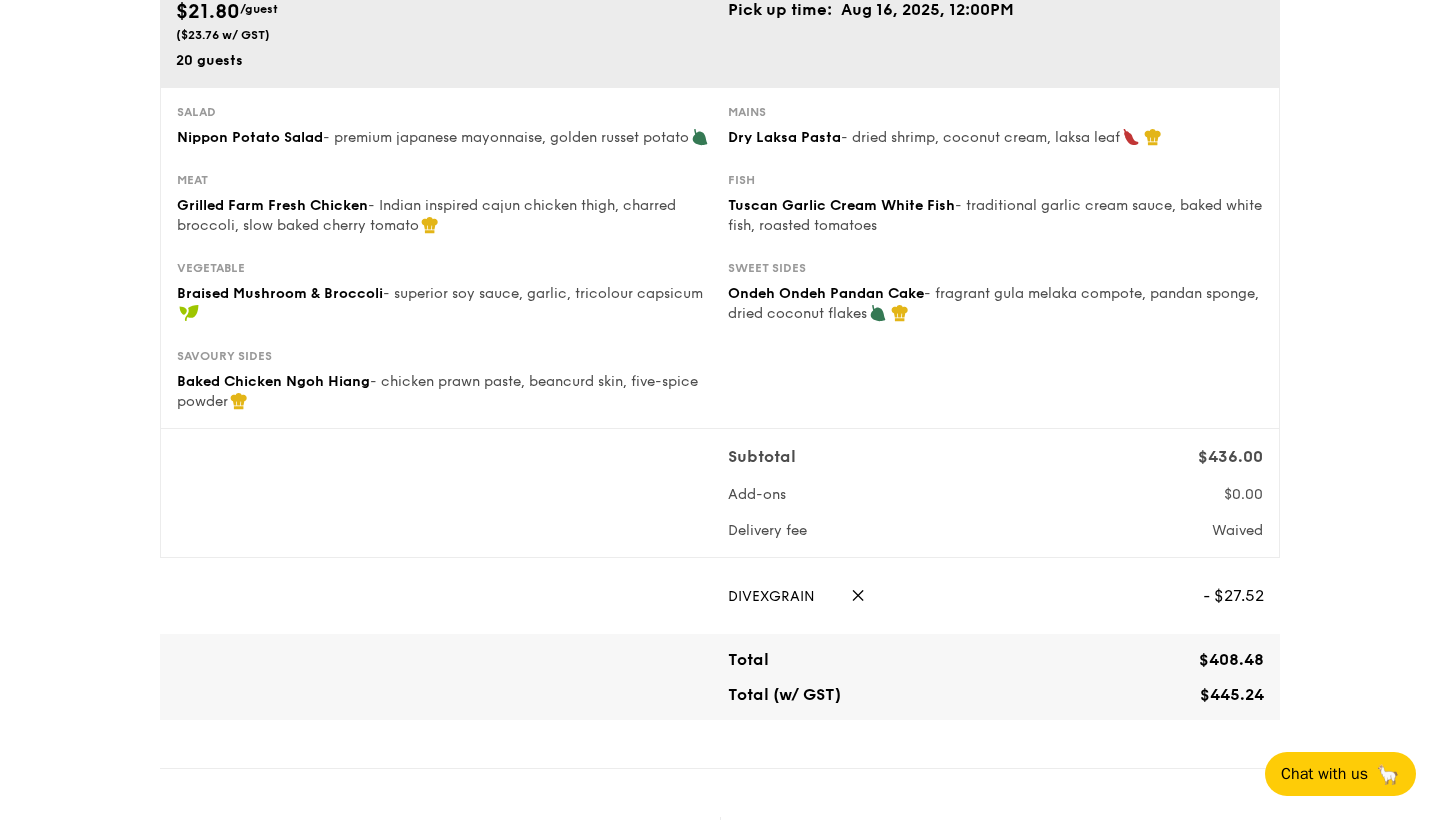 click on "✕" at bounding box center (858, 596) 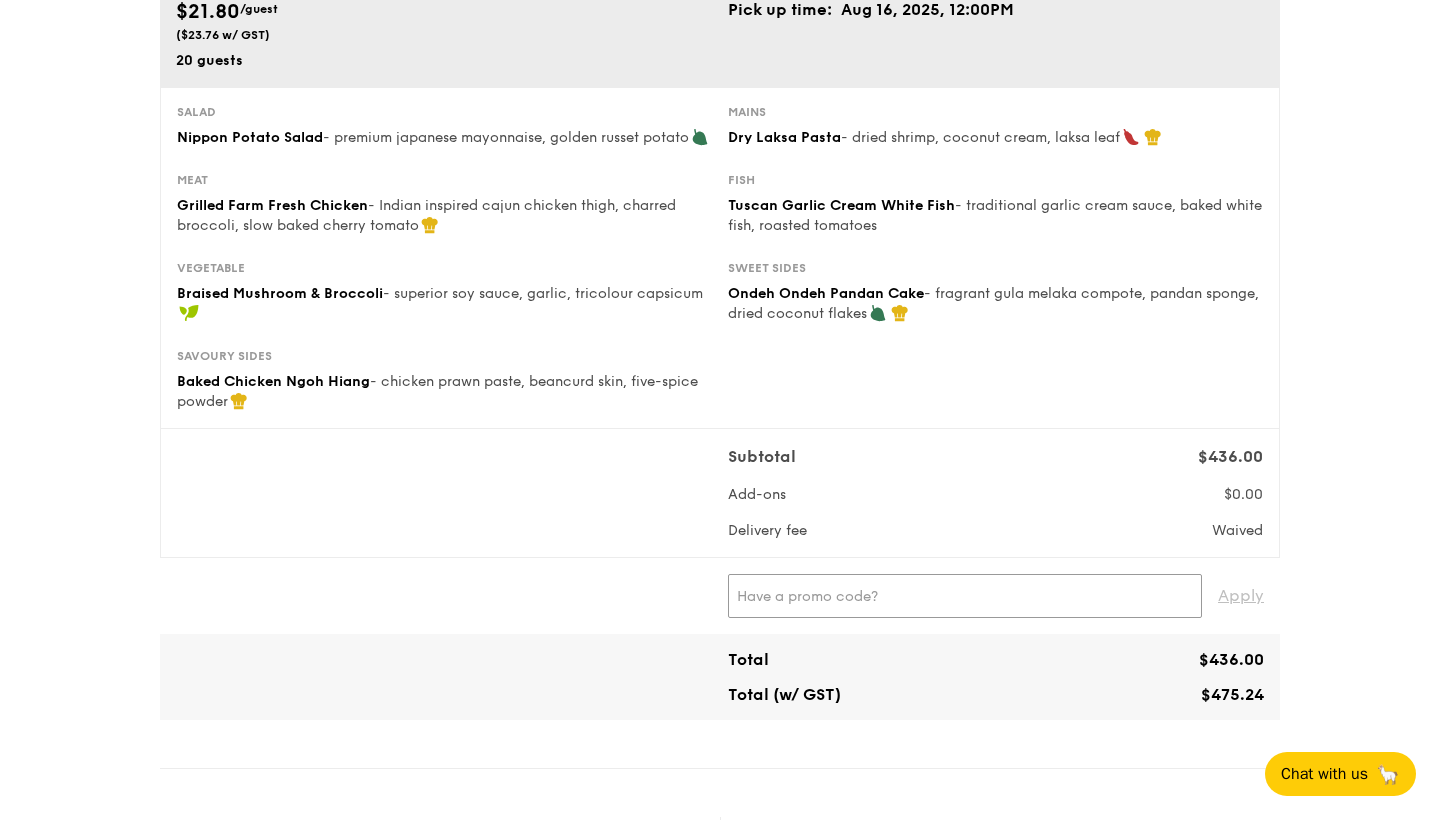 click at bounding box center [965, 596] 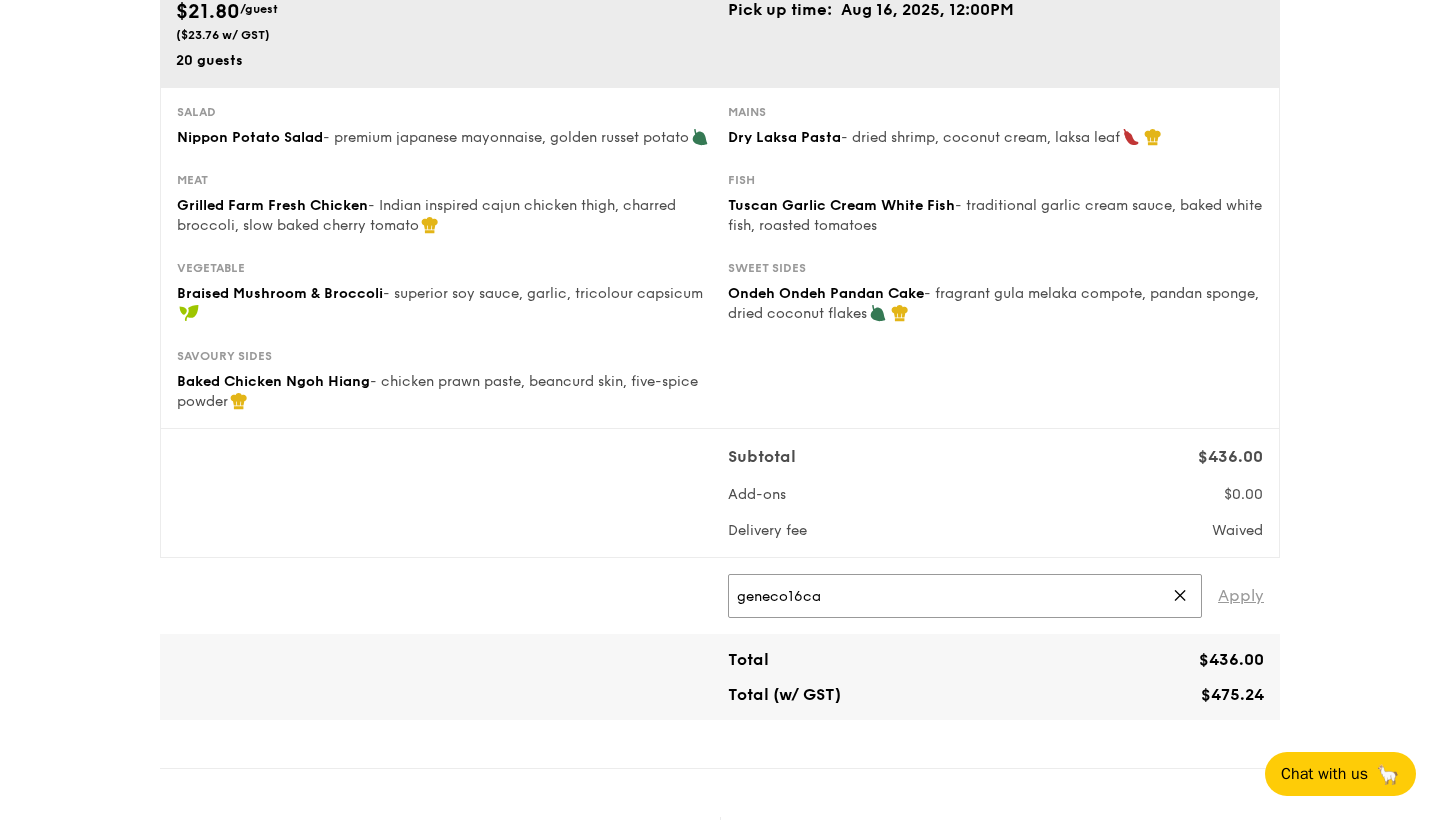 type on "geneco16ca" 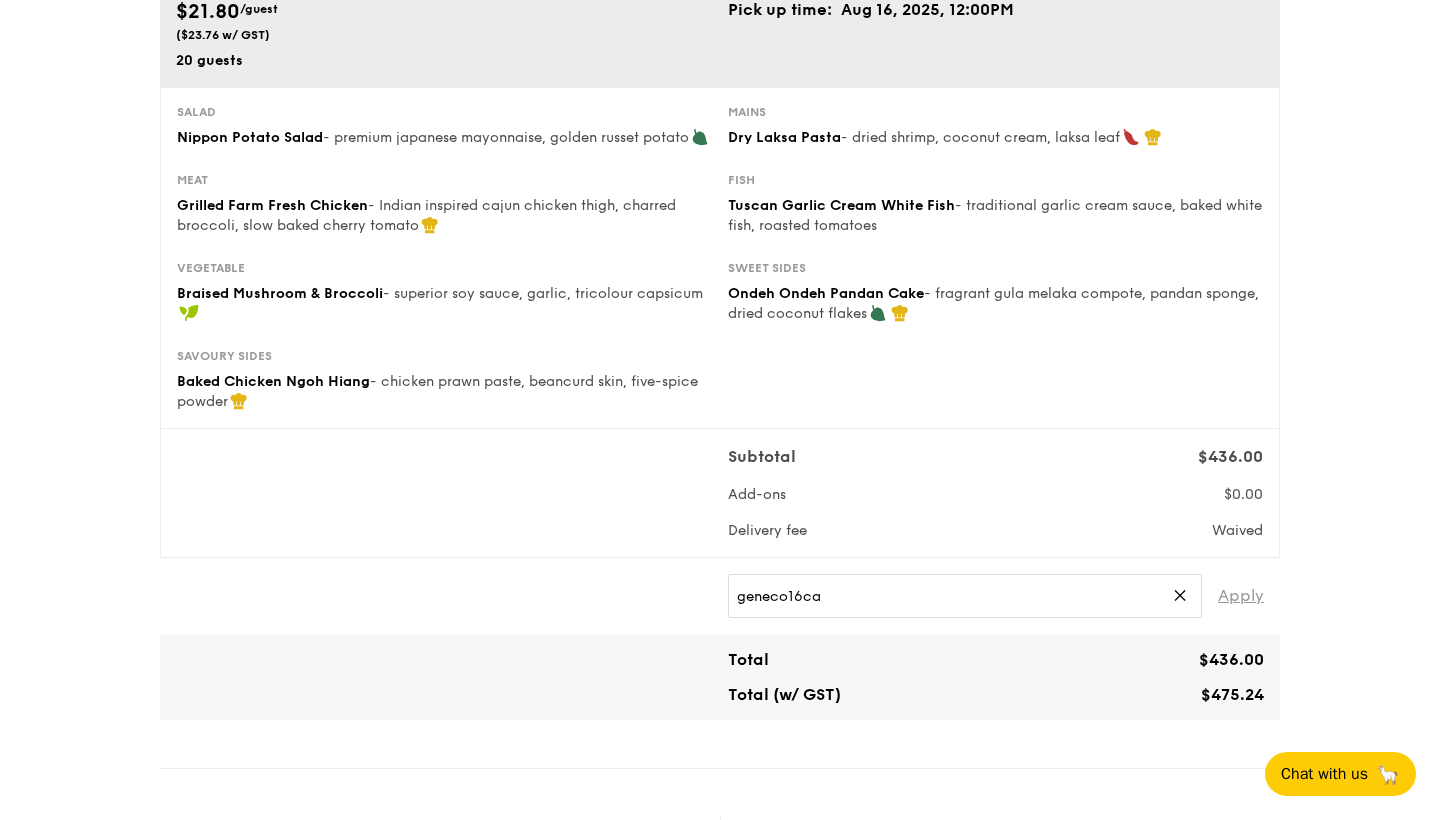 click on "Apply" at bounding box center [1241, 596] 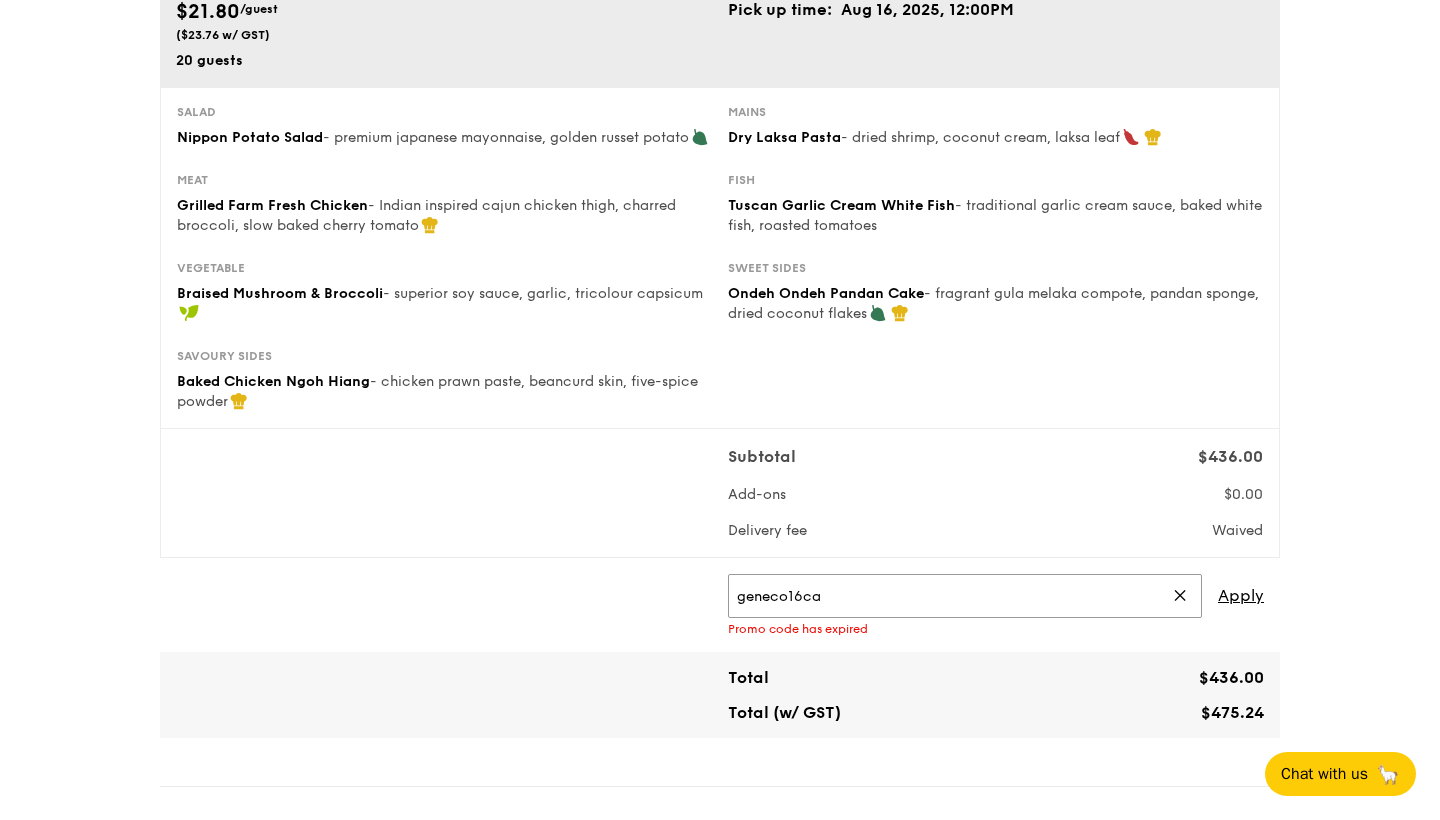 click on "geneco16ca" at bounding box center (965, 596) 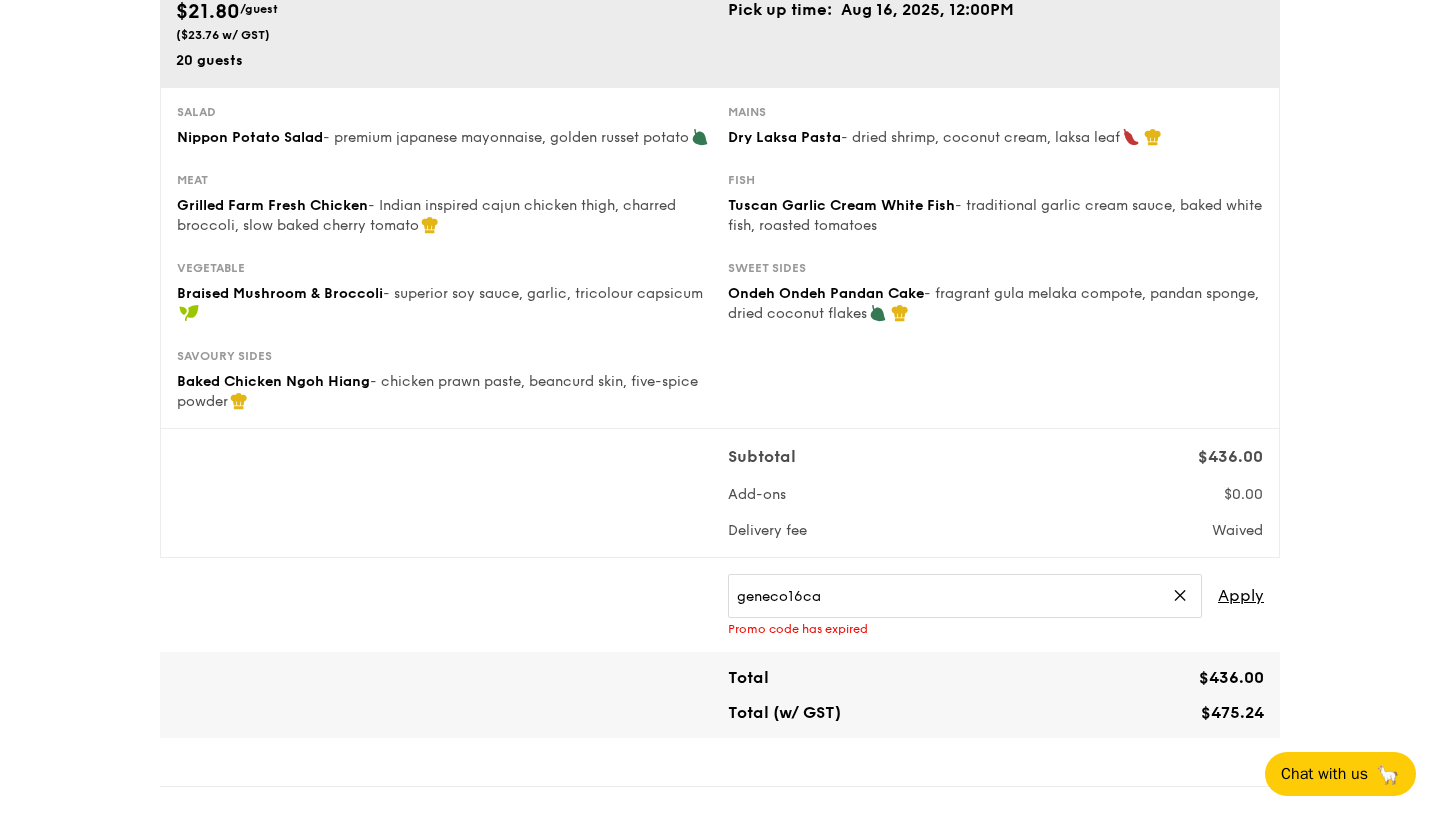 click on "✕" at bounding box center [1180, 596] 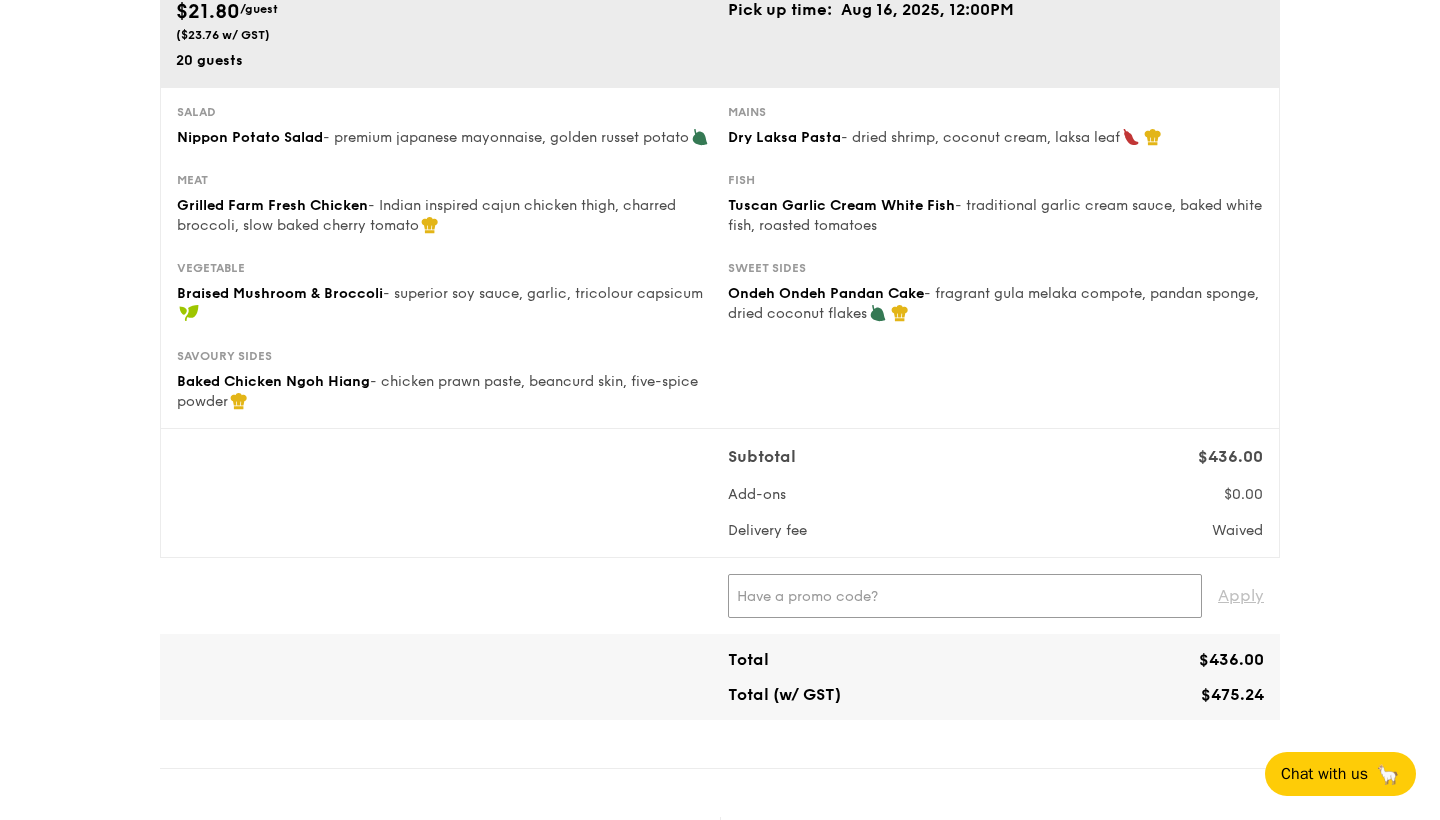 click at bounding box center [965, 596] 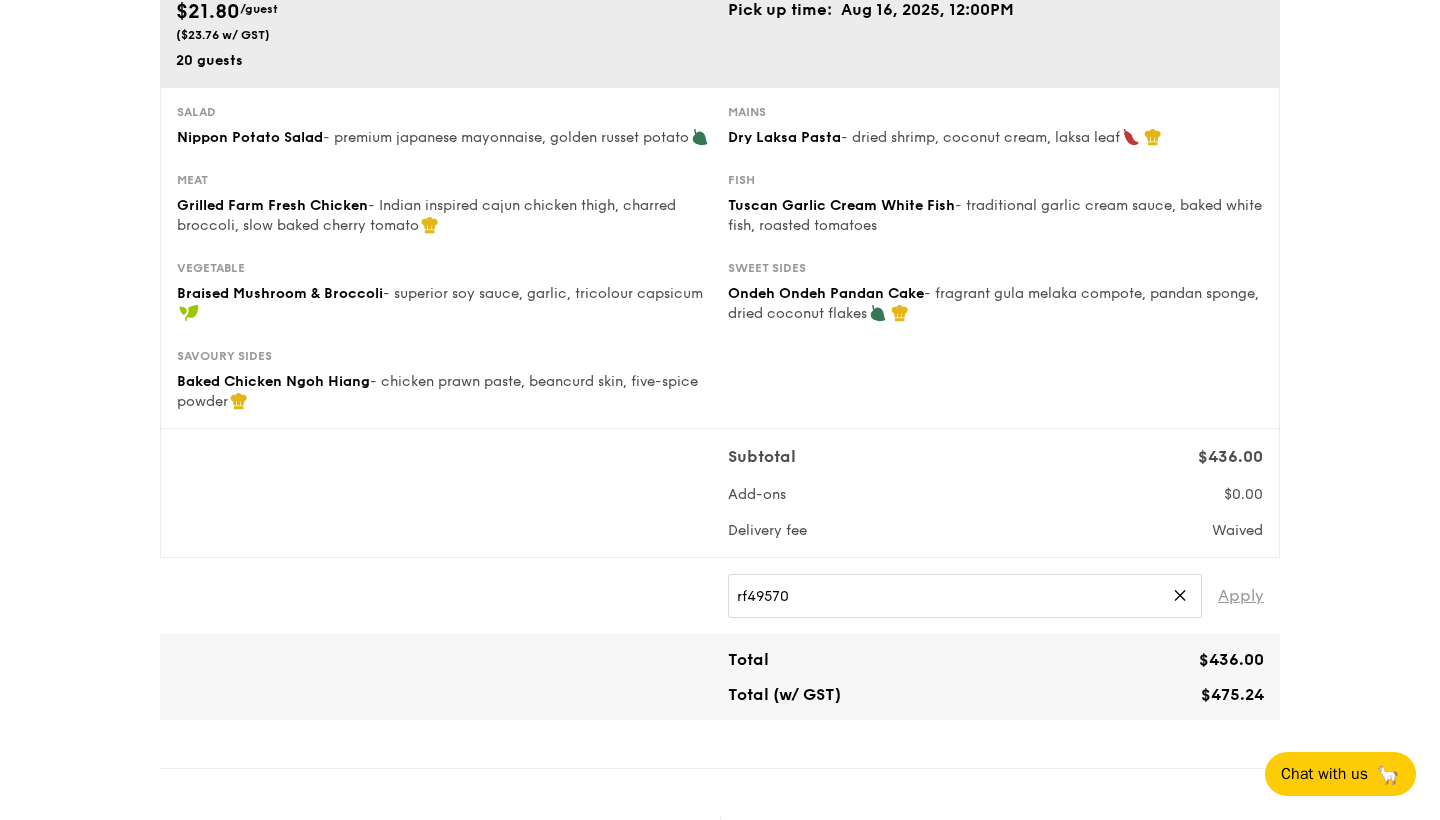 click on "Apply" at bounding box center [1241, 596] 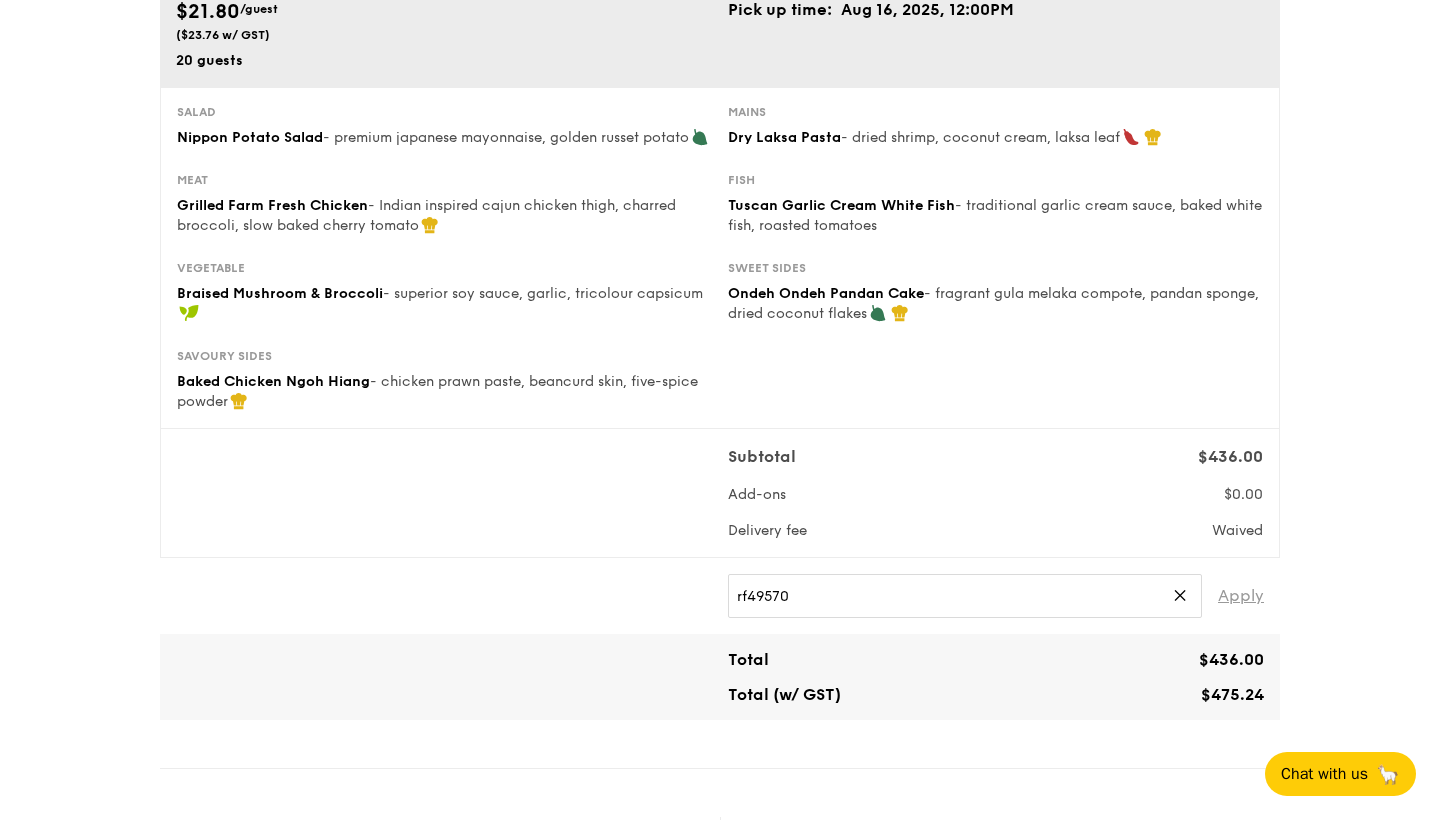 type on "RF49570" 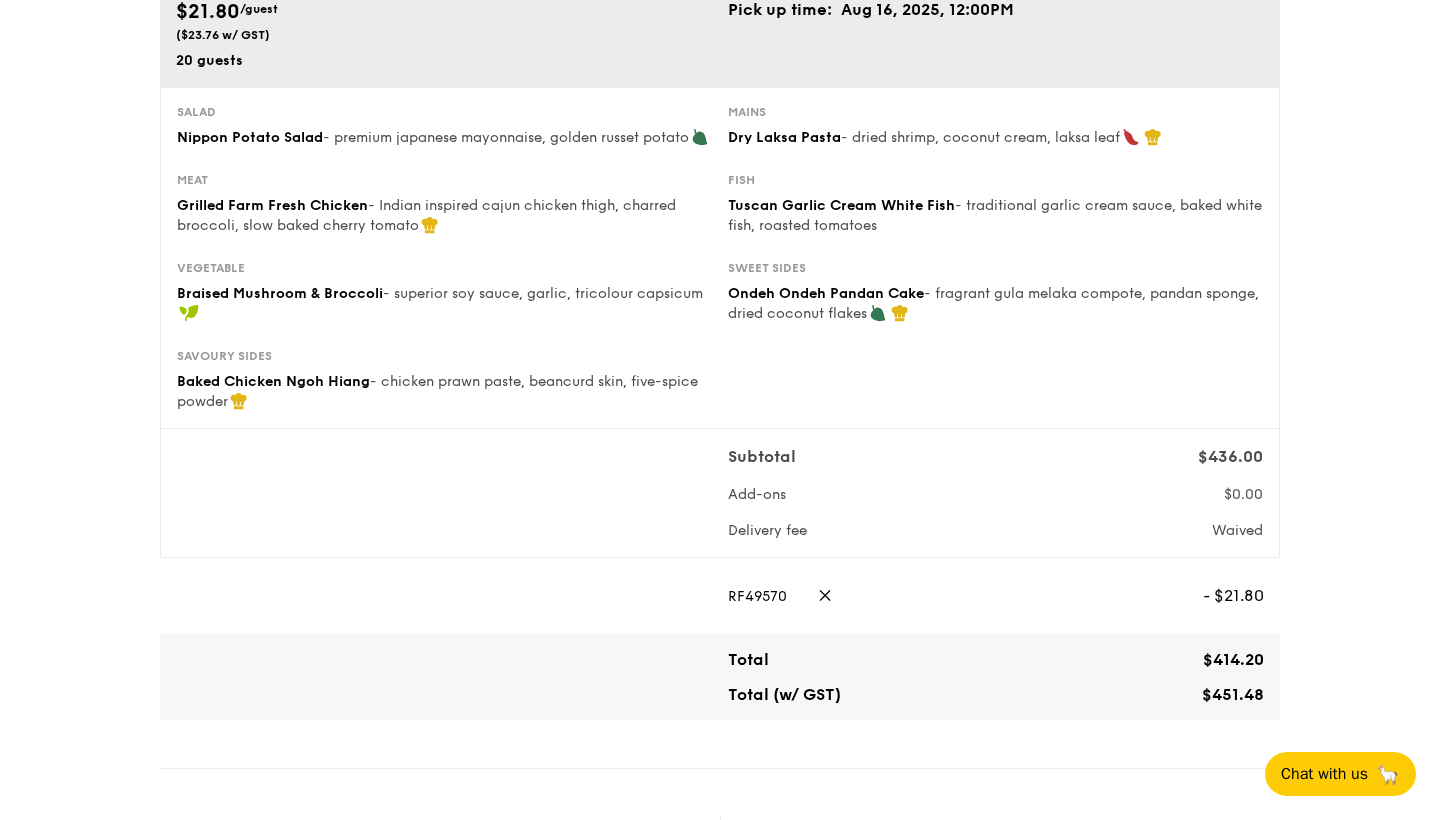 click on "✕" at bounding box center (825, 596) 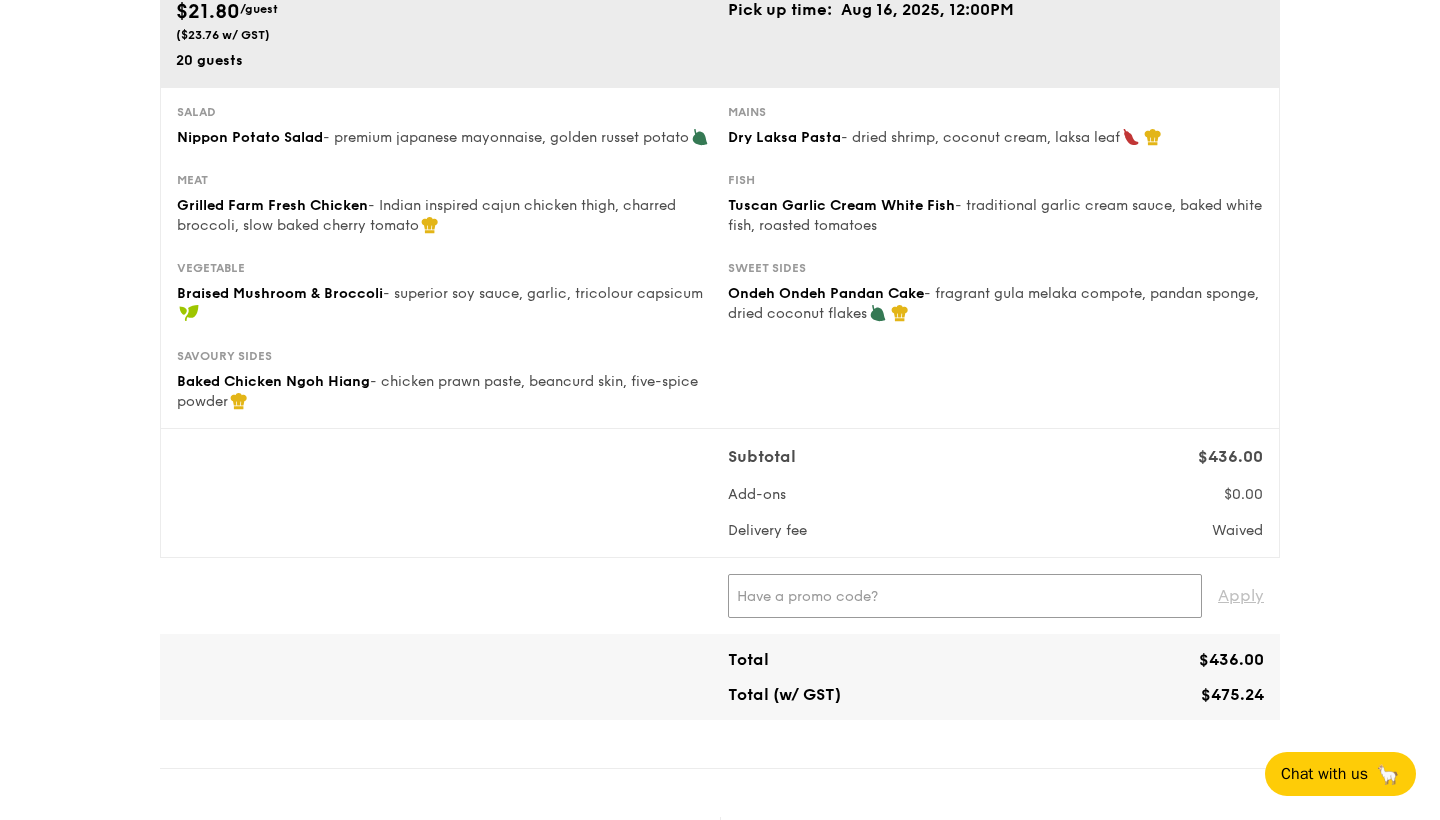 click at bounding box center (965, 596) 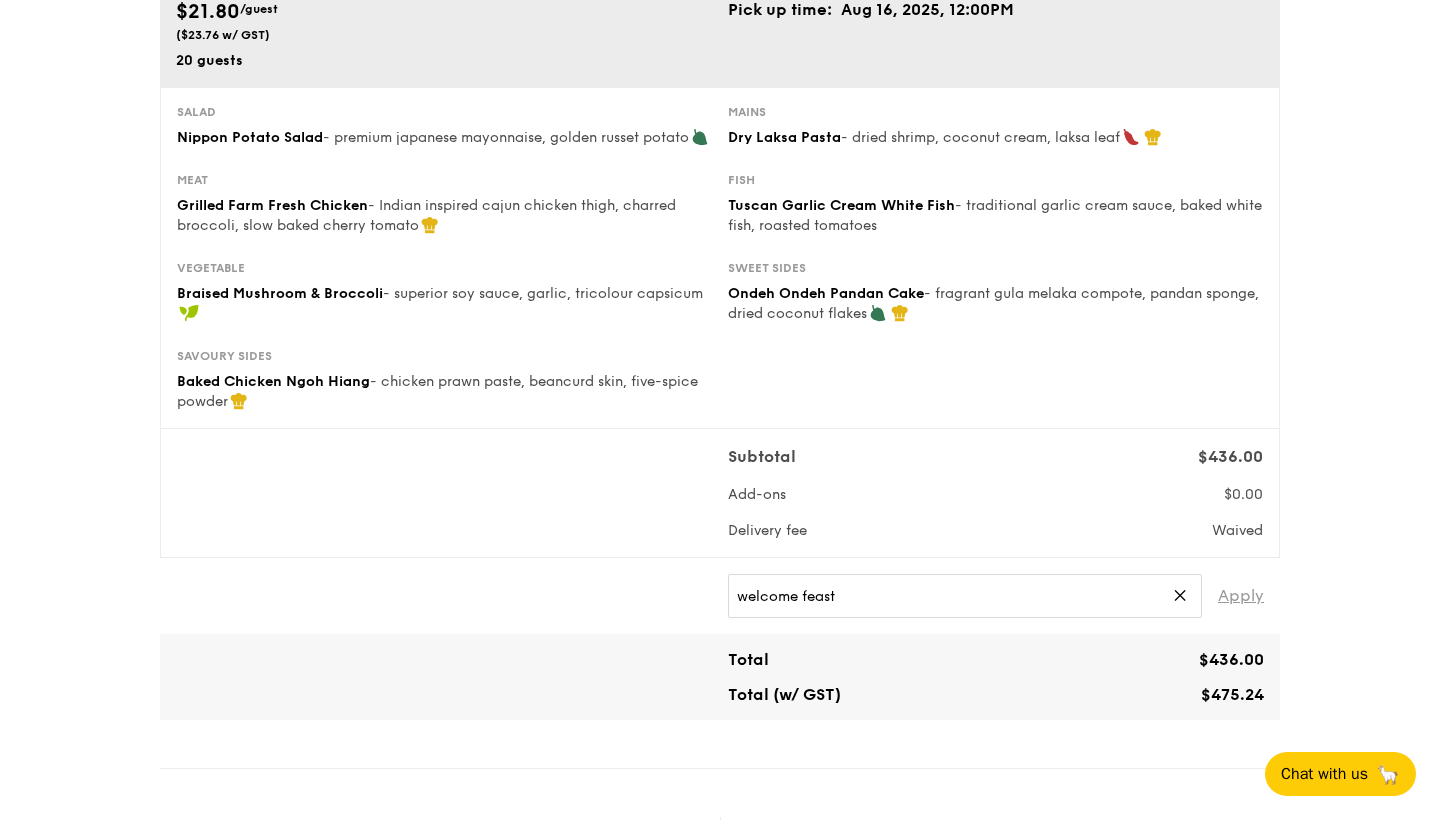 drag, startPoint x: 839, startPoint y: 615, endPoint x: 1249, endPoint y: 613, distance: 410.00488 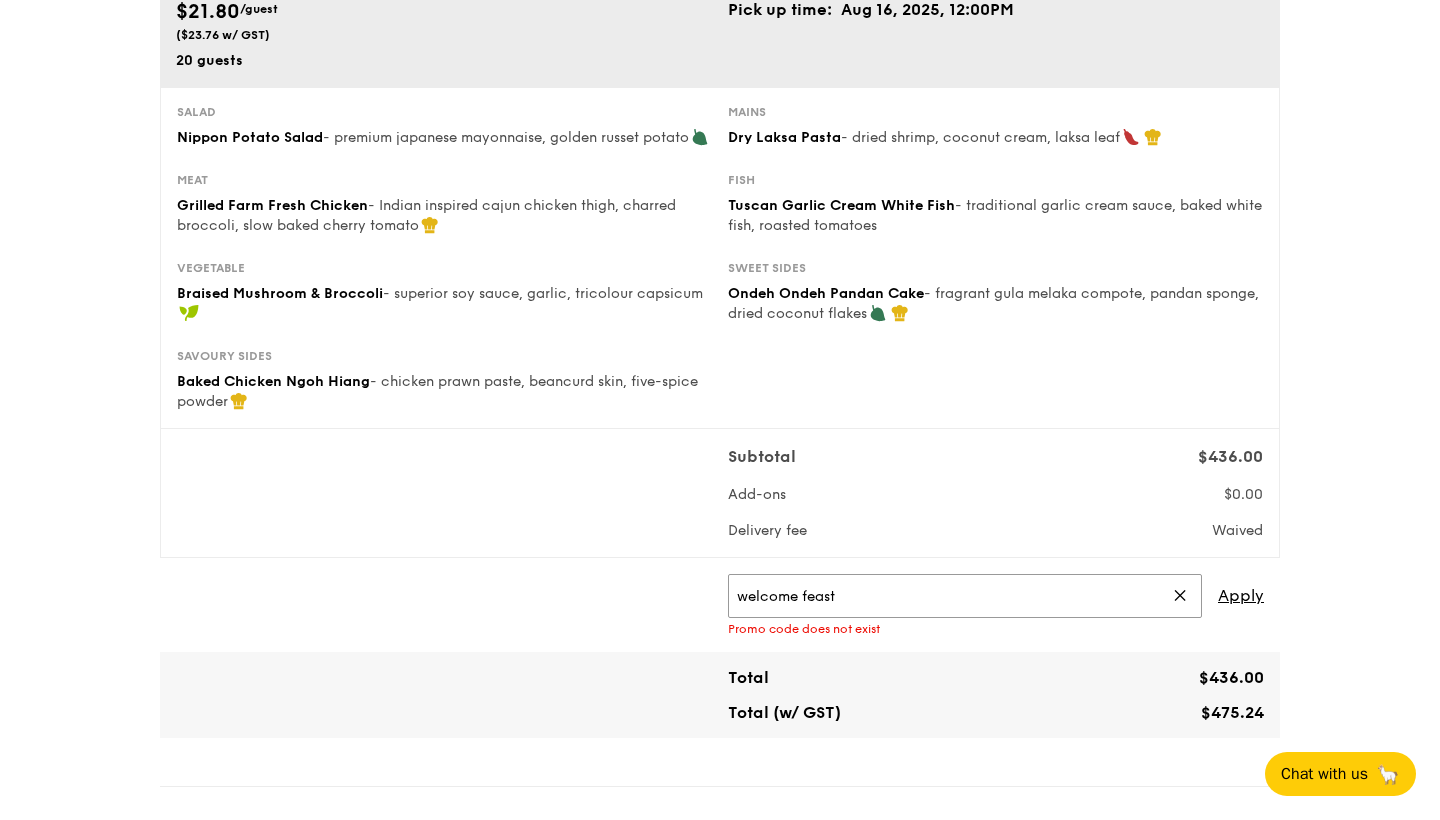 click on "welcome feast" at bounding box center [965, 596] 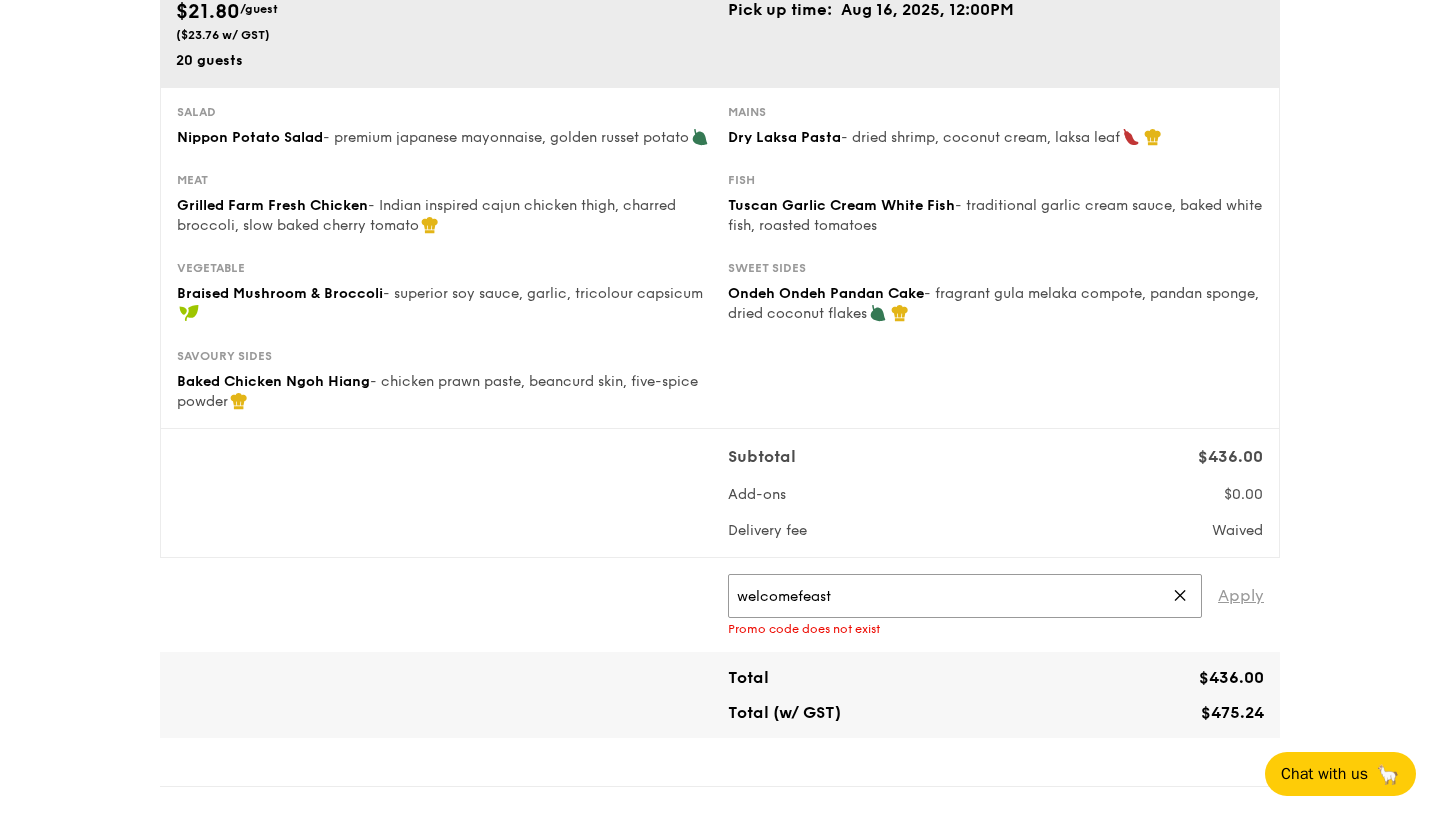 type on "welcomefeast" 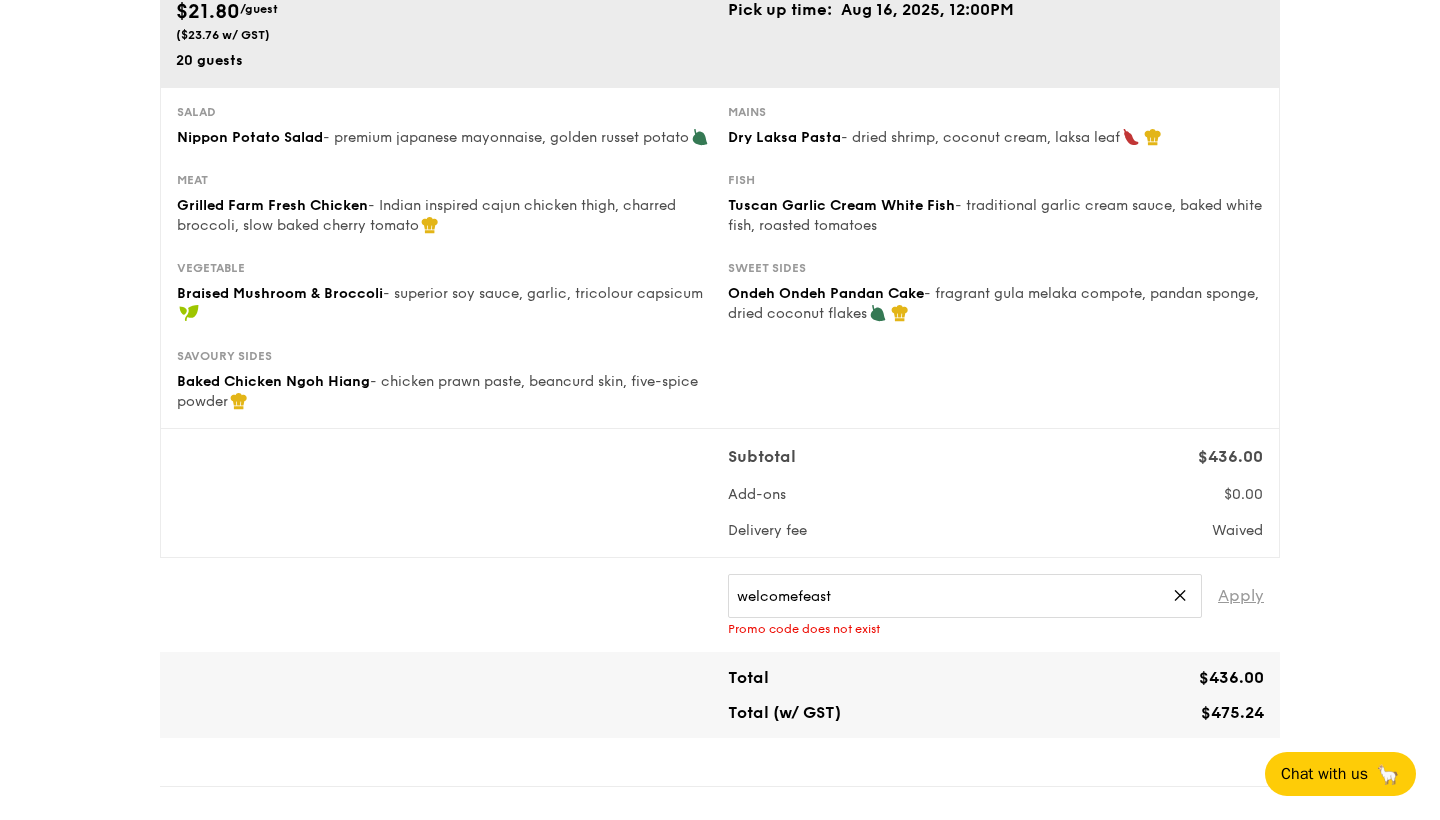 click on "Apply" at bounding box center [1241, 596] 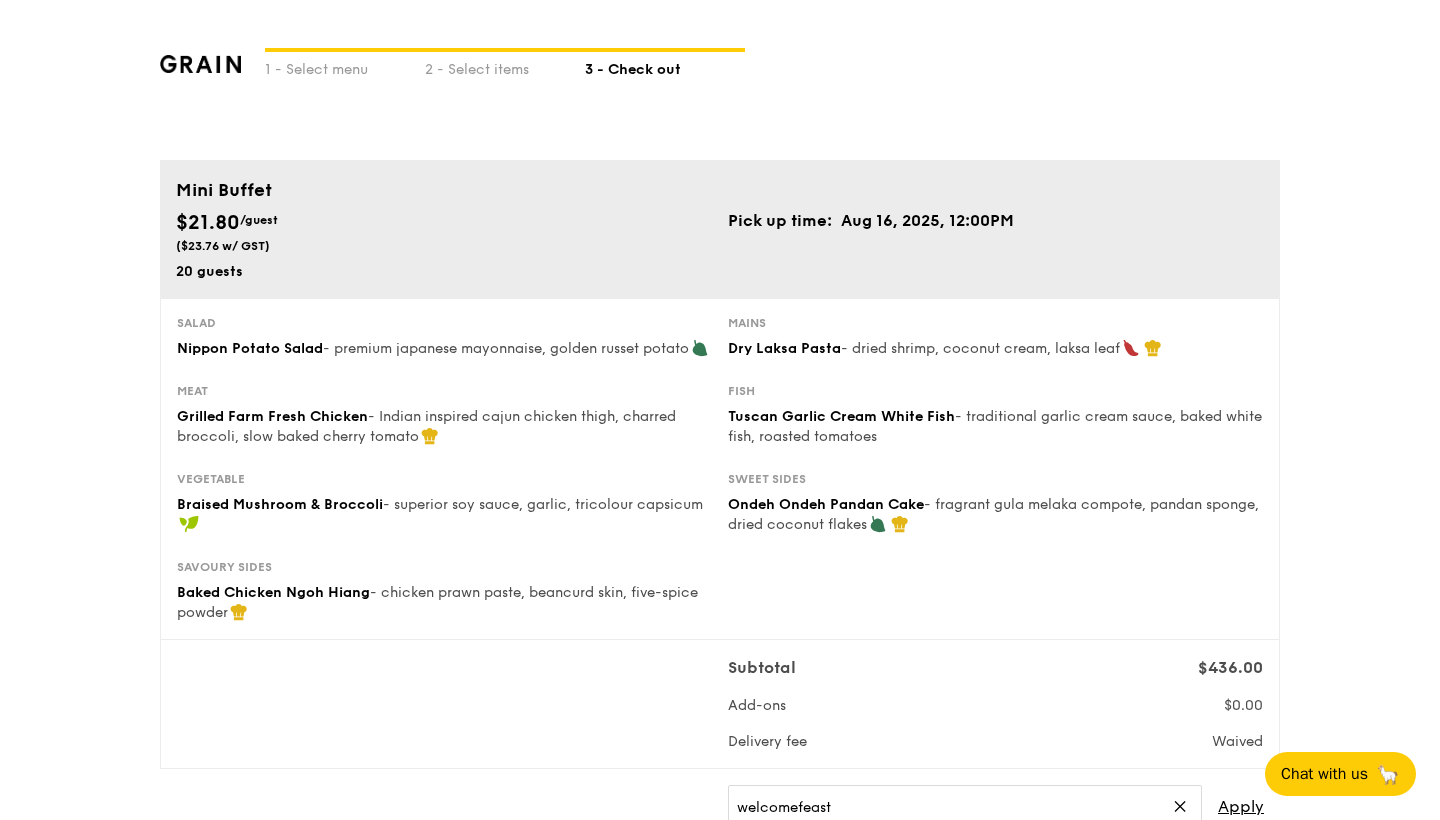 scroll, scrollTop: 0, scrollLeft: 0, axis: both 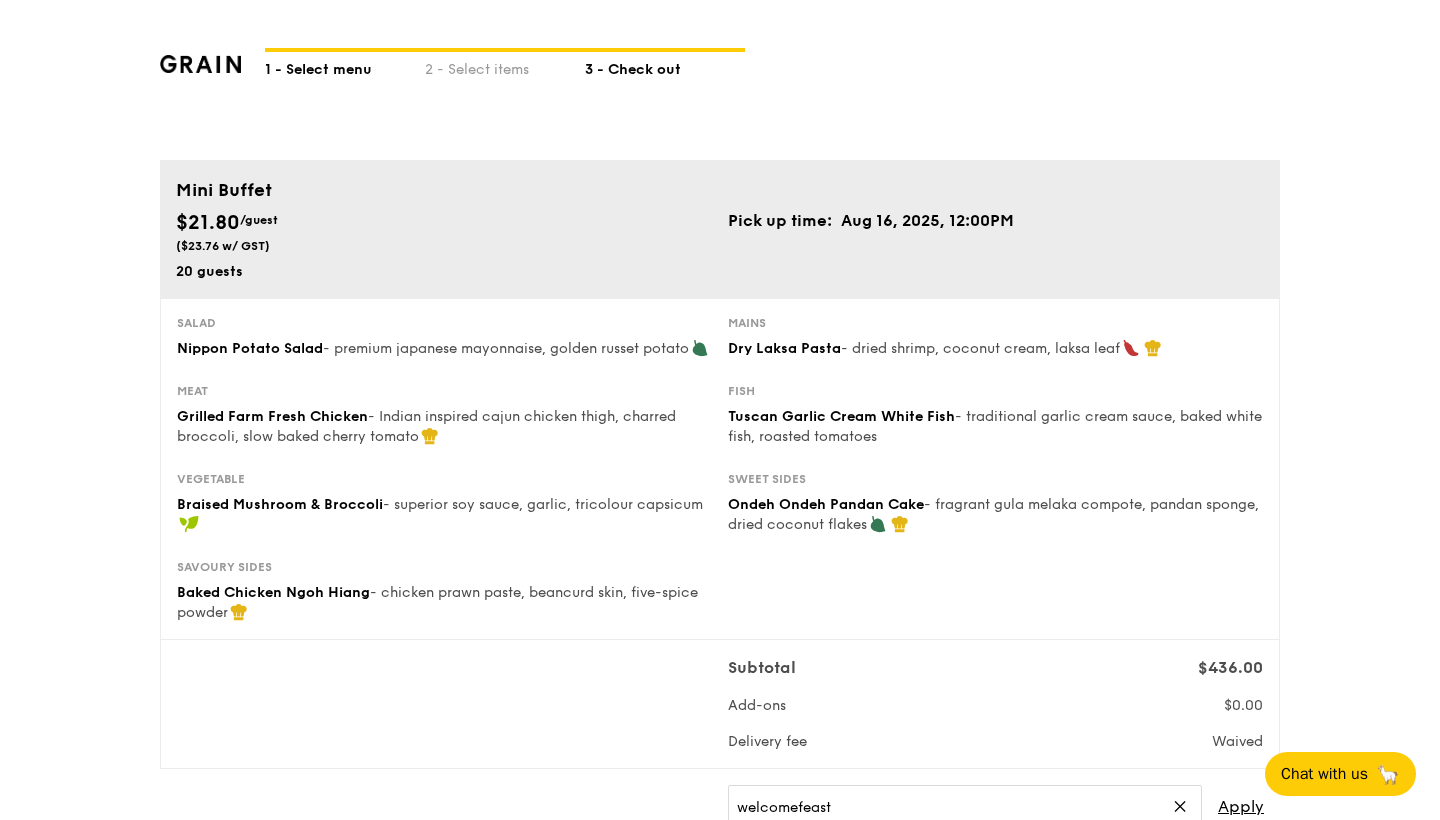 click on "1 - Select menu" at bounding box center [345, 66] 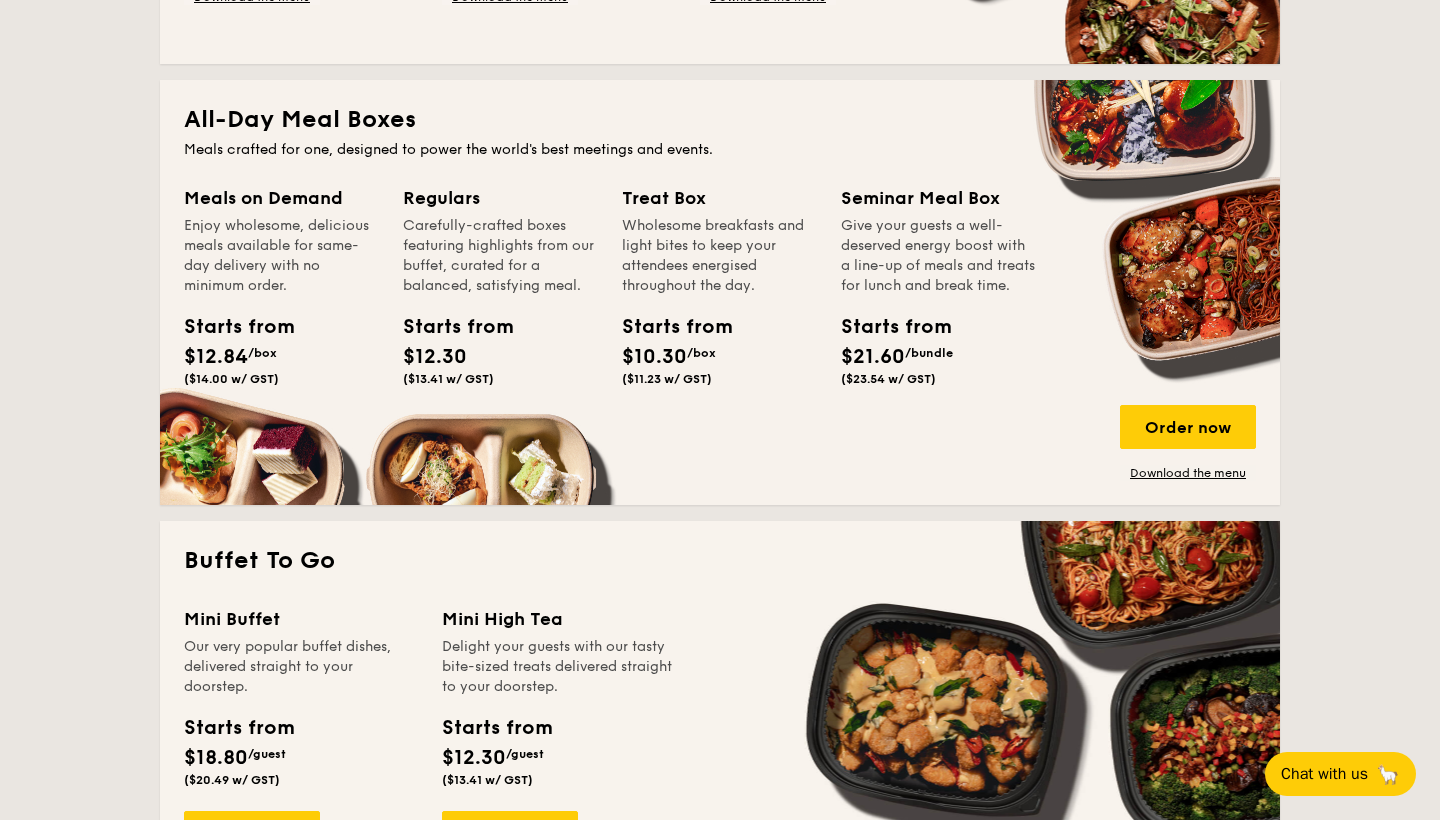 scroll, scrollTop: 1400, scrollLeft: 0, axis: vertical 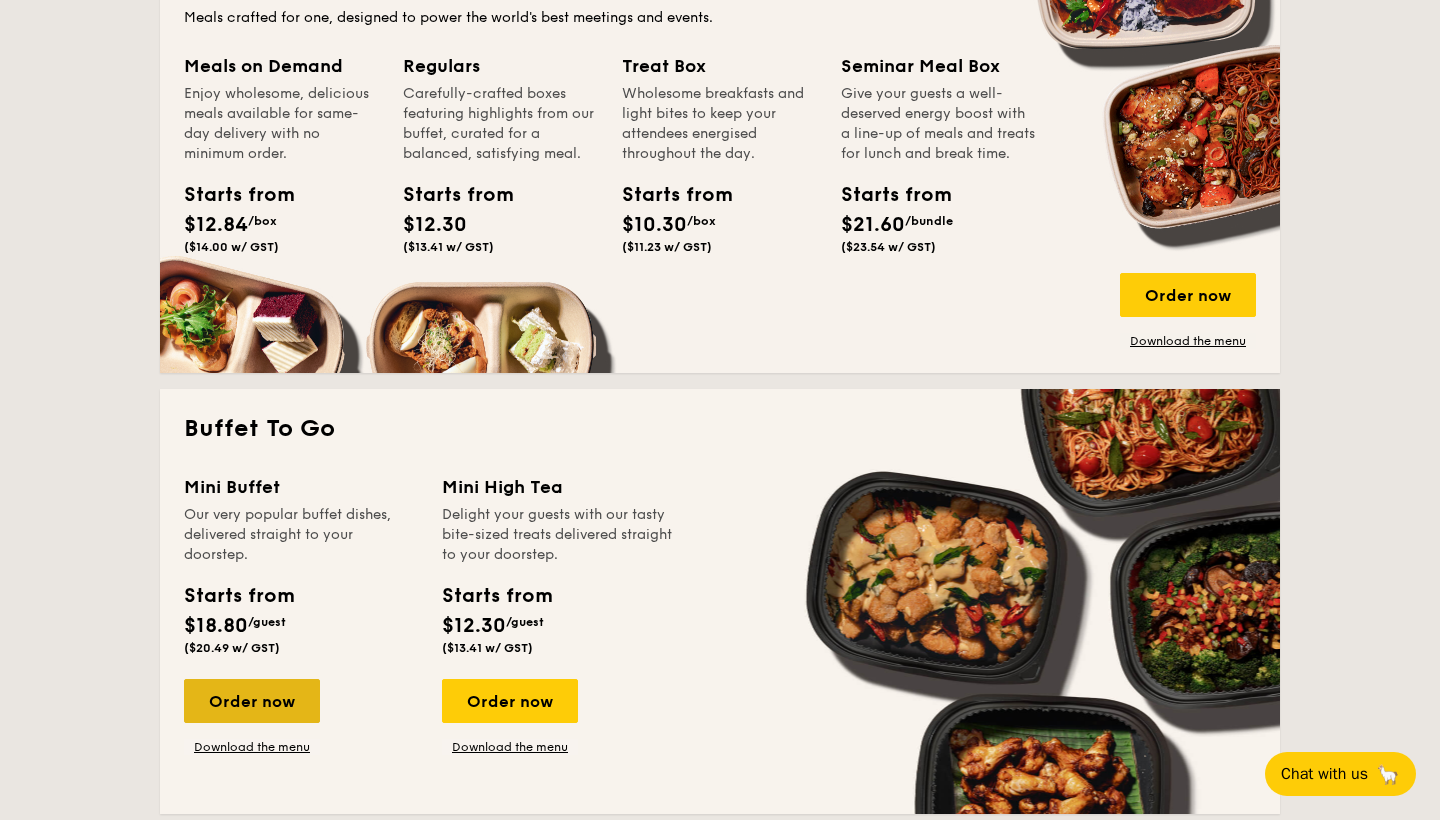 click on "Order now" at bounding box center (252, 701) 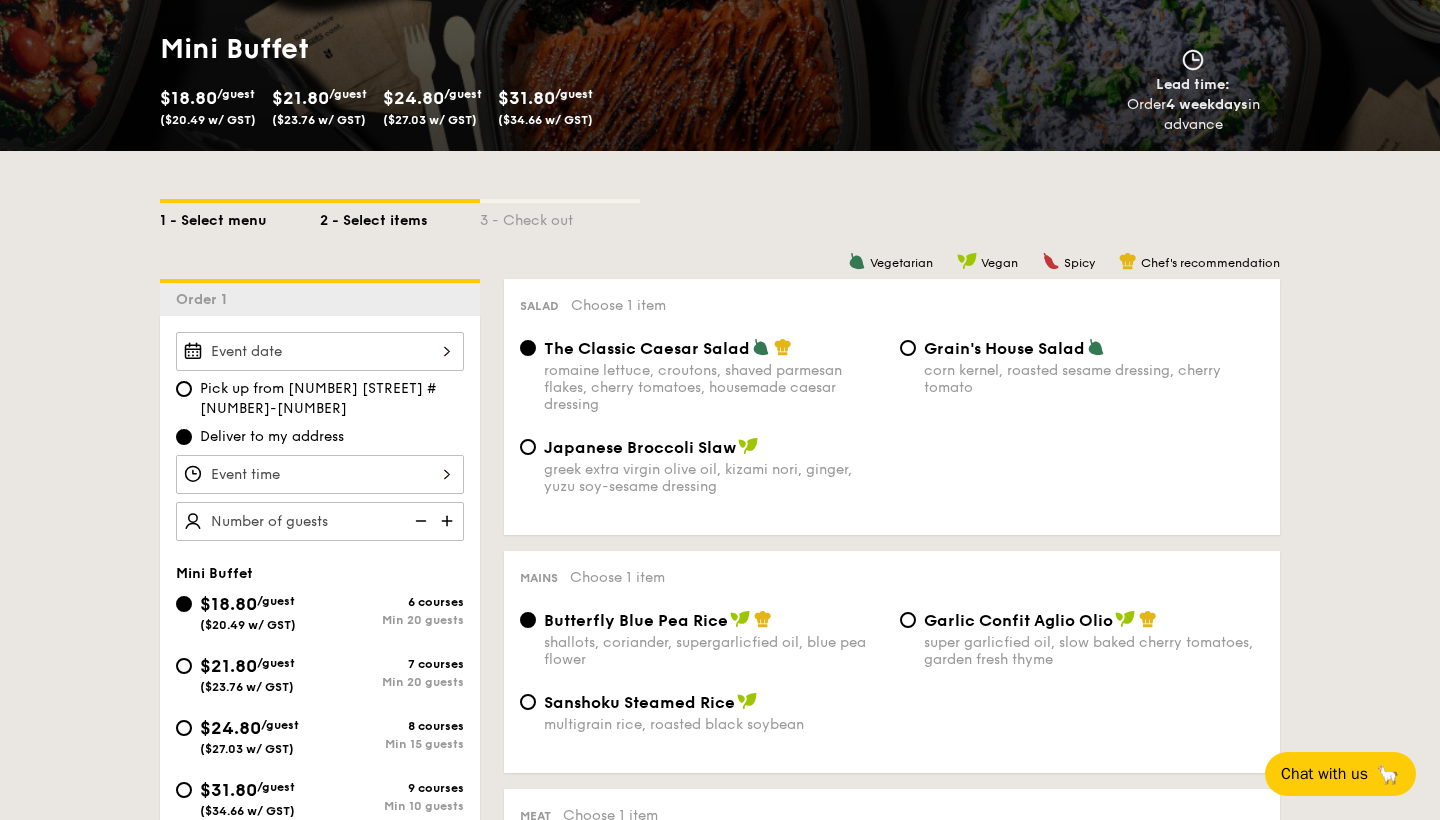 scroll, scrollTop: 379, scrollLeft: 0, axis: vertical 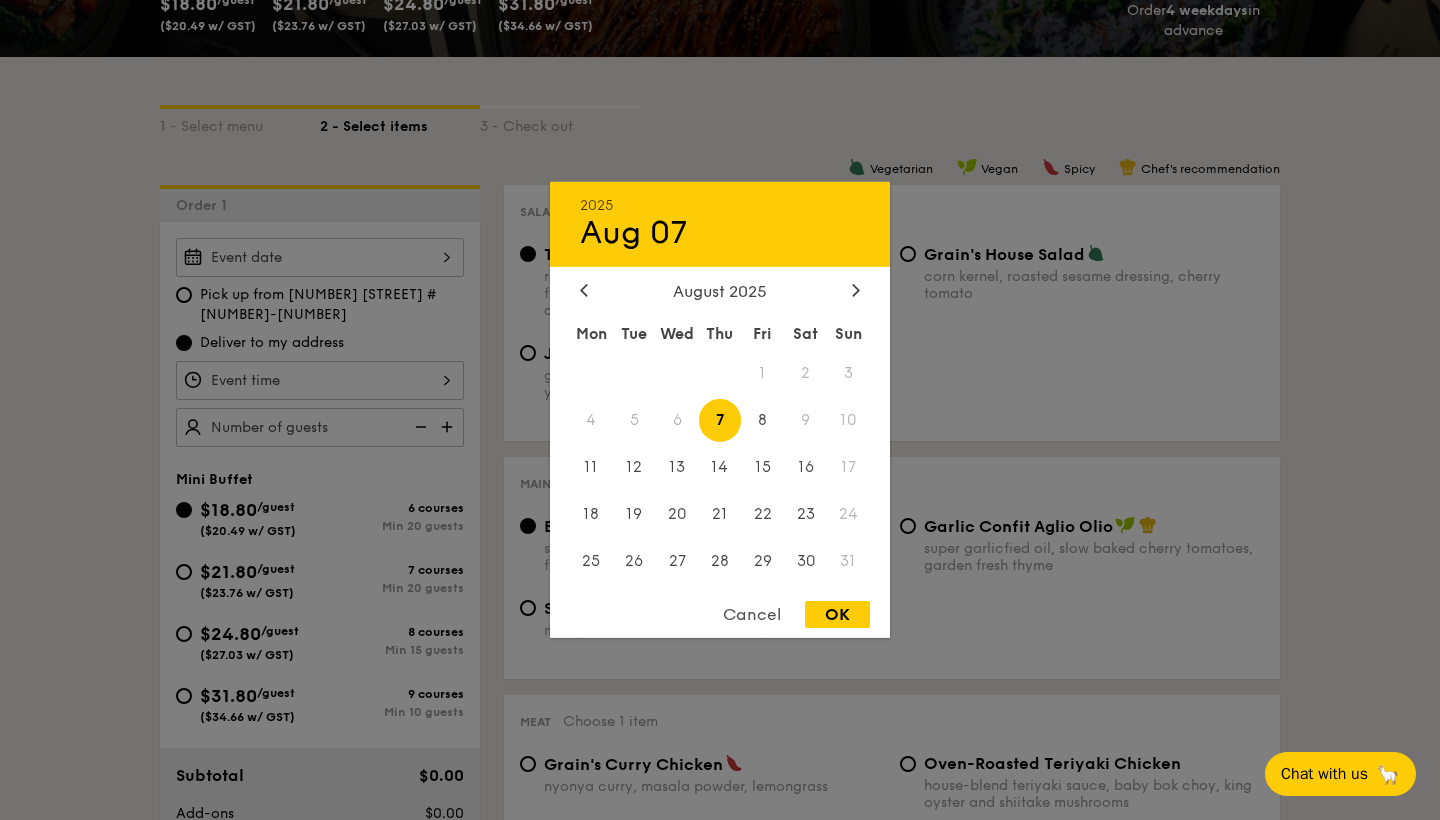 click on "2025   Aug 07       August 2025     Mon Tue Wed Thu Fri Sat Sun   1 2 3 4 5 6 7 8 9 10 11 12 13 14 15 16 17 18 19 20 21 22 23 24 25 26 27 28 29 30 31     Cancel   OK" at bounding box center [320, 257] 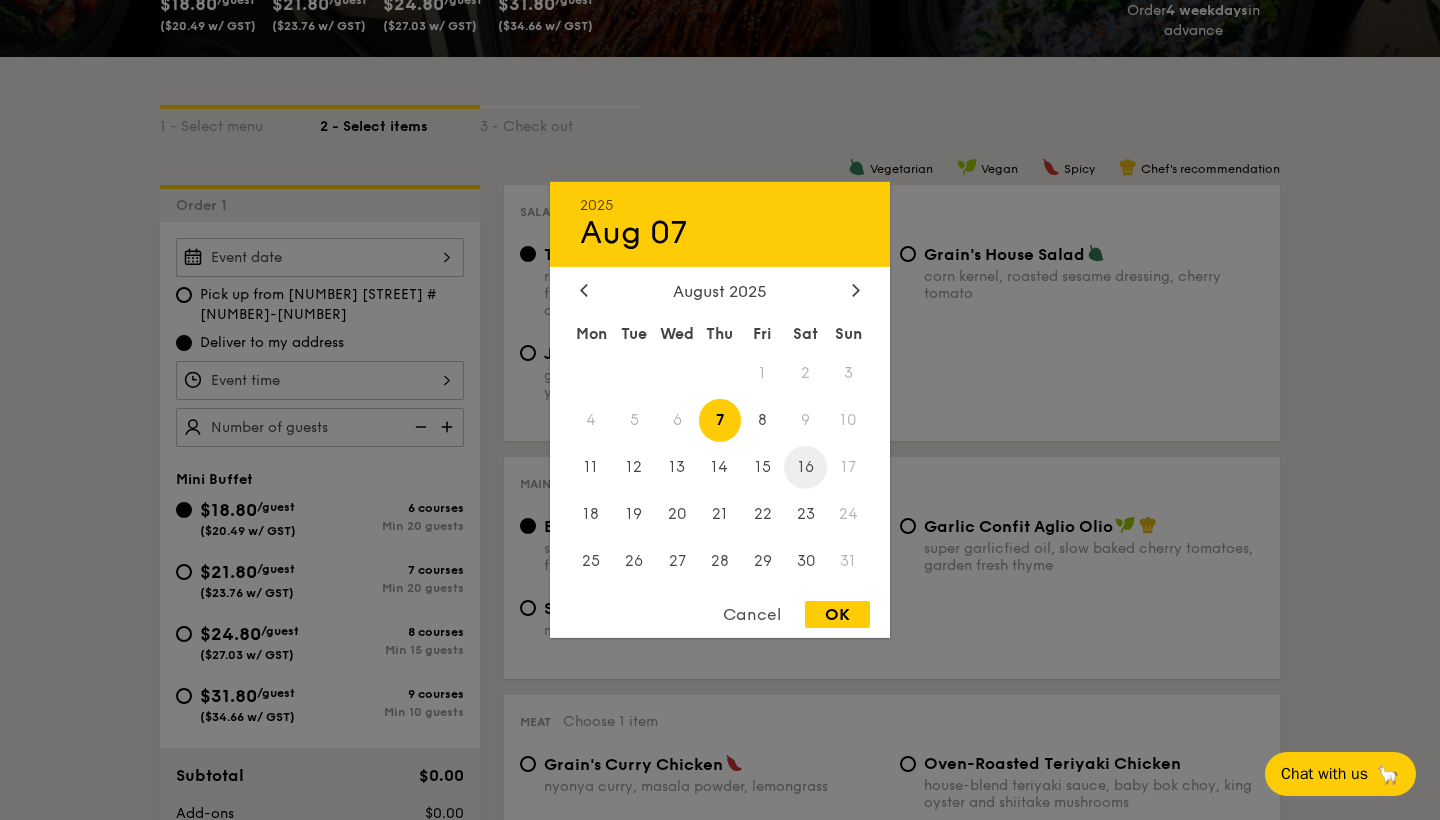 click on "16" at bounding box center [805, 467] 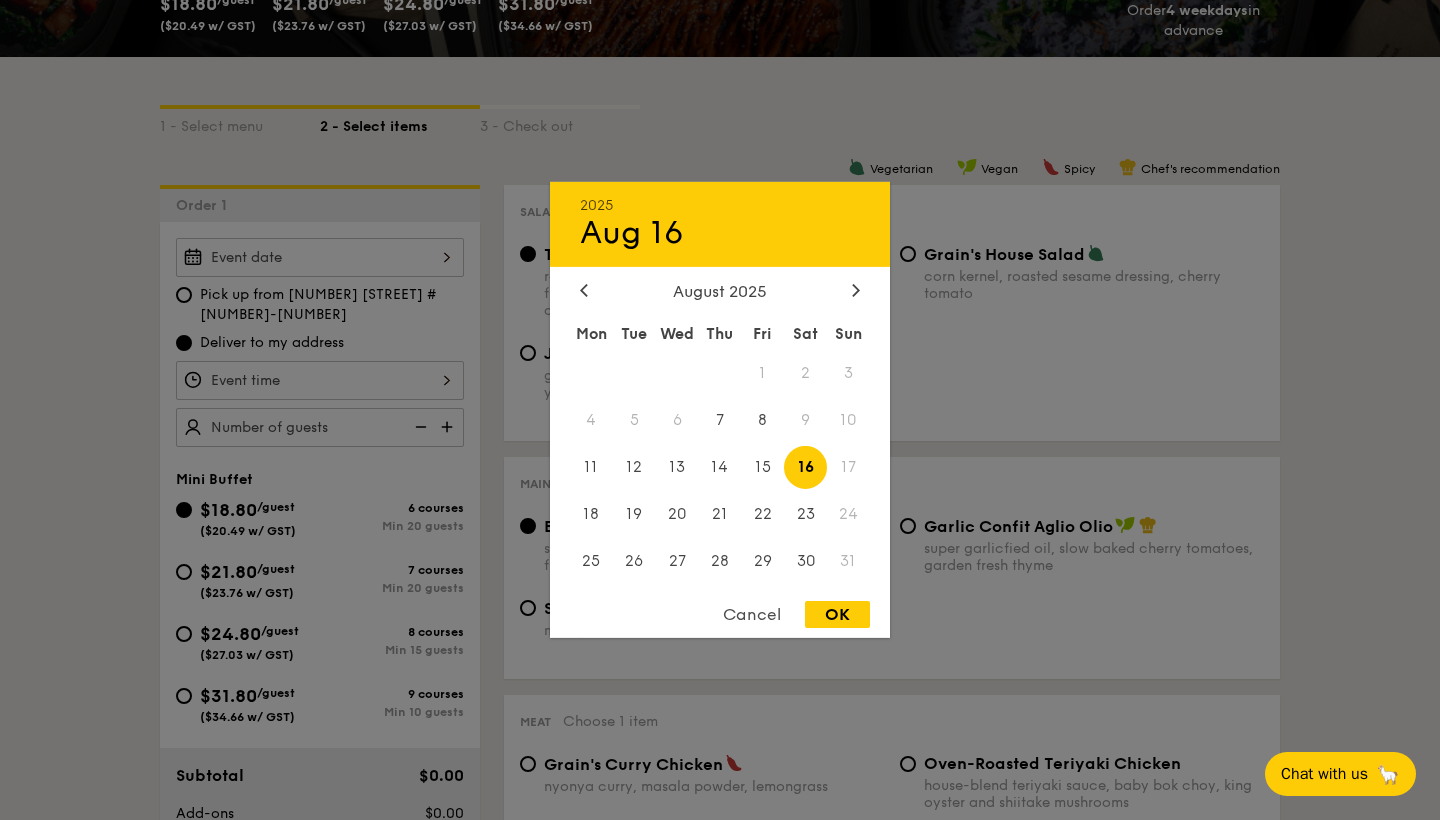 click on "OK" at bounding box center [837, 614] 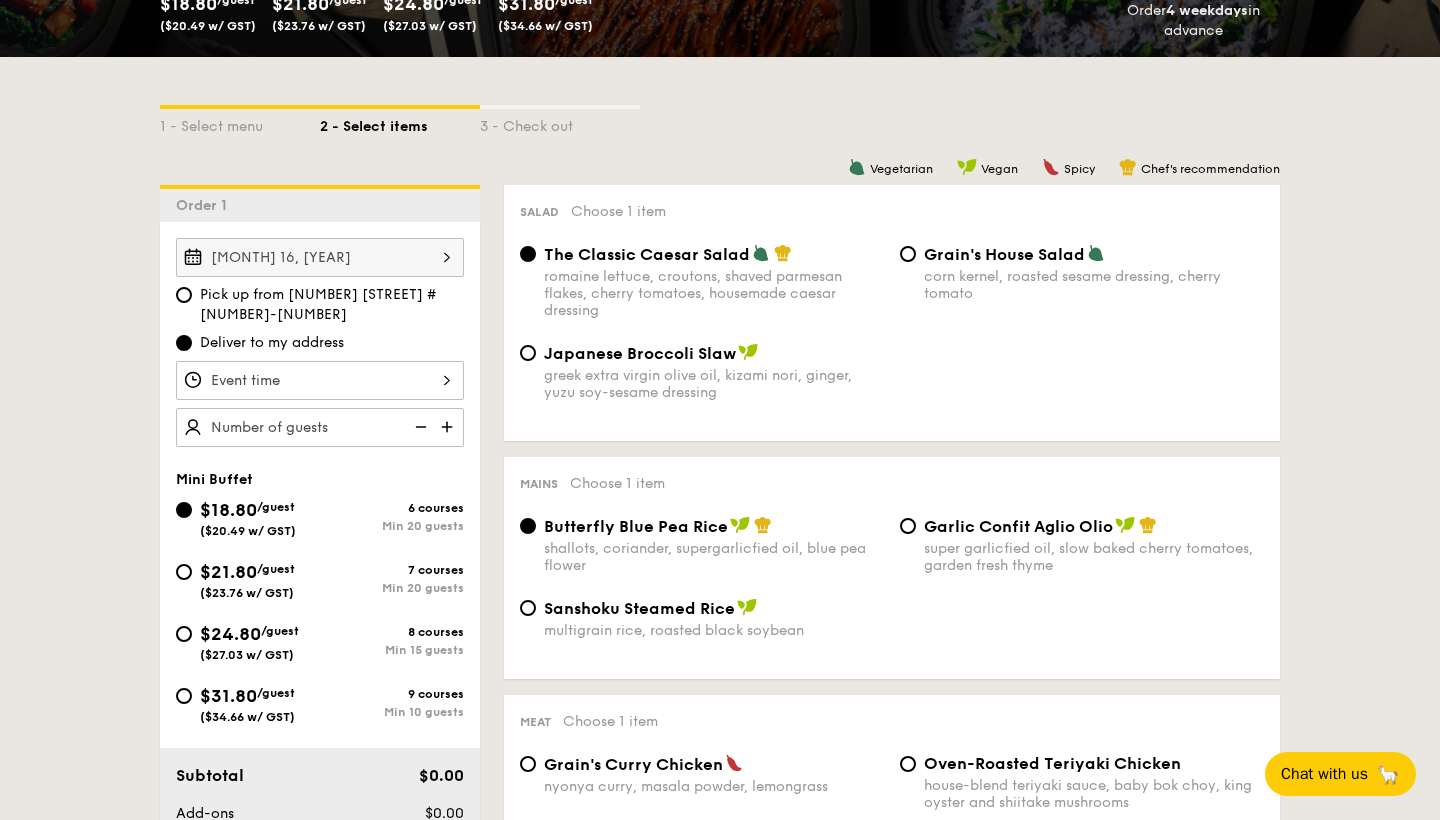 click on "Aug 16, [YEAR],
Pick up from [NUMBER] [STREET] #[NUMBER]-[NUMBER]
Deliver to my address" at bounding box center [320, 342] 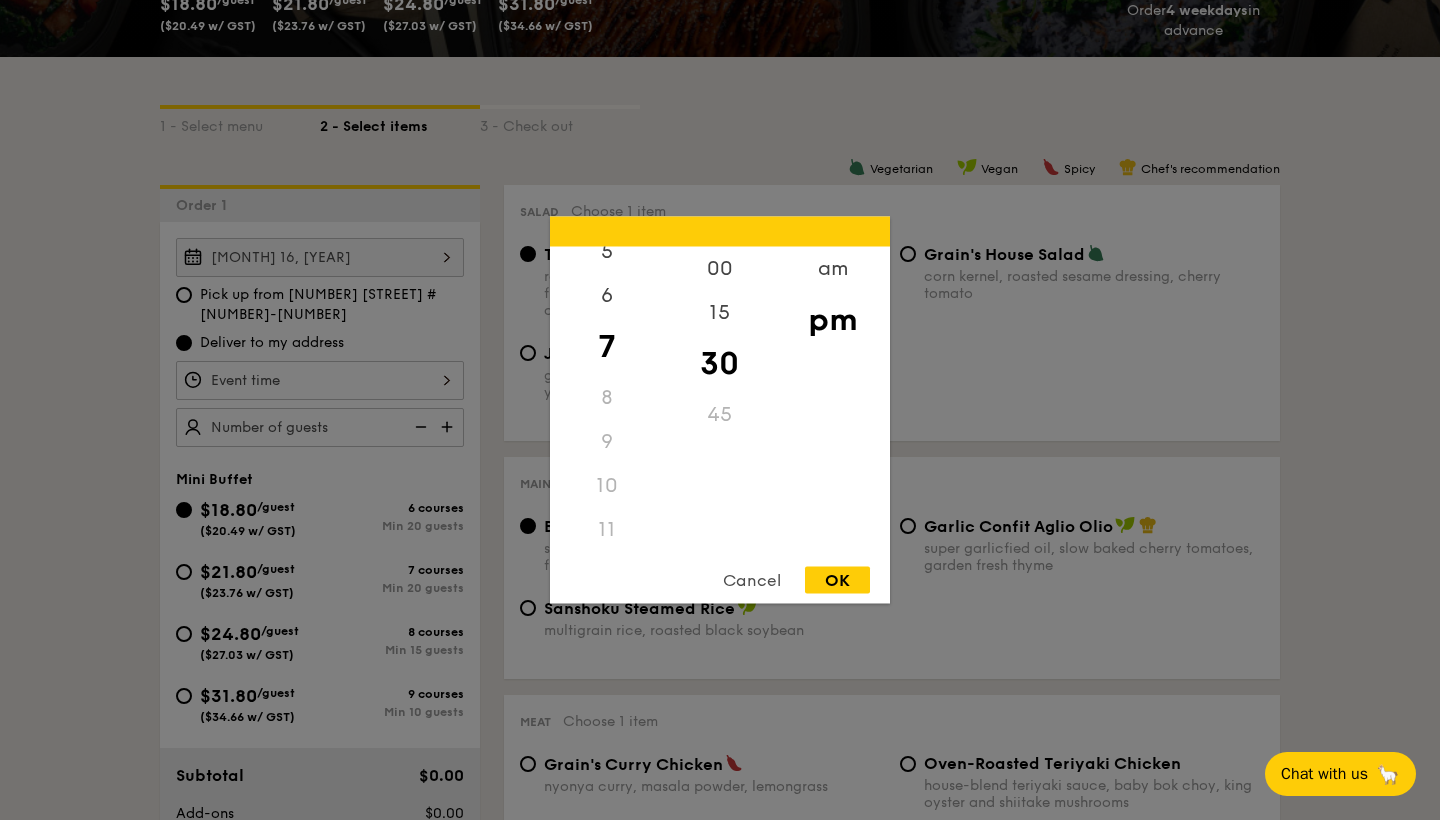 scroll, scrollTop: 251, scrollLeft: 0, axis: vertical 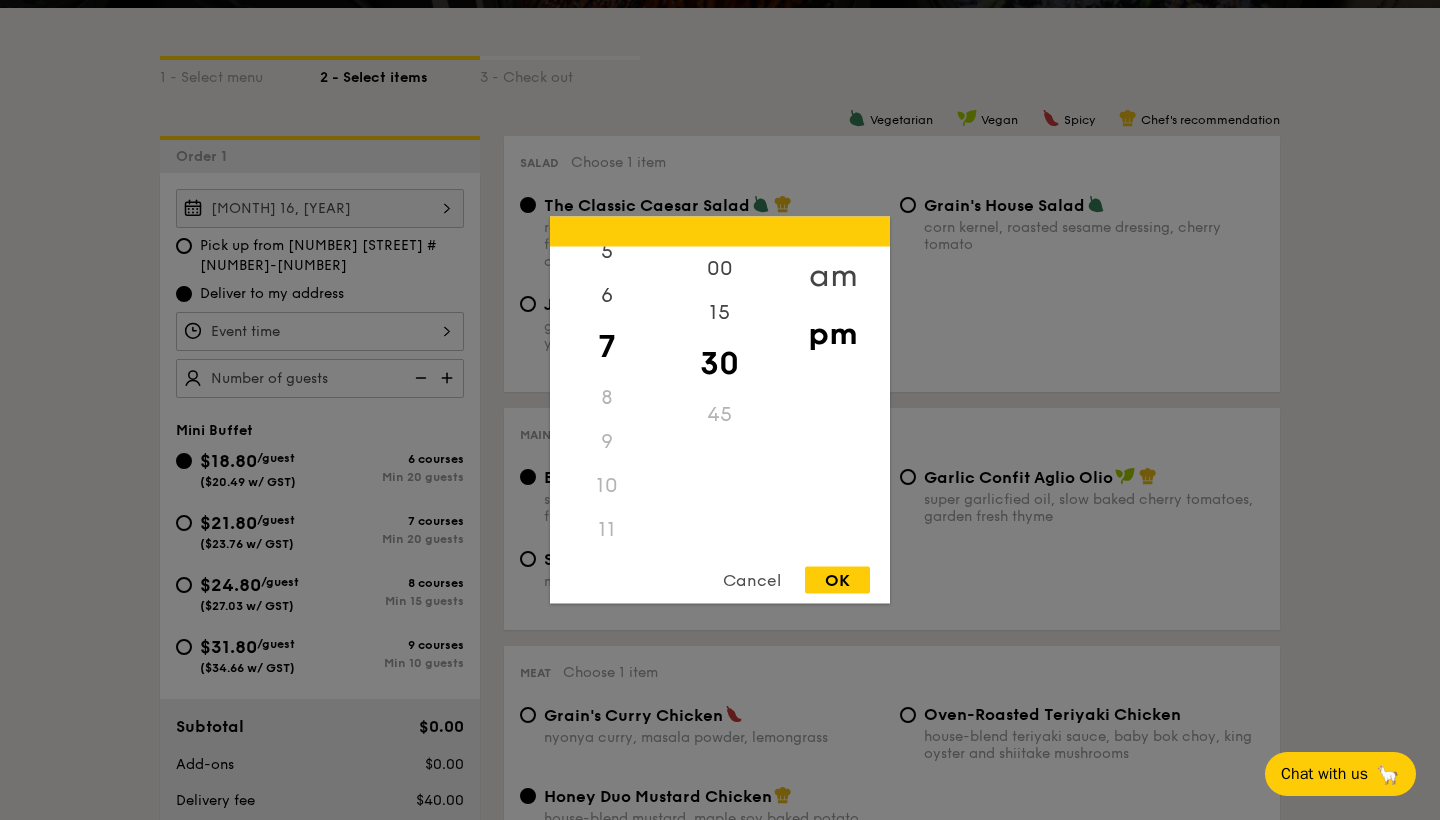 click on "am" at bounding box center [832, 276] 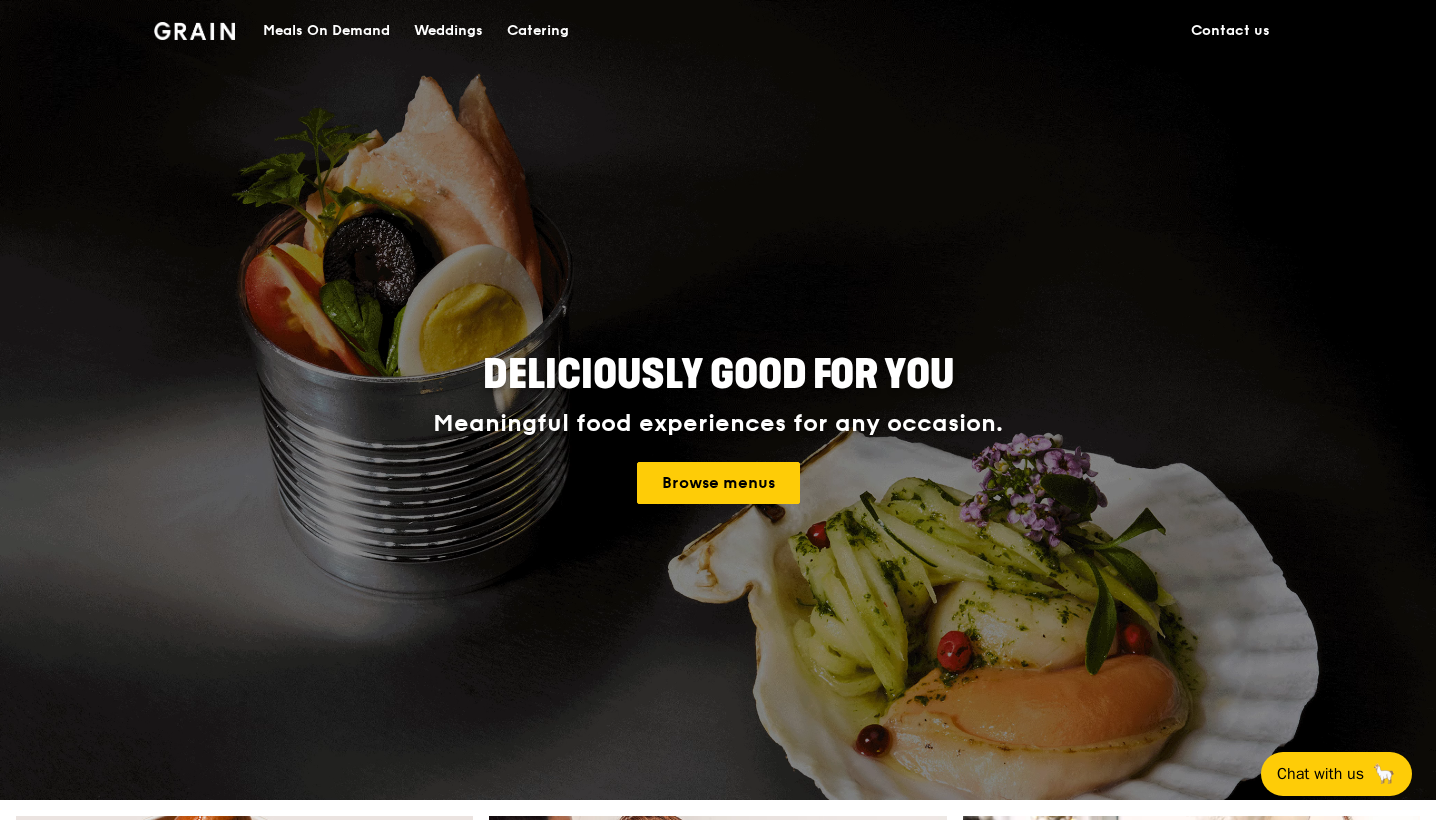 scroll, scrollTop: 0, scrollLeft: 0, axis: both 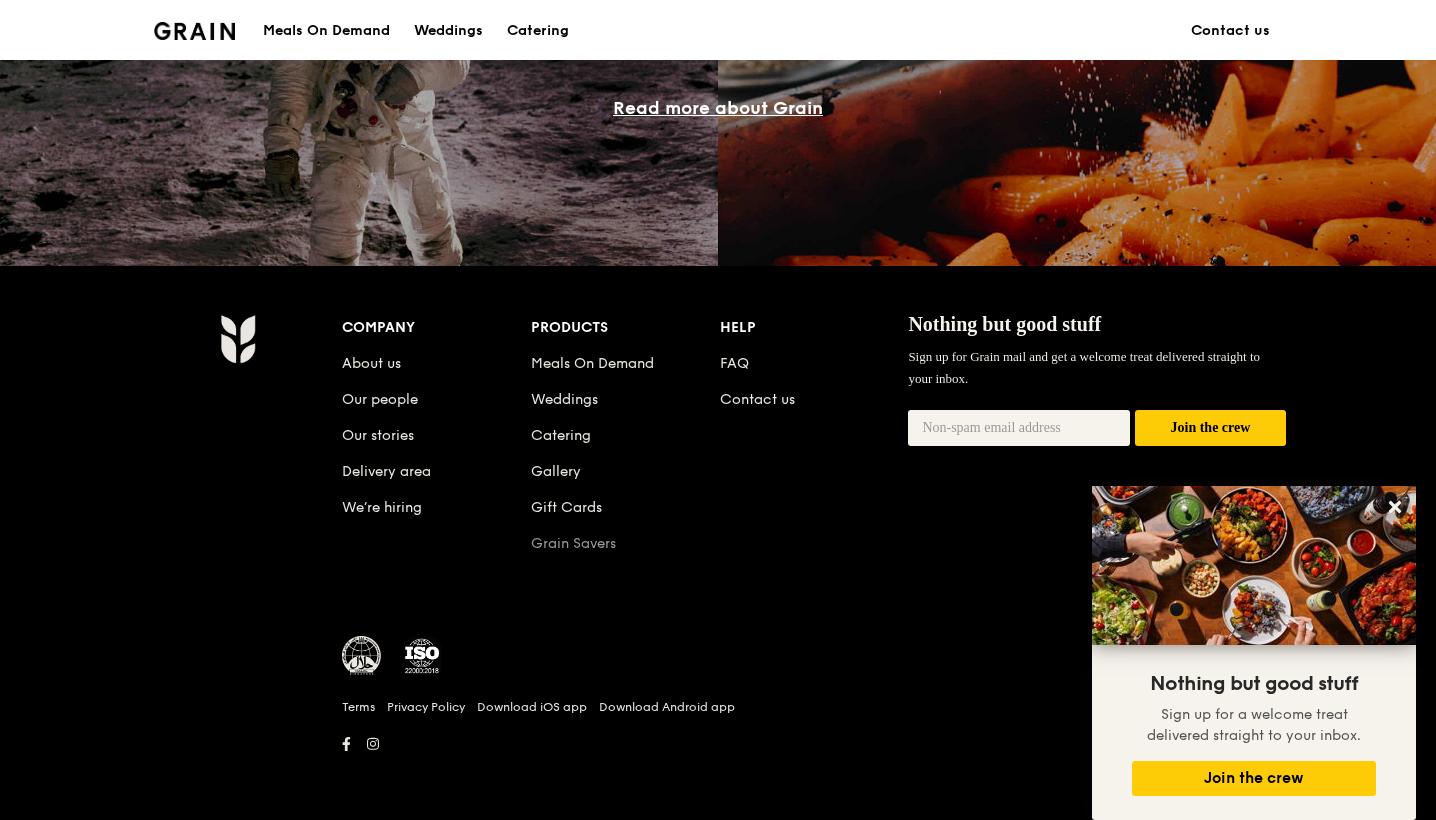 click on "Grain Savers" at bounding box center (573, 543) 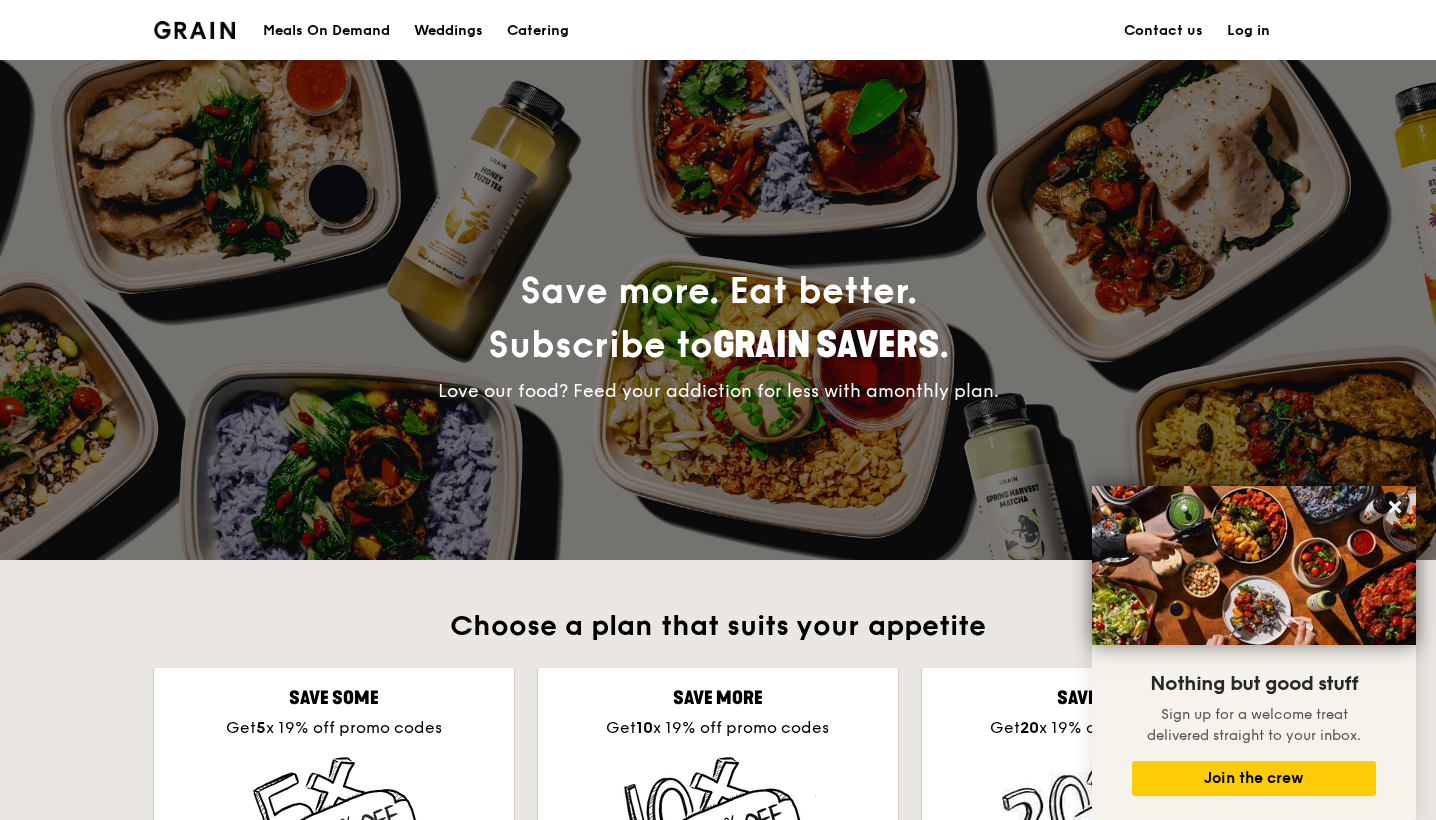 scroll, scrollTop: 0, scrollLeft: 0, axis: both 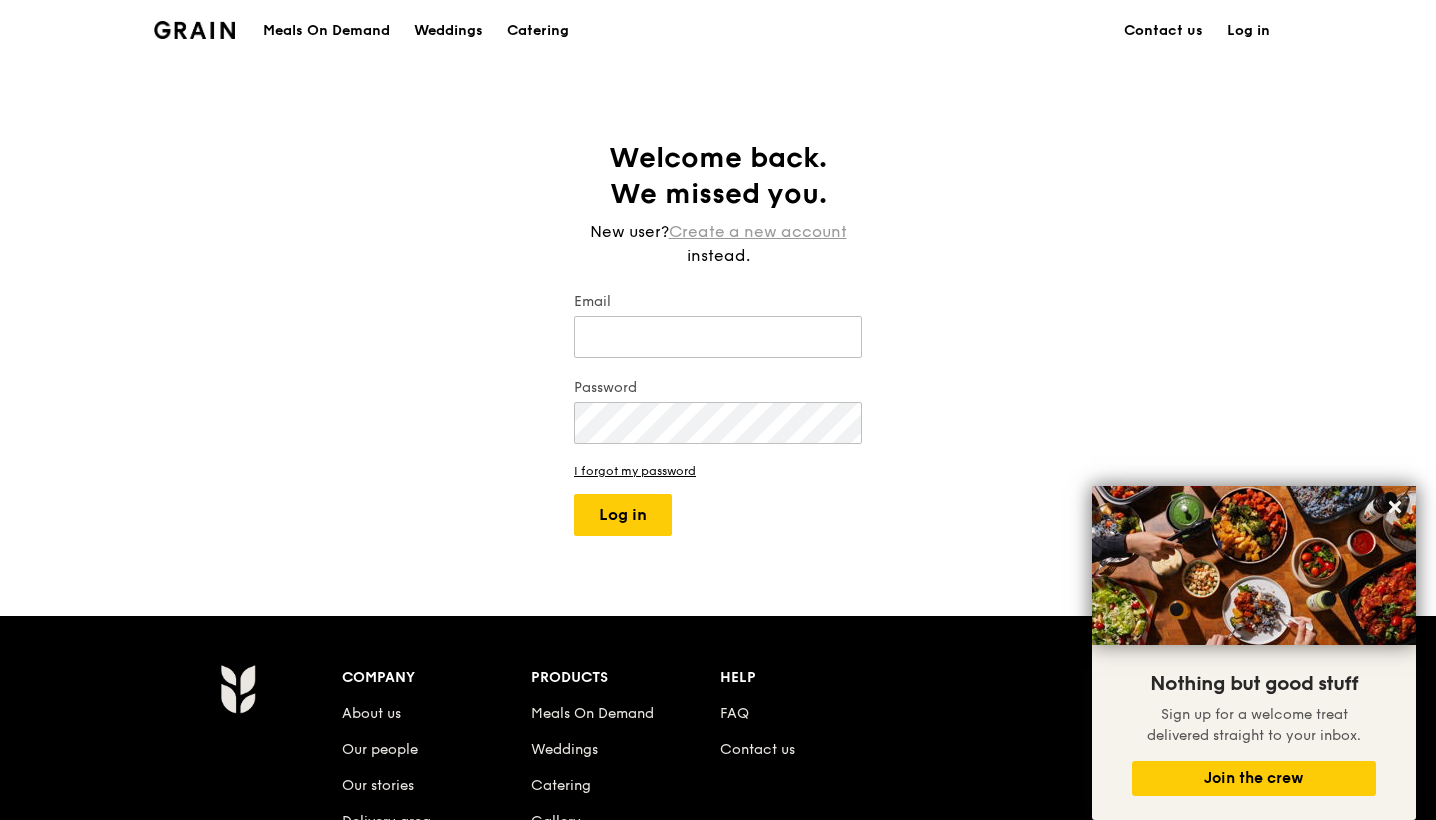 click on "Create a new account" at bounding box center [758, 232] 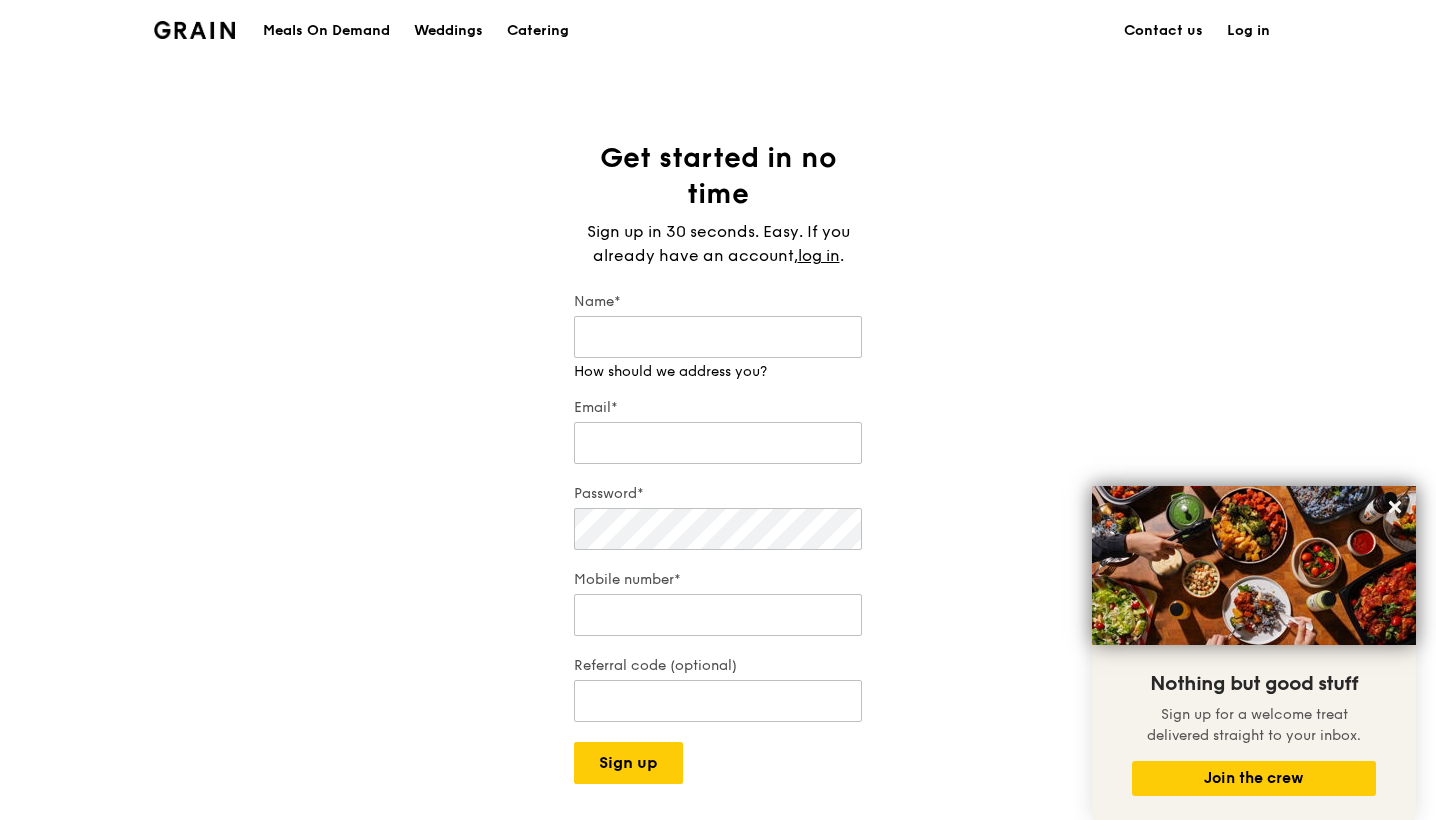 scroll, scrollTop: 0, scrollLeft: 0, axis: both 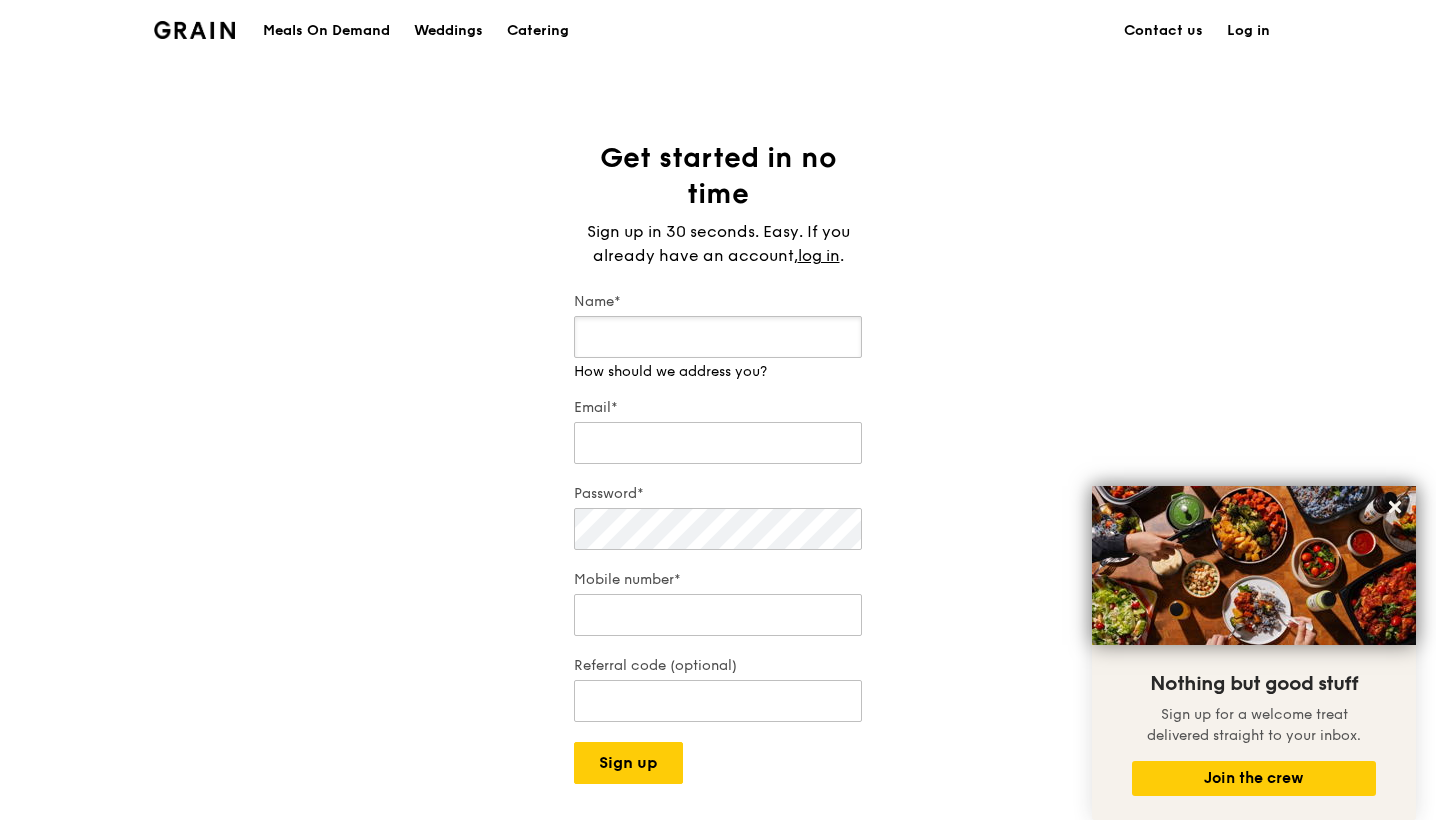 click on "Name*" at bounding box center [718, 337] 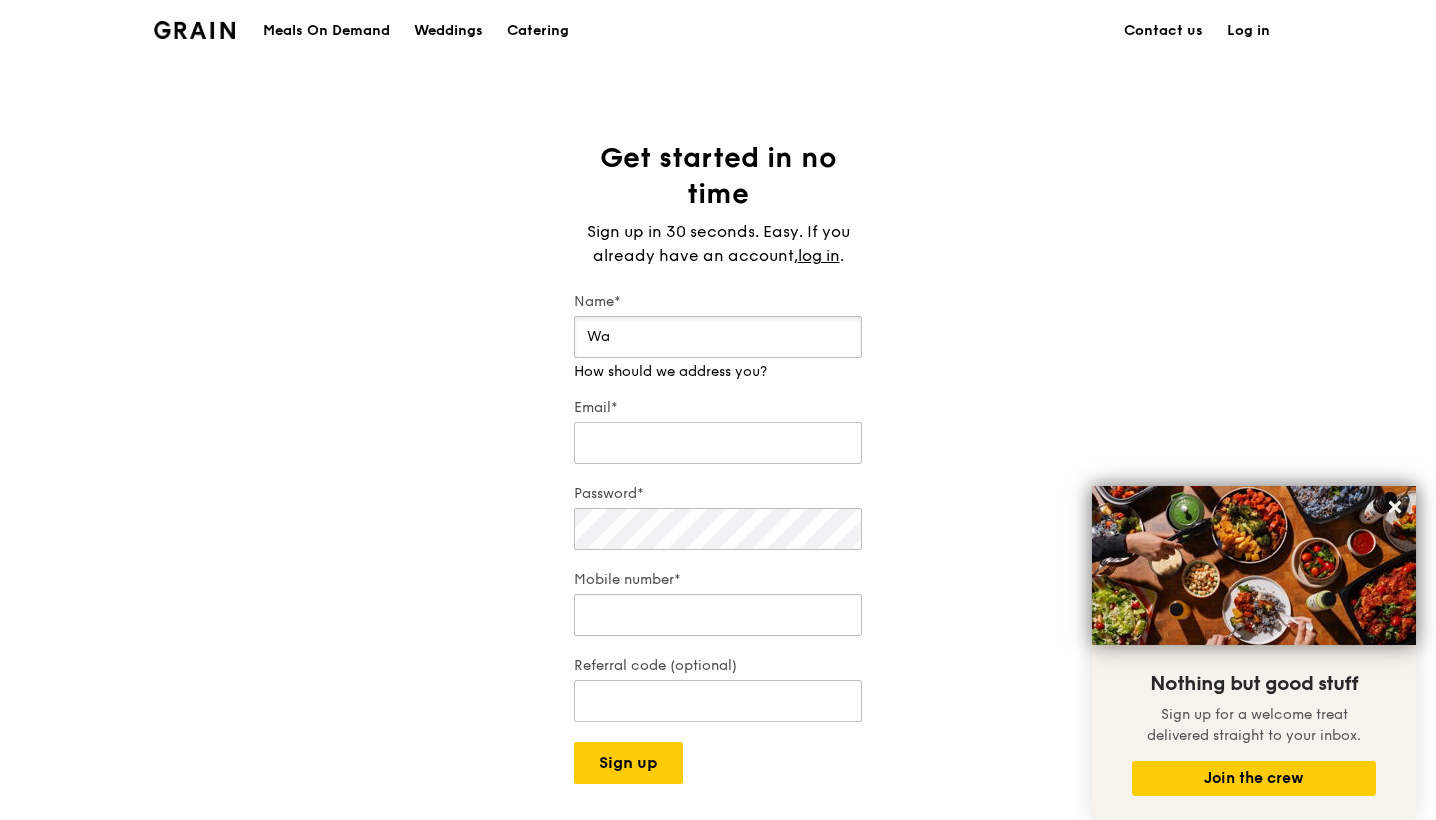 type on "W" 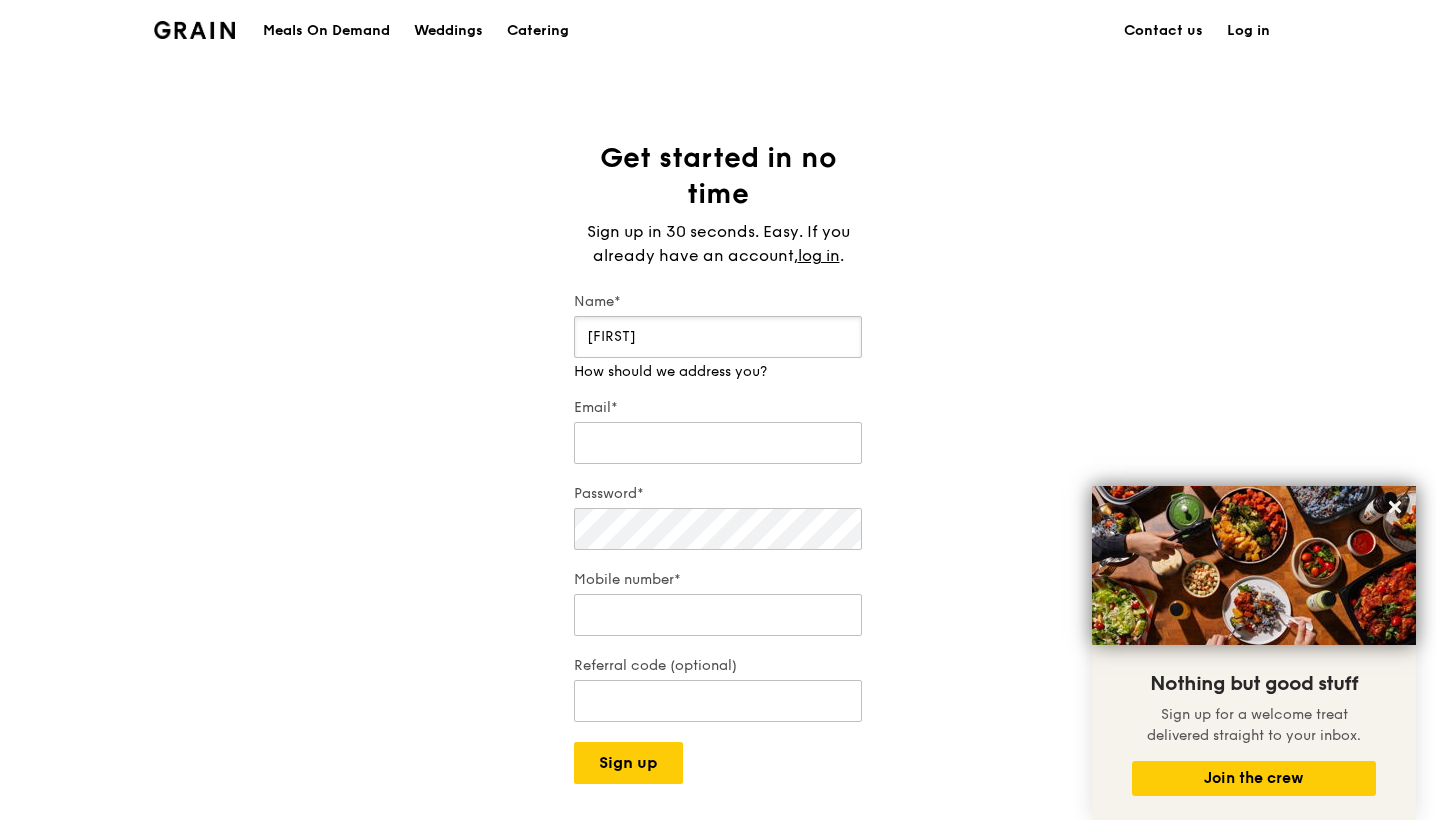 type on "Valerie" 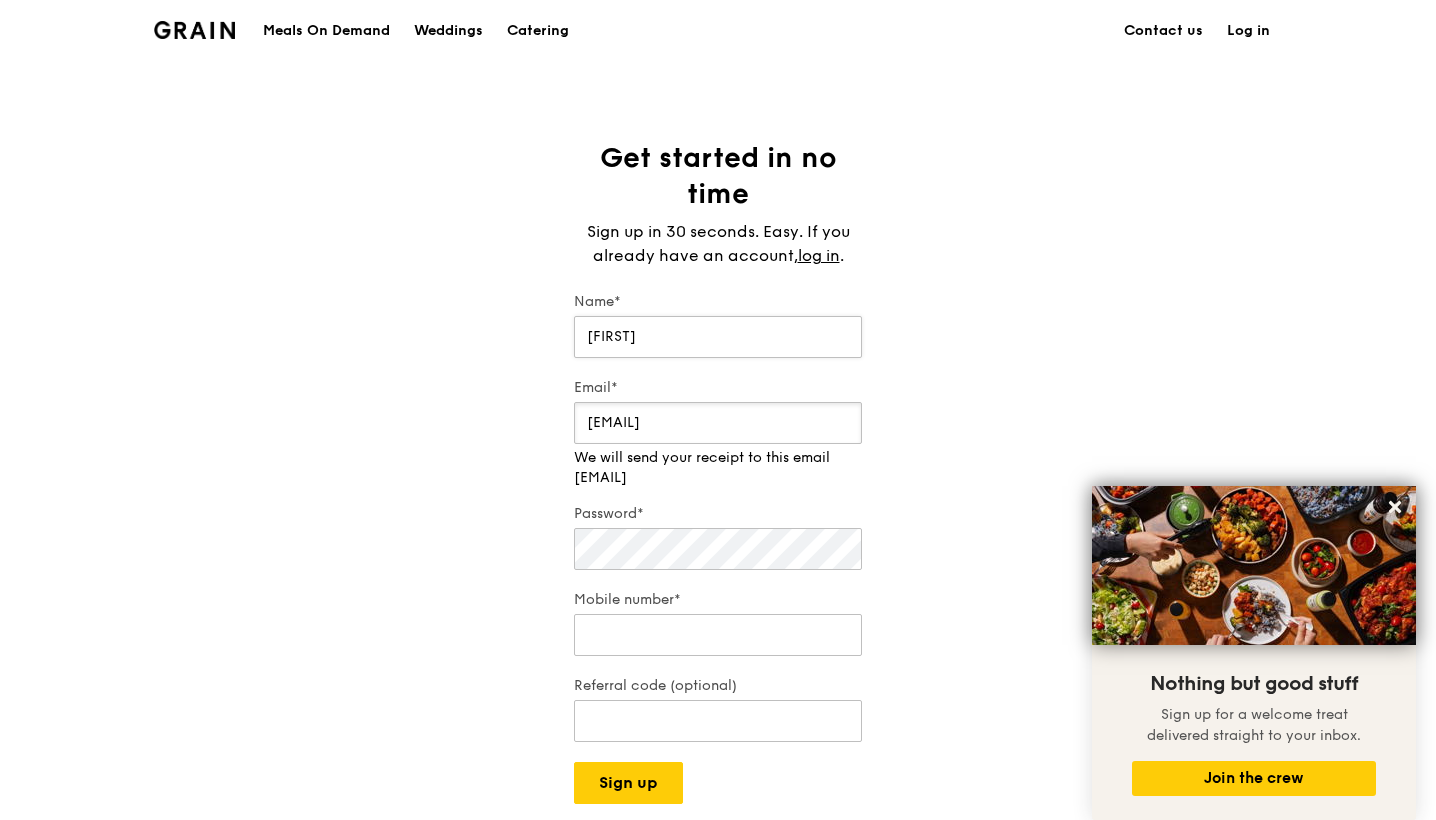 type on "wanlin927@hotmail.com" 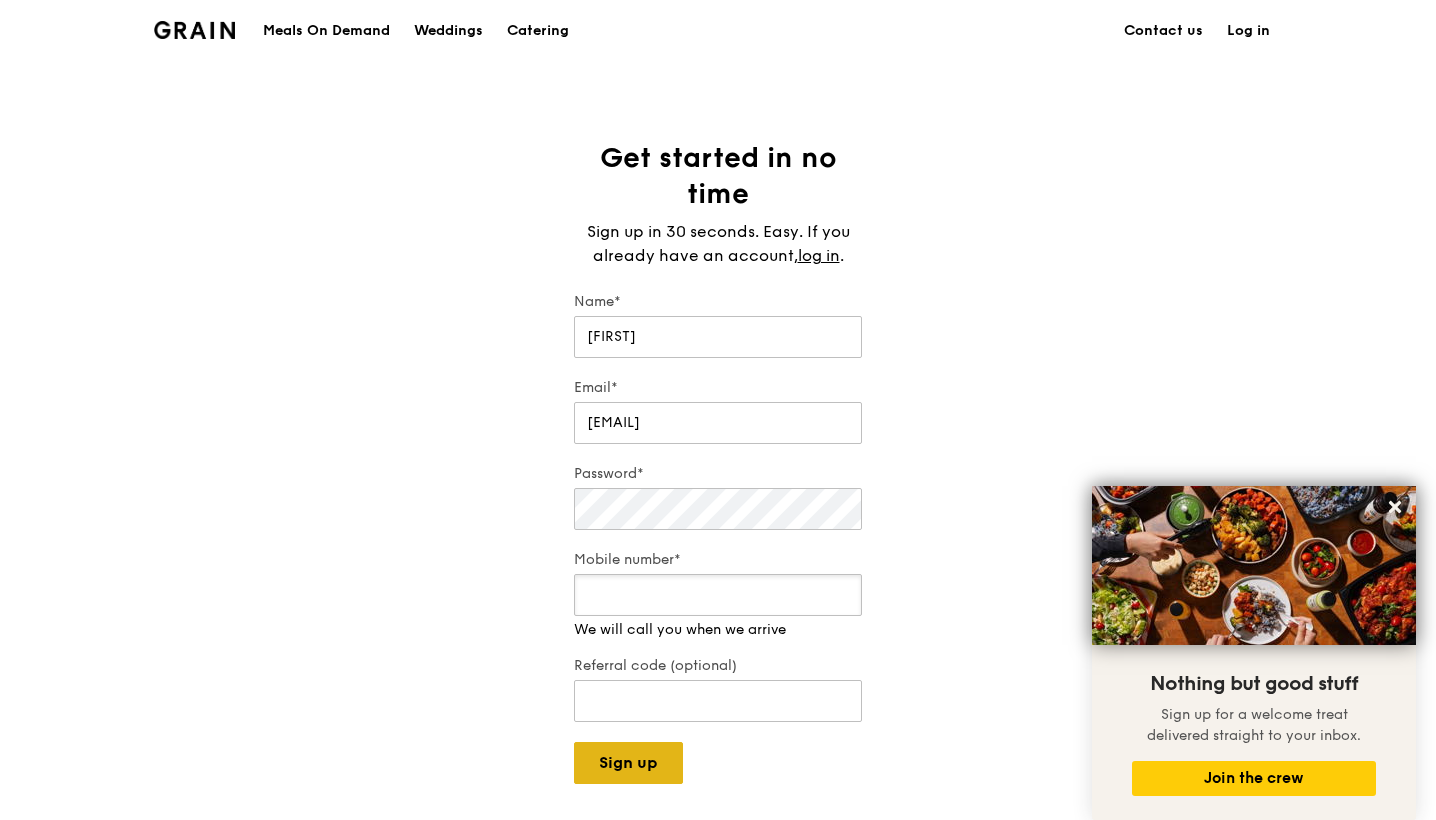 type on "91177578" 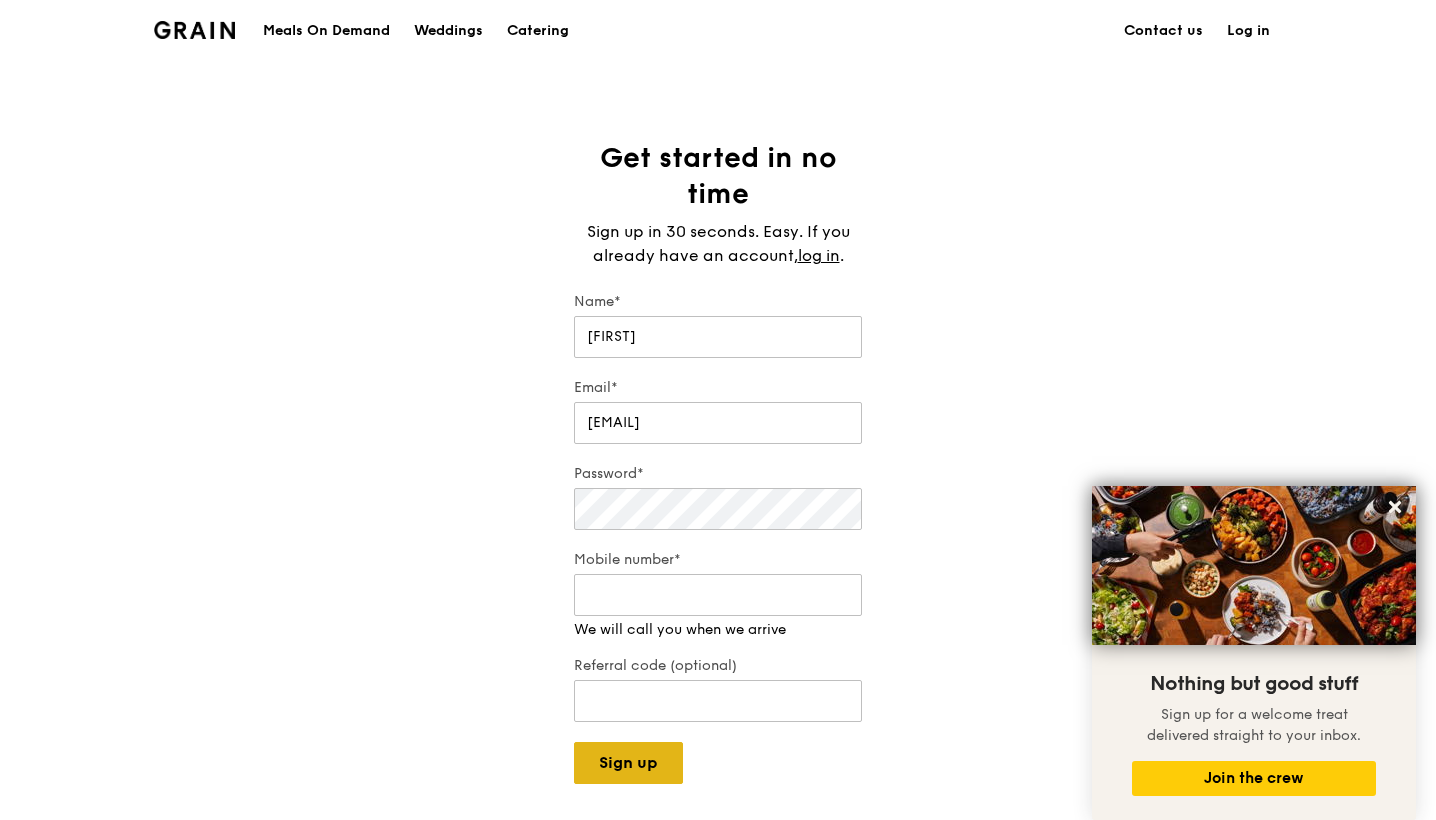 click on "Sign up" at bounding box center (628, 763) 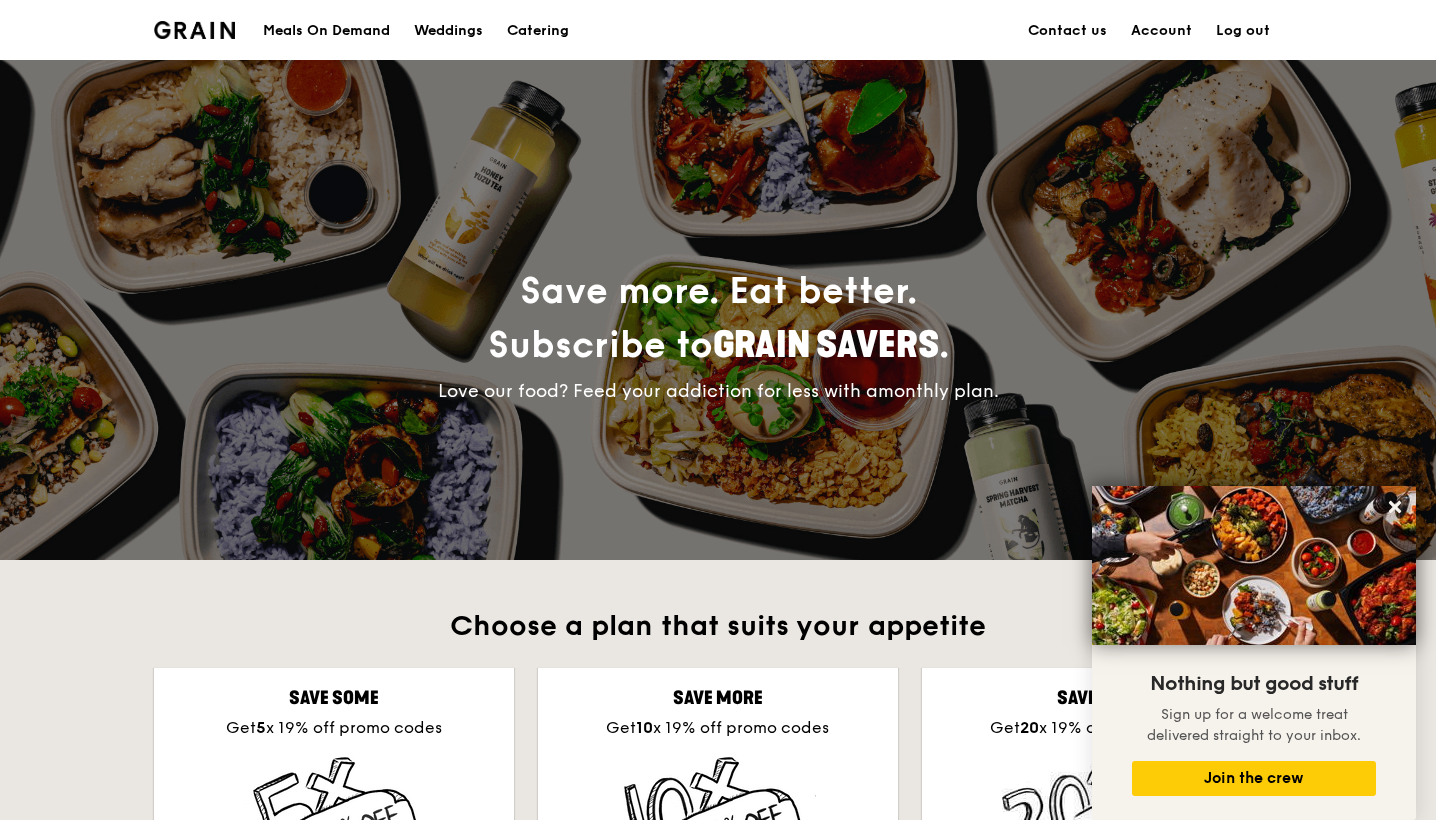 scroll, scrollTop: 0, scrollLeft: 0, axis: both 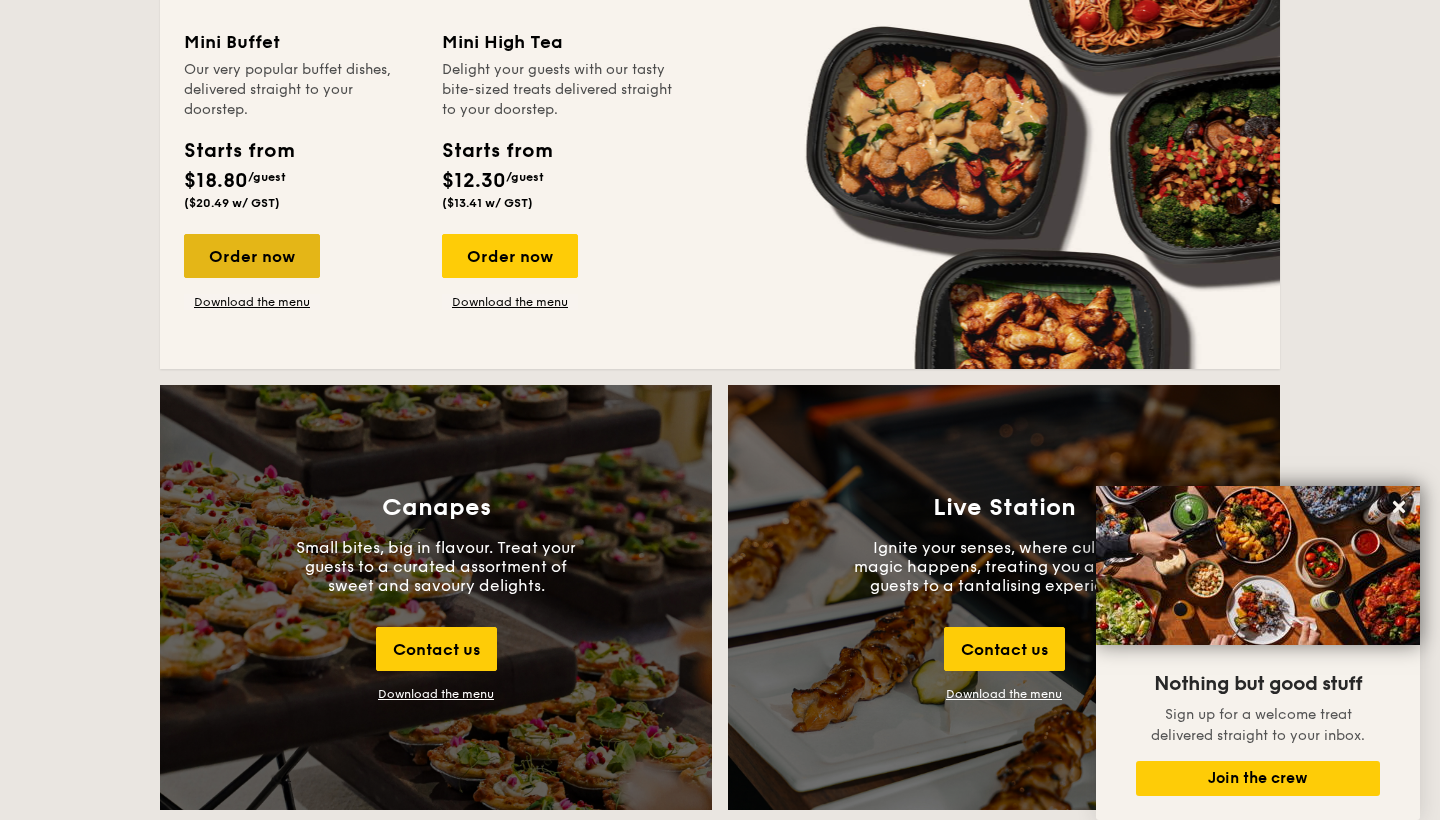 click on "Order now" at bounding box center (252, 256) 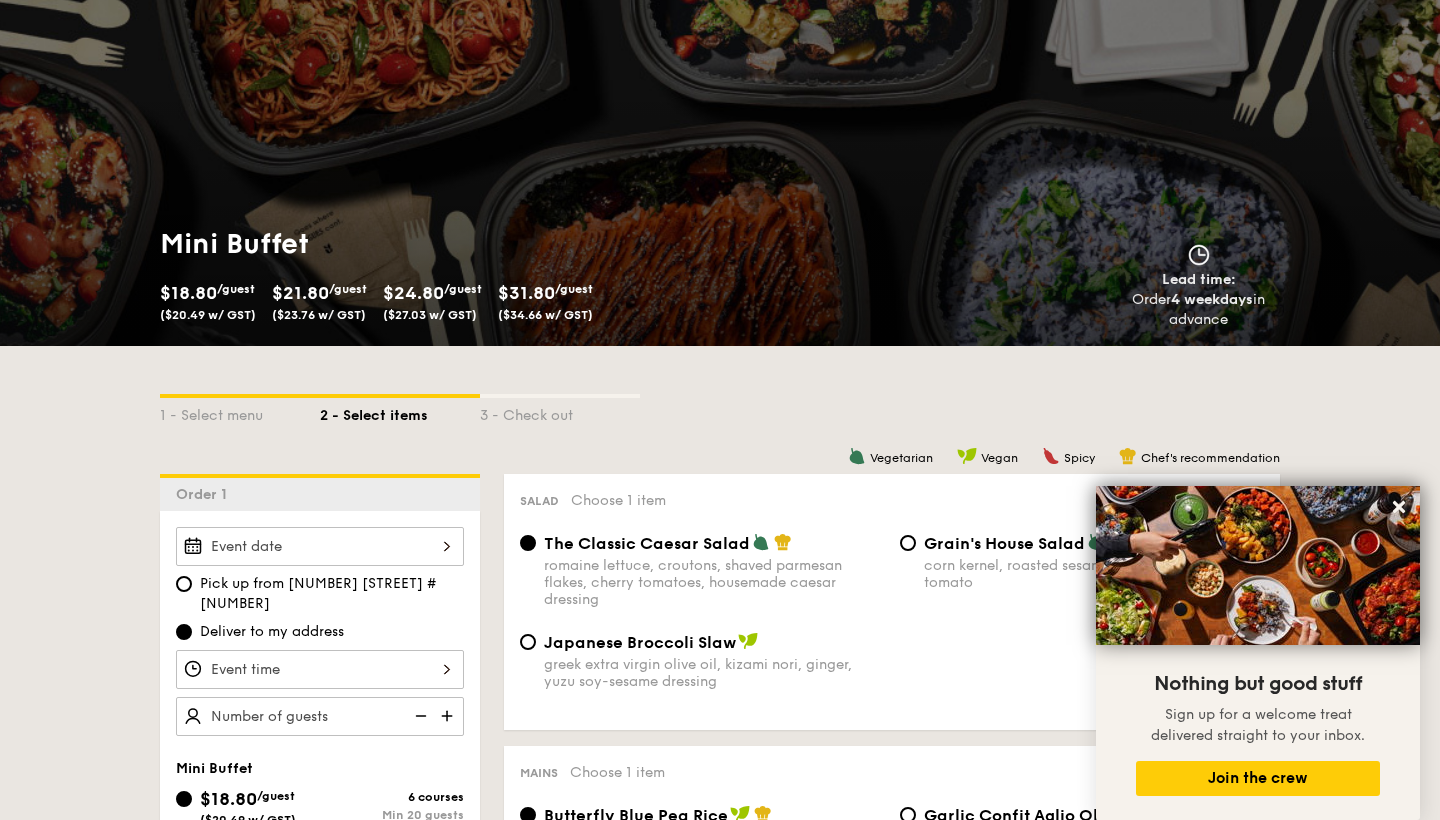 scroll, scrollTop: 471, scrollLeft: 0, axis: vertical 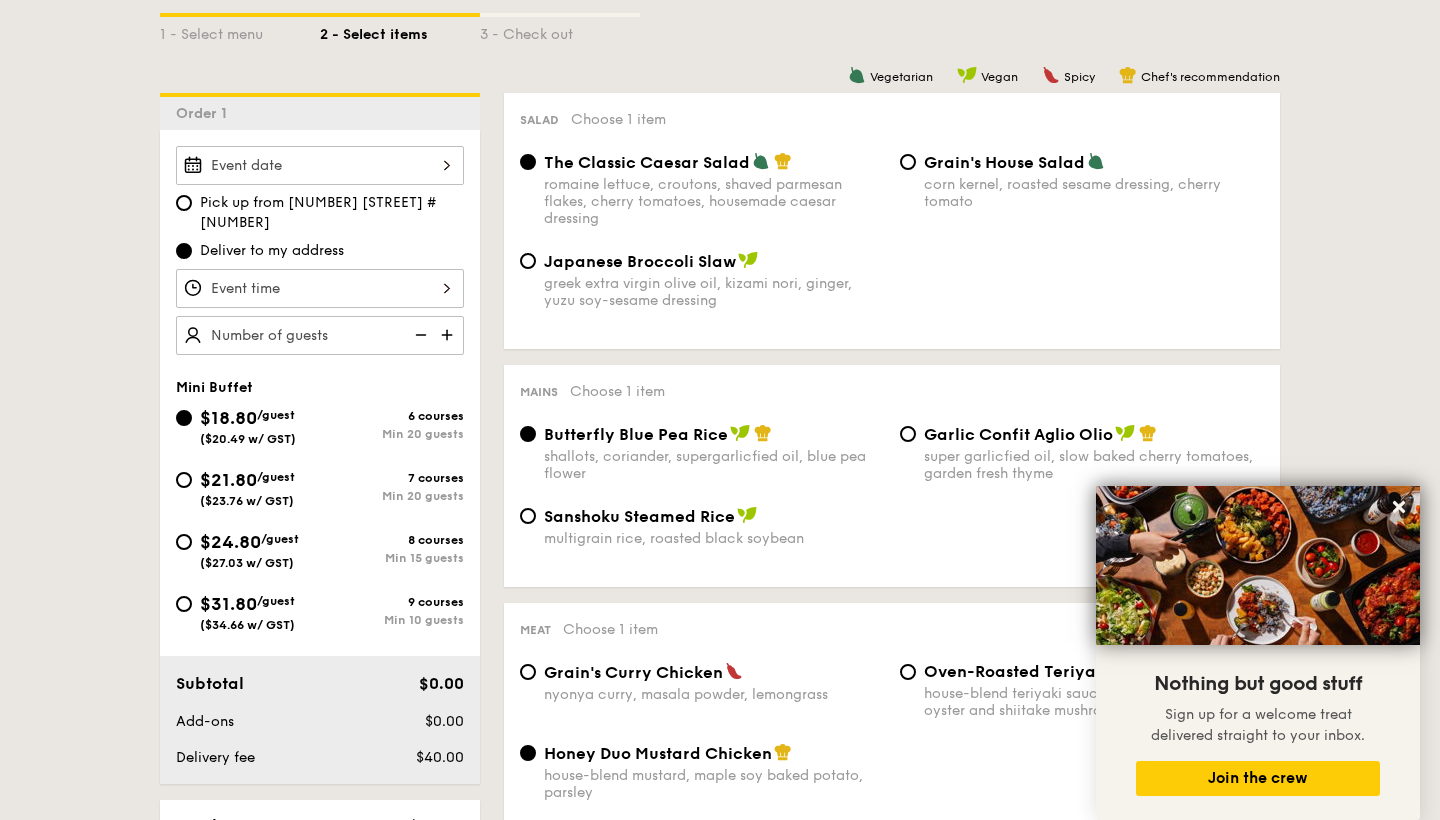 click at bounding box center [320, 165] 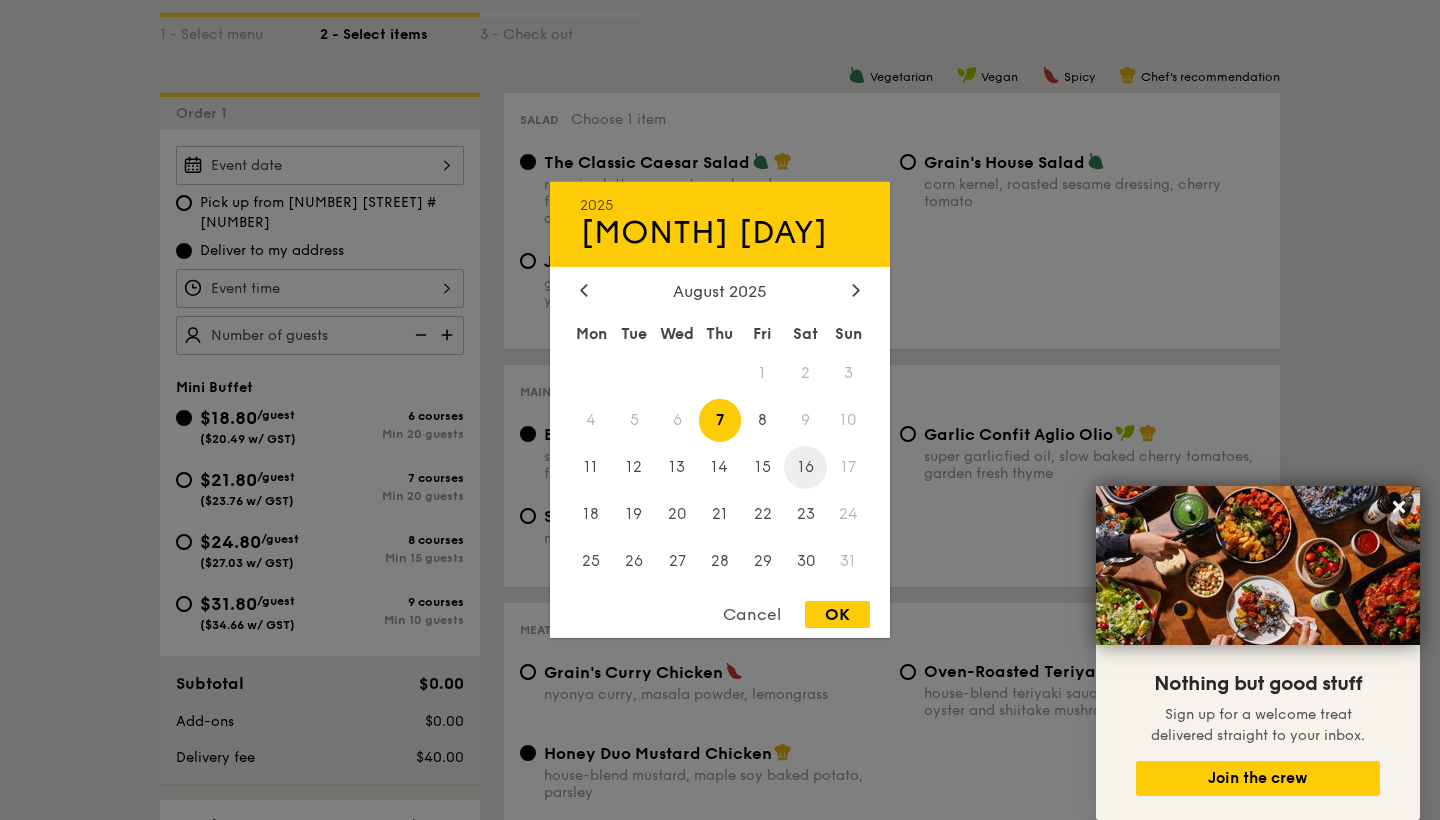click on "16" at bounding box center [805, 467] 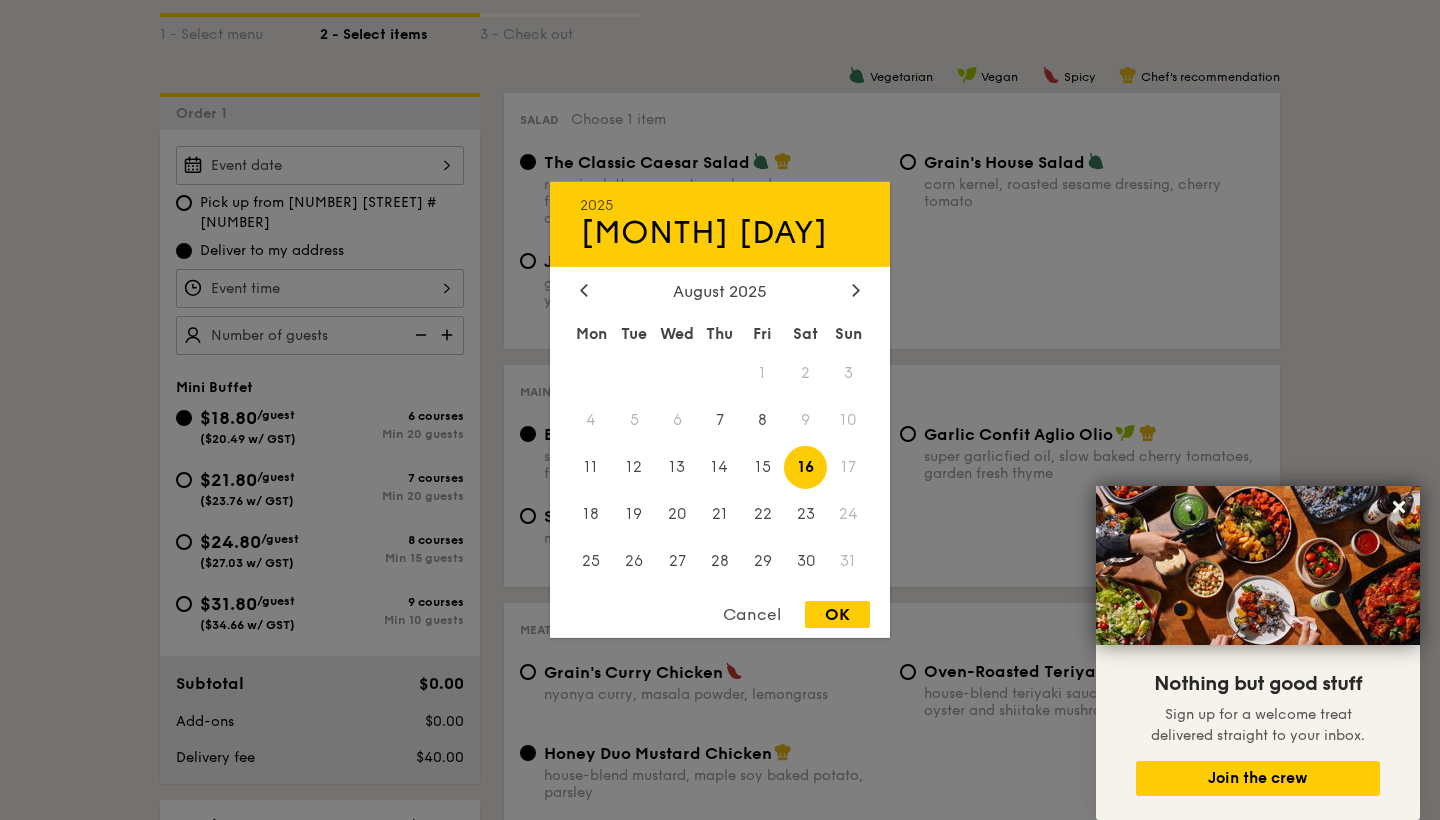 click on "OK" at bounding box center [837, 614] 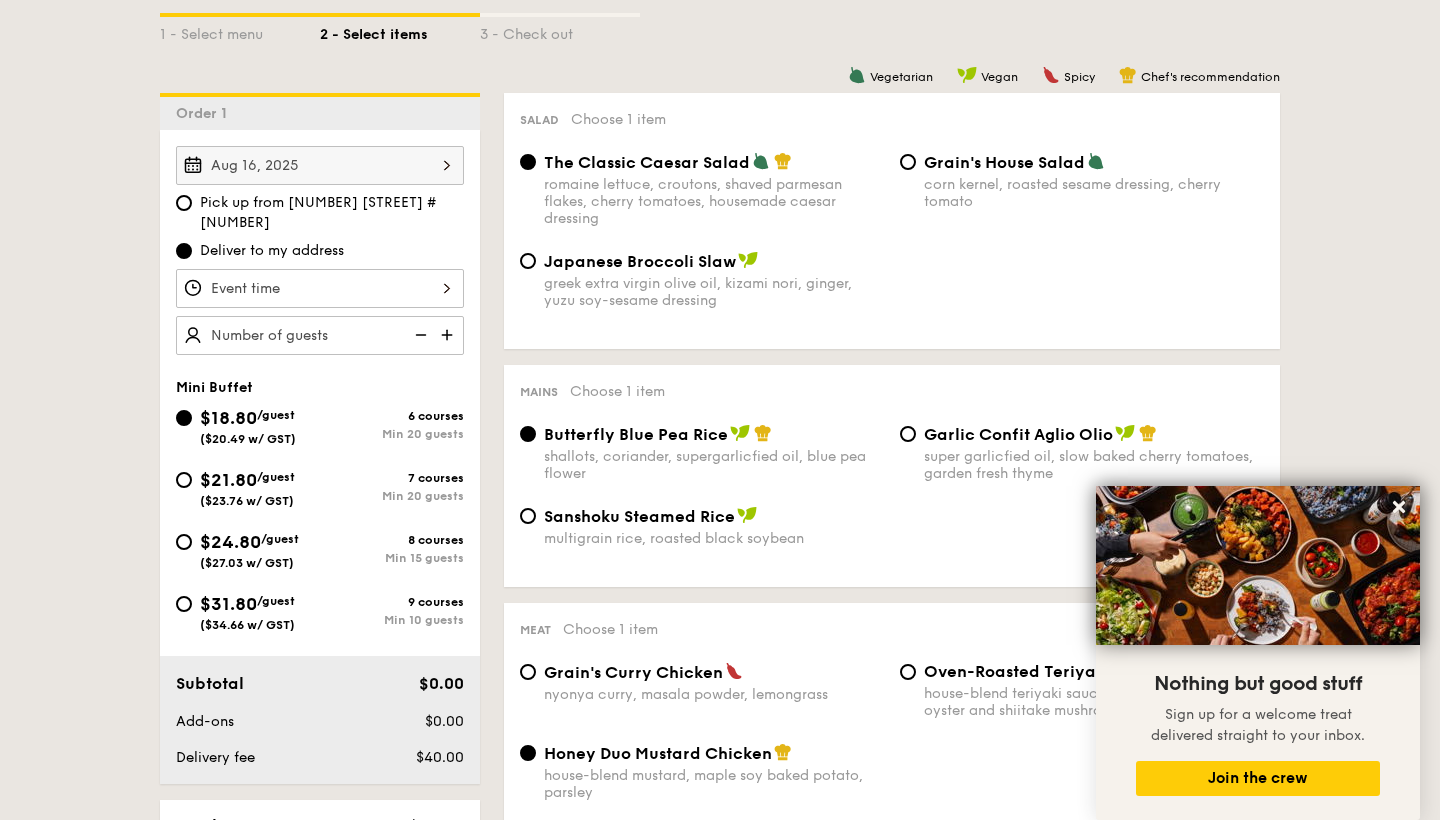 click on "/guest" at bounding box center (276, 477) 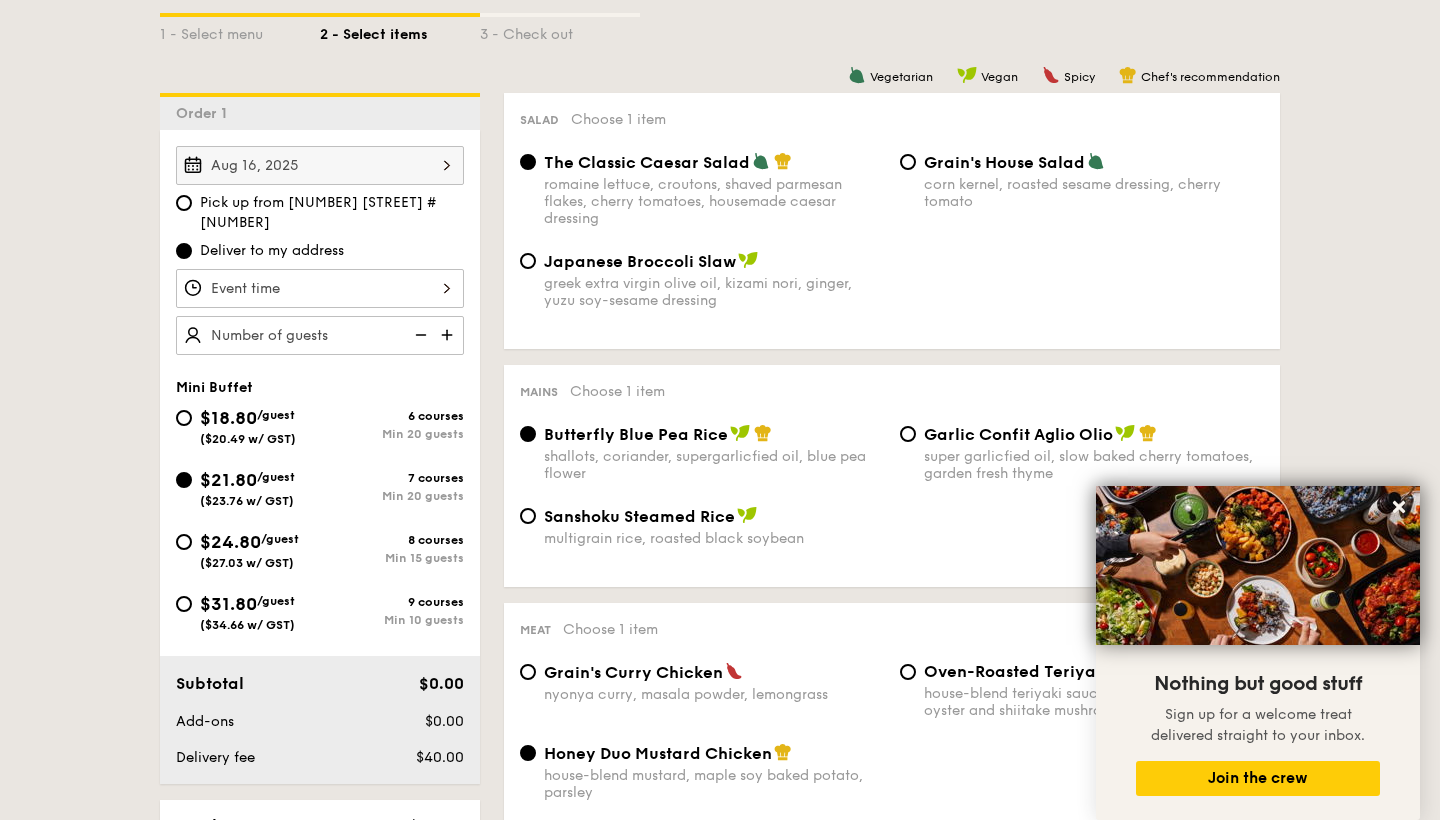 radio on "true" 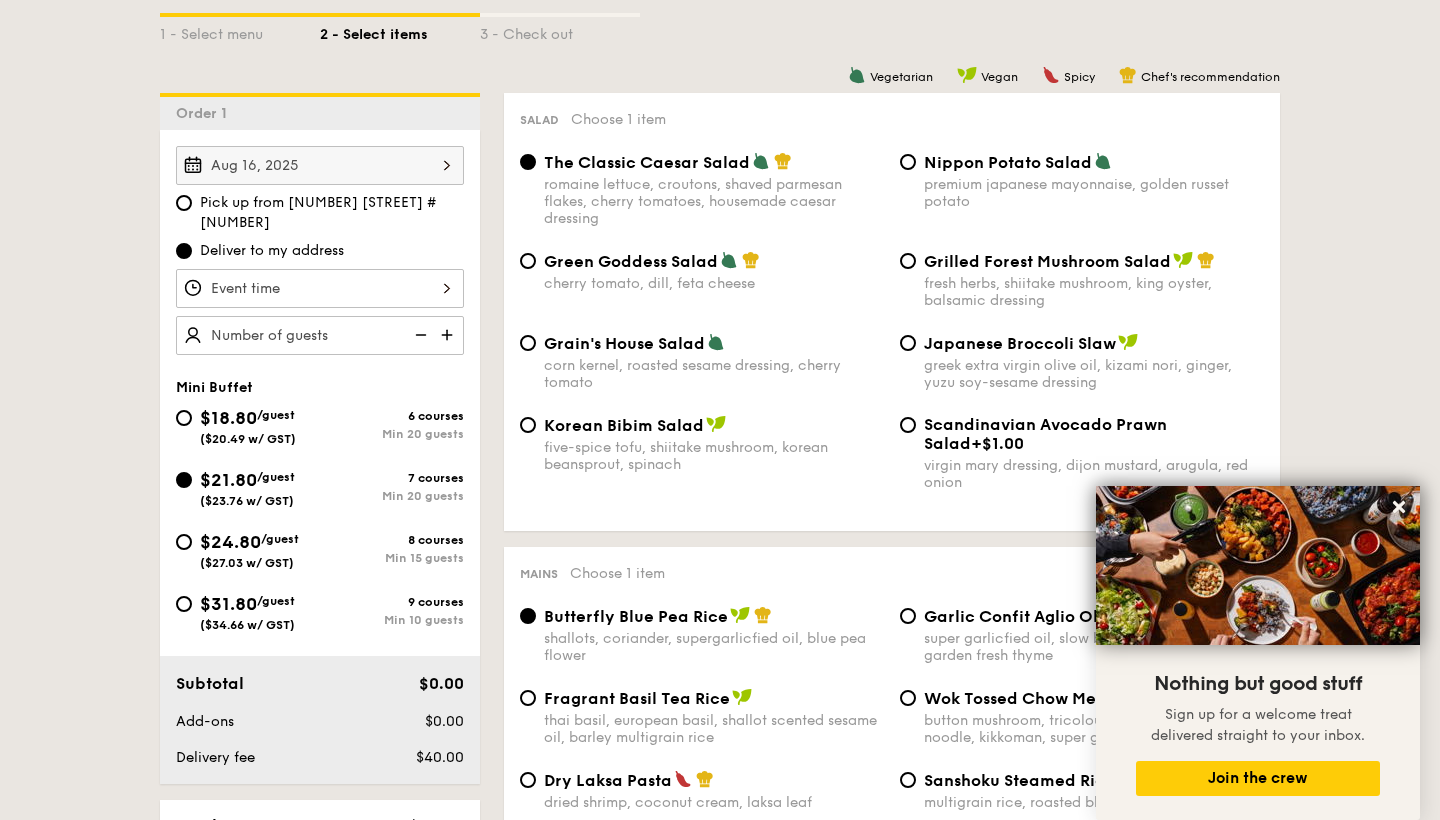 click on "Nippon Potato Salad" at bounding box center (1008, 162) 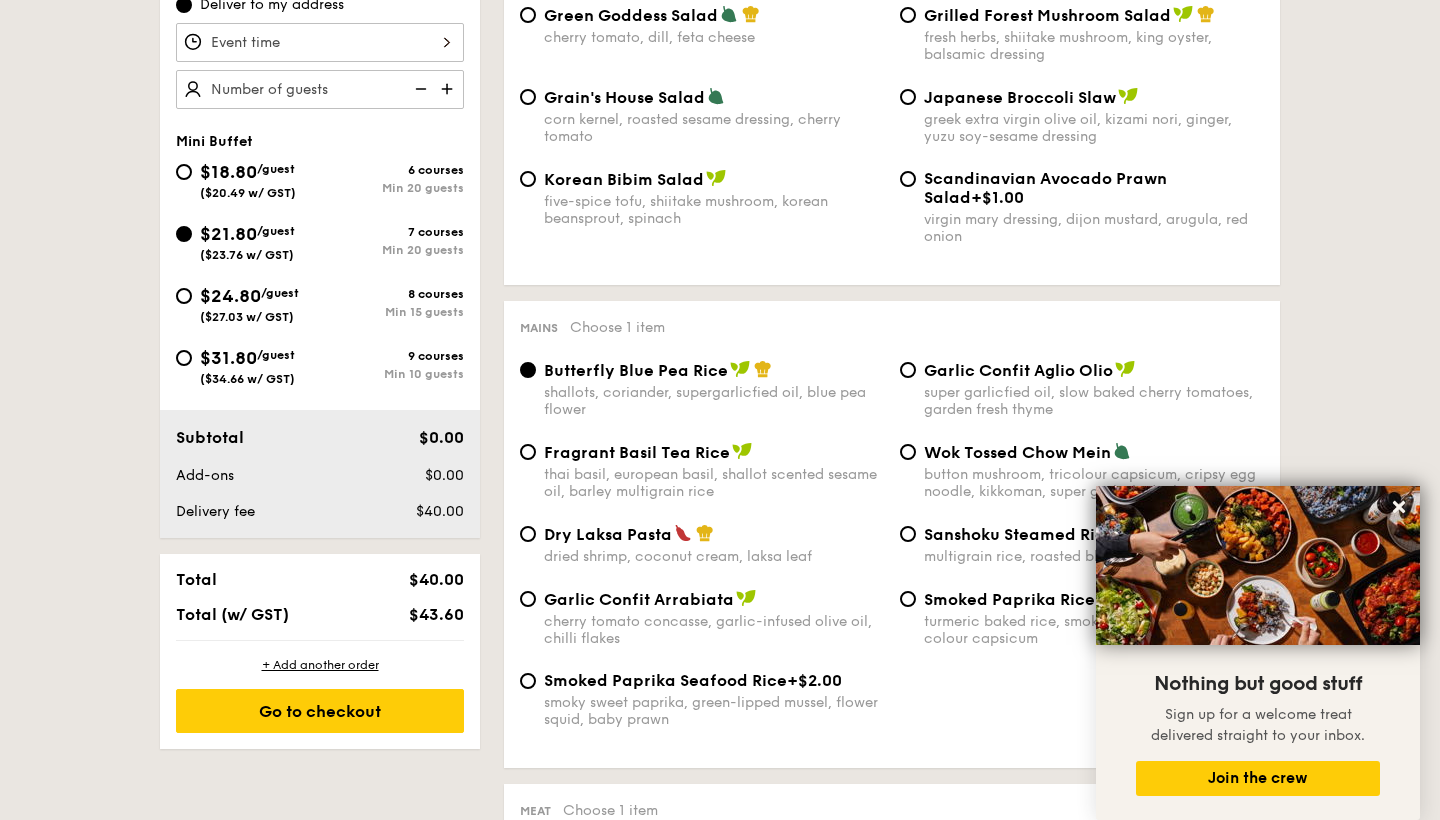 scroll, scrollTop: 797, scrollLeft: 0, axis: vertical 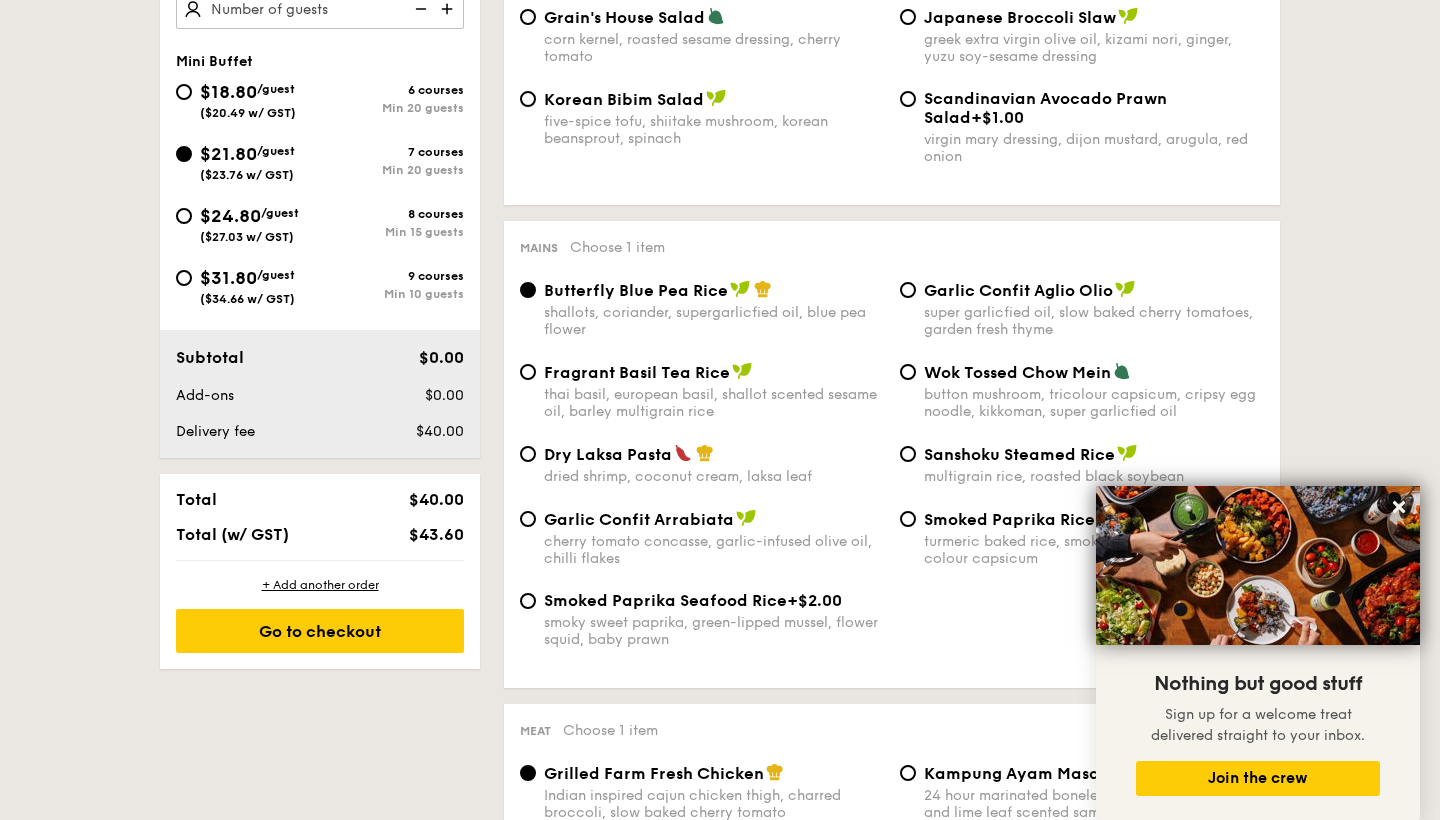 click on "dried shrimp, coconut cream, laksa leaf" at bounding box center (714, 476) 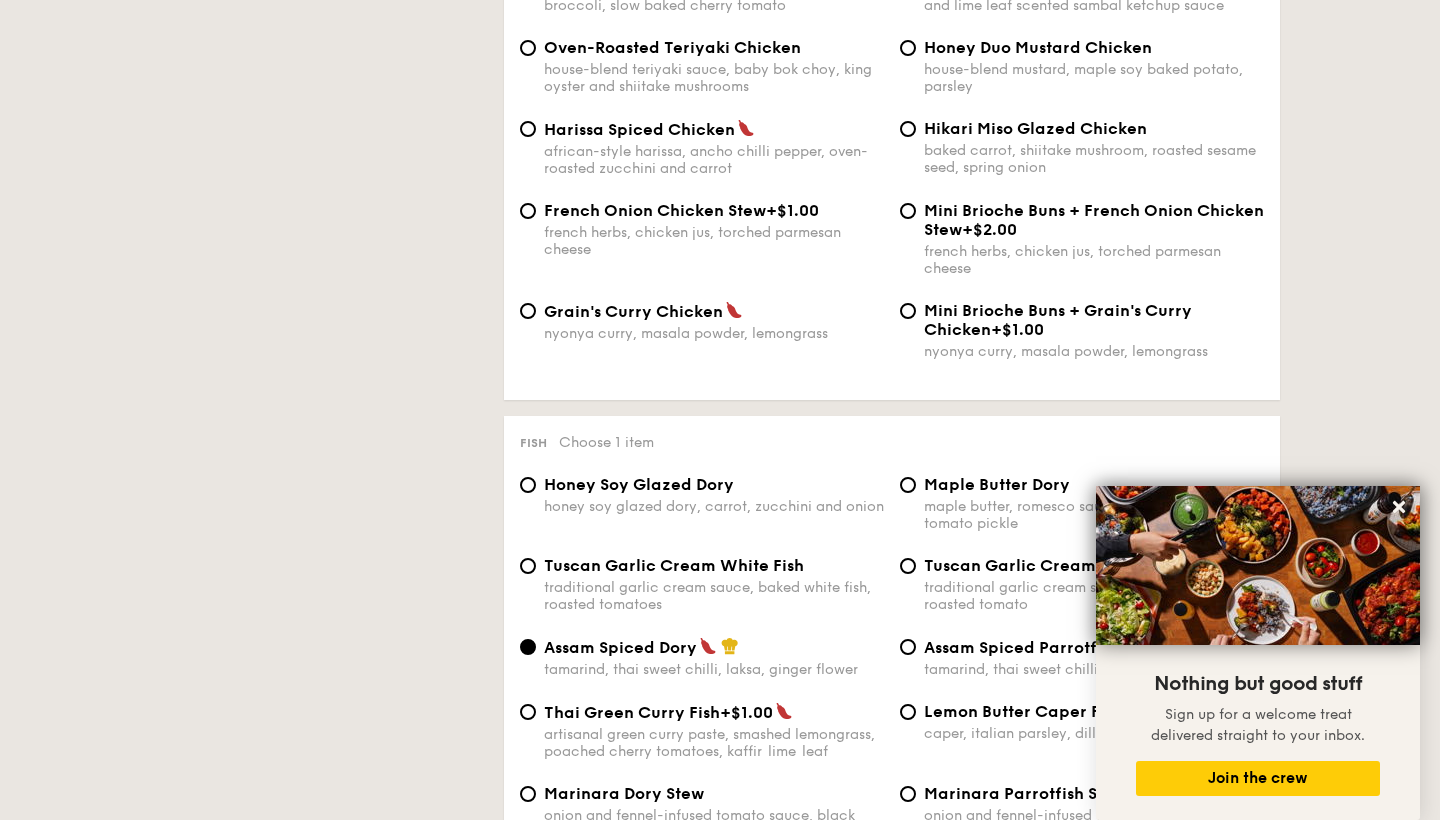 scroll, scrollTop: 1797, scrollLeft: 0, axis: vertical 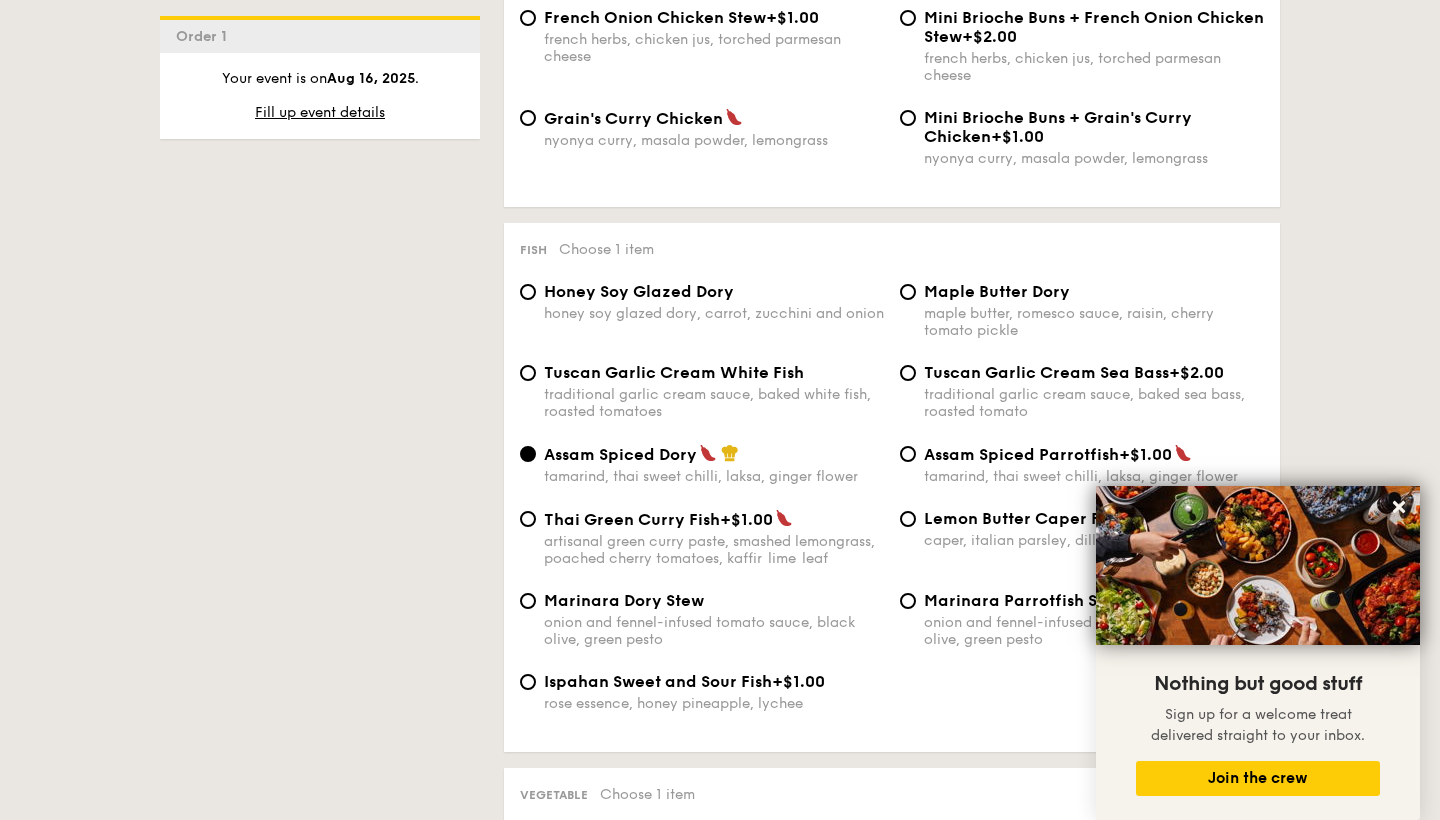 click on "Tuscan Garlic Cream White Fish" at bounding box center [674, 372] 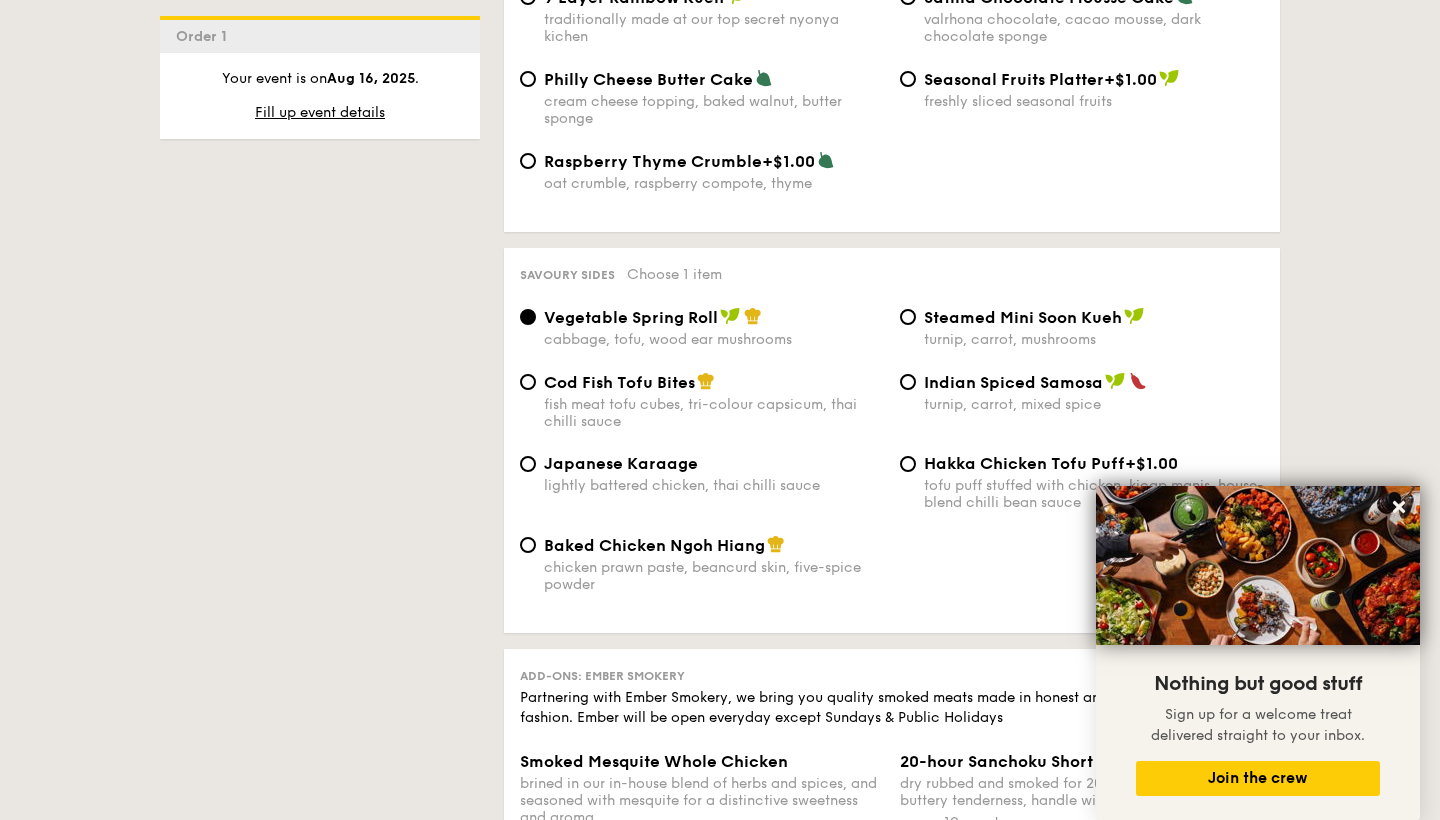 scroll, scrollTop: 3256, scrollLeft: 0, axis: vertical 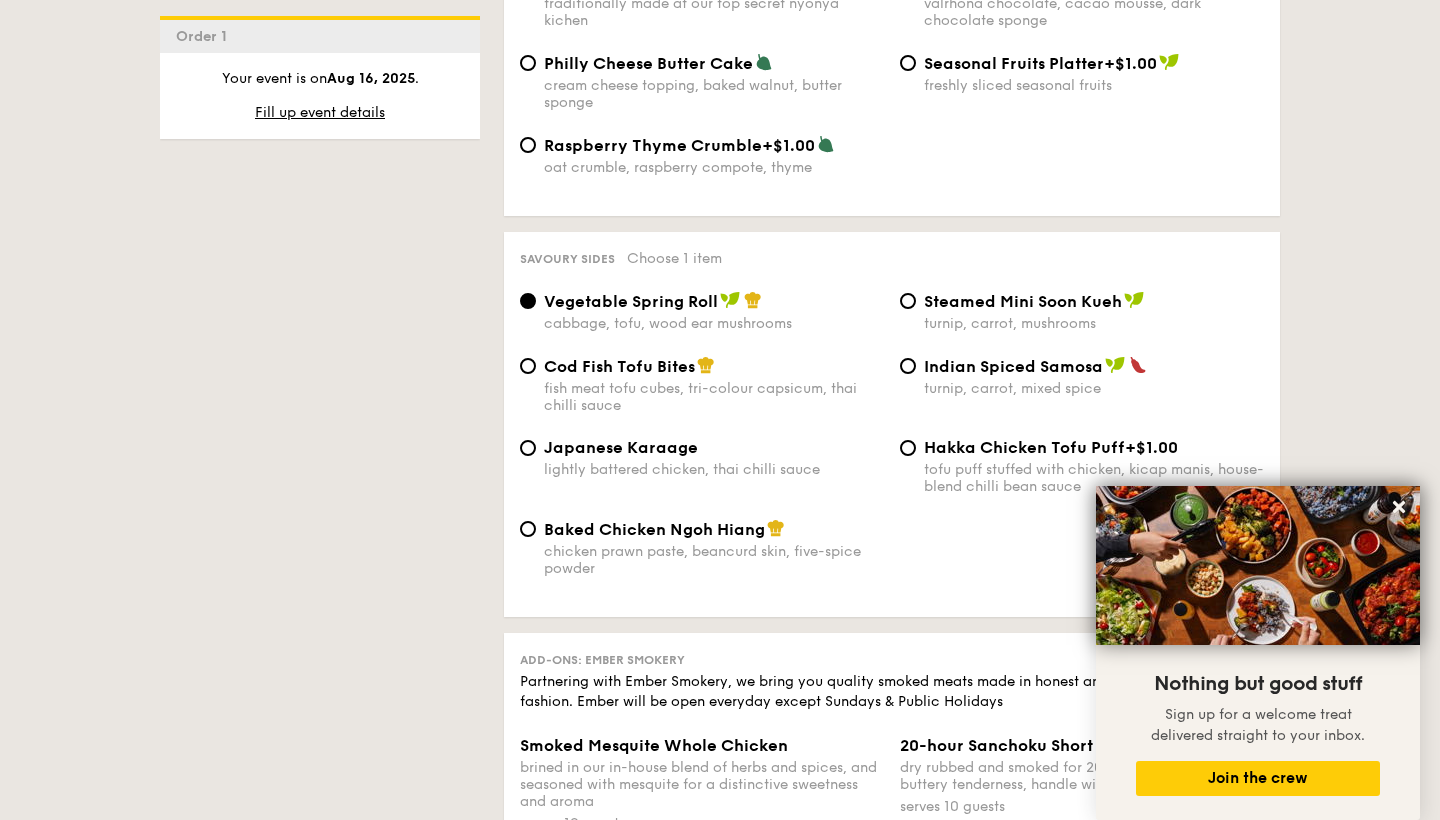 click on "Baked Chicken Ngoh Hiang" at bounding box center (654, 529) 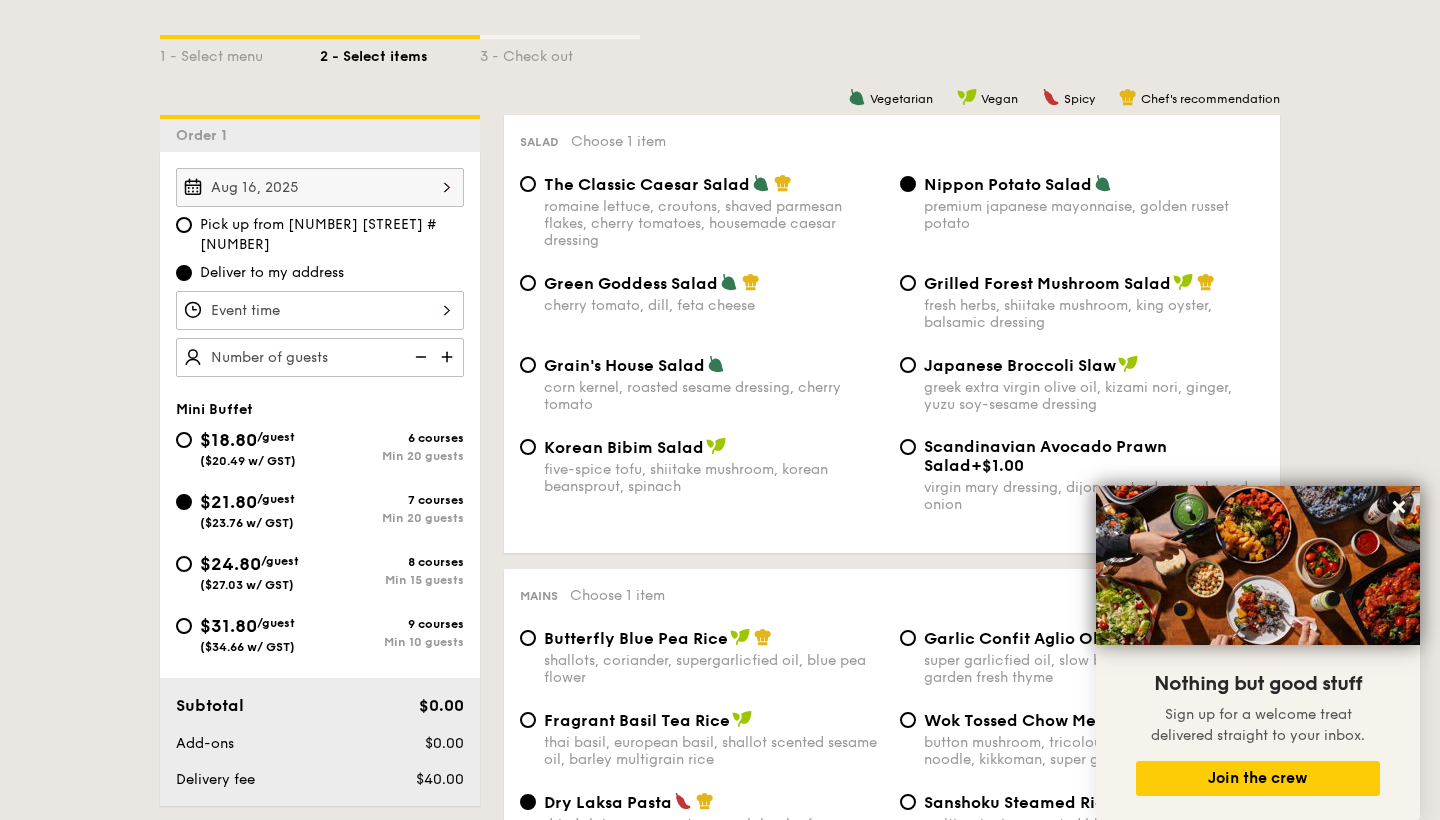 scroll, scrollTop: 425, scrollLeft: 0, axis: vertical 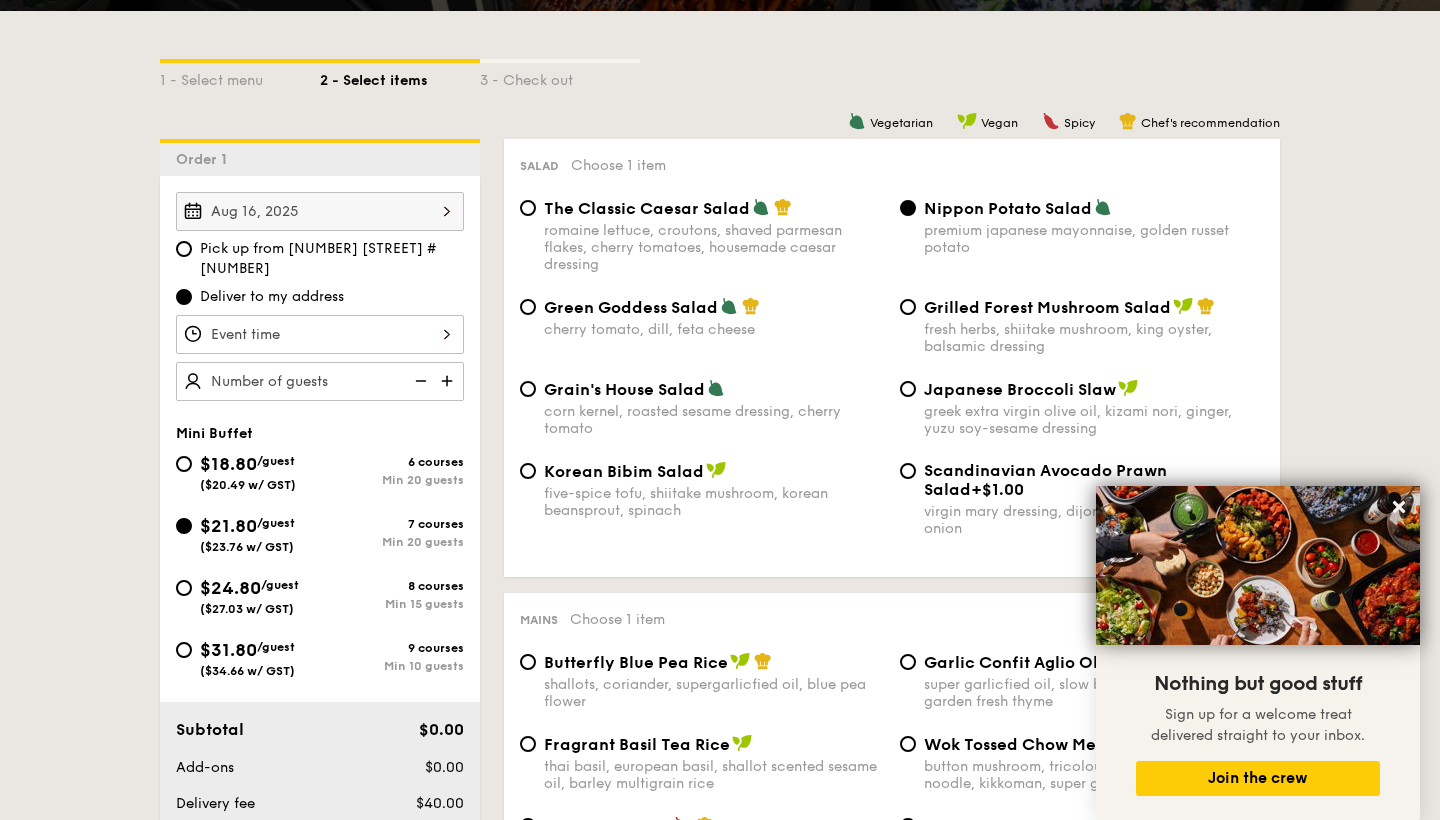 click at bounding box center [449, 381] 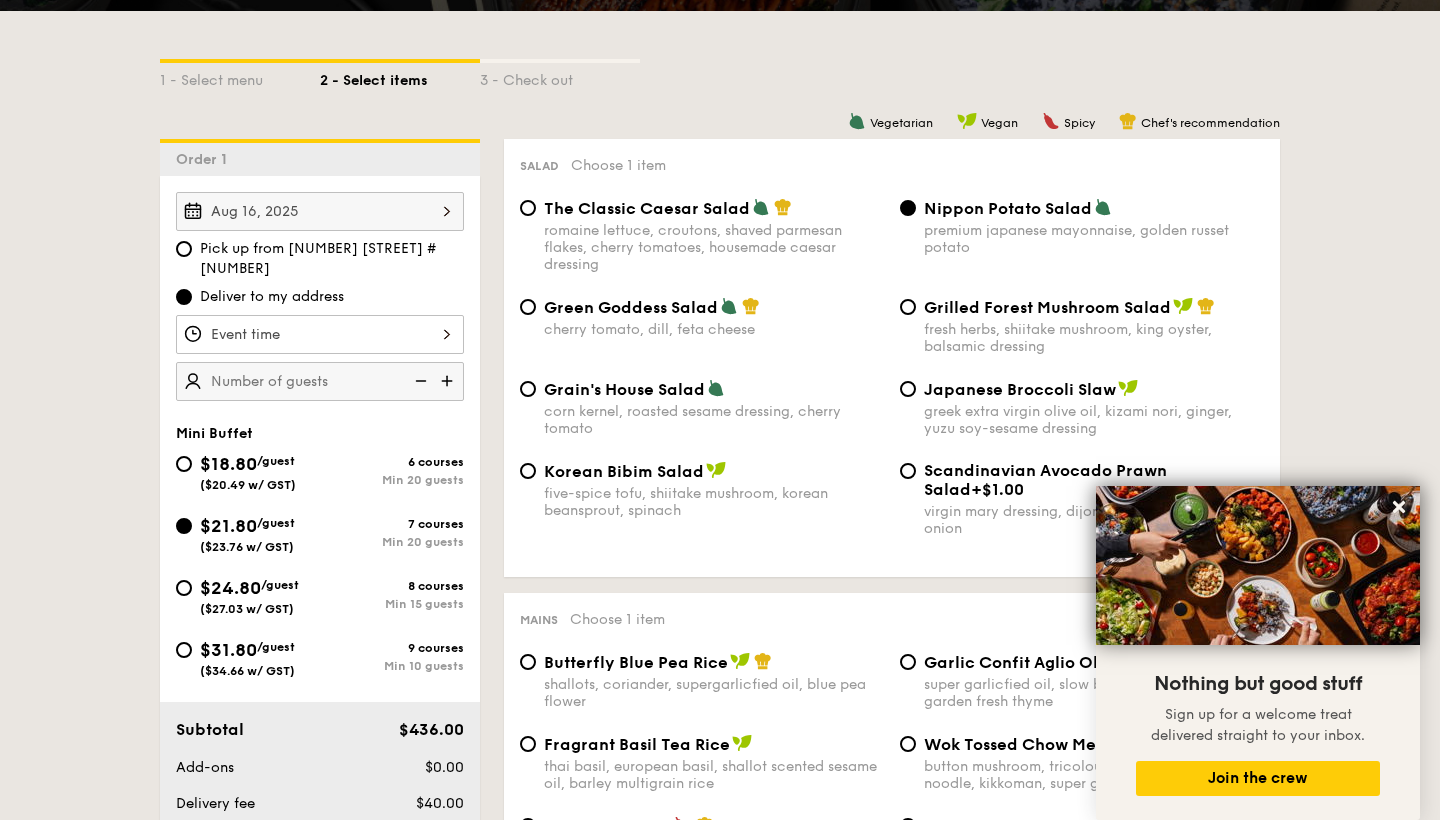type on "20 guests" 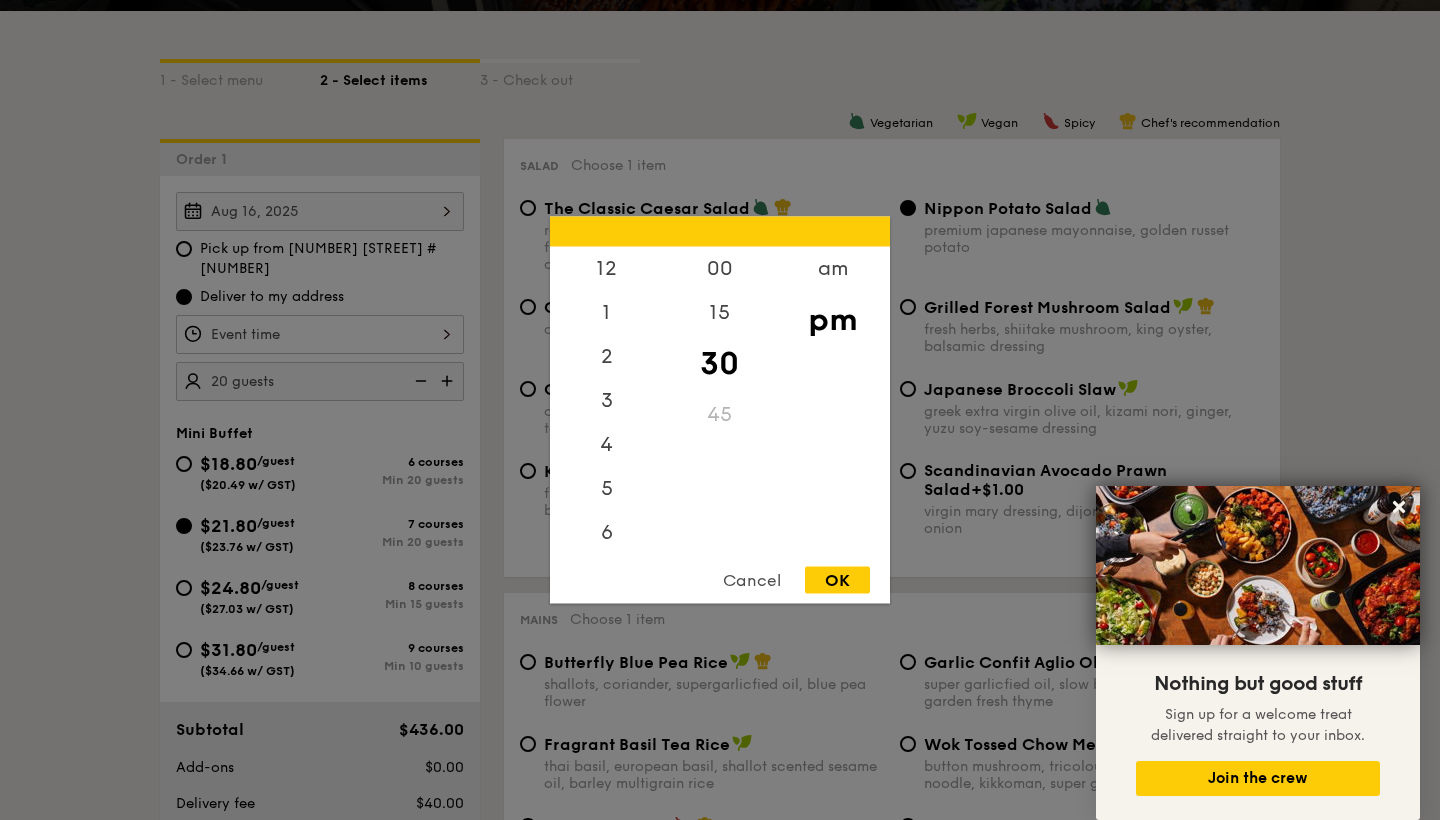 click on "12 1 2 3 4 5 6 7 8 9 10 11   00 15 30 45   am   pm   Cancel   OK" at bounding box center (320, 334) 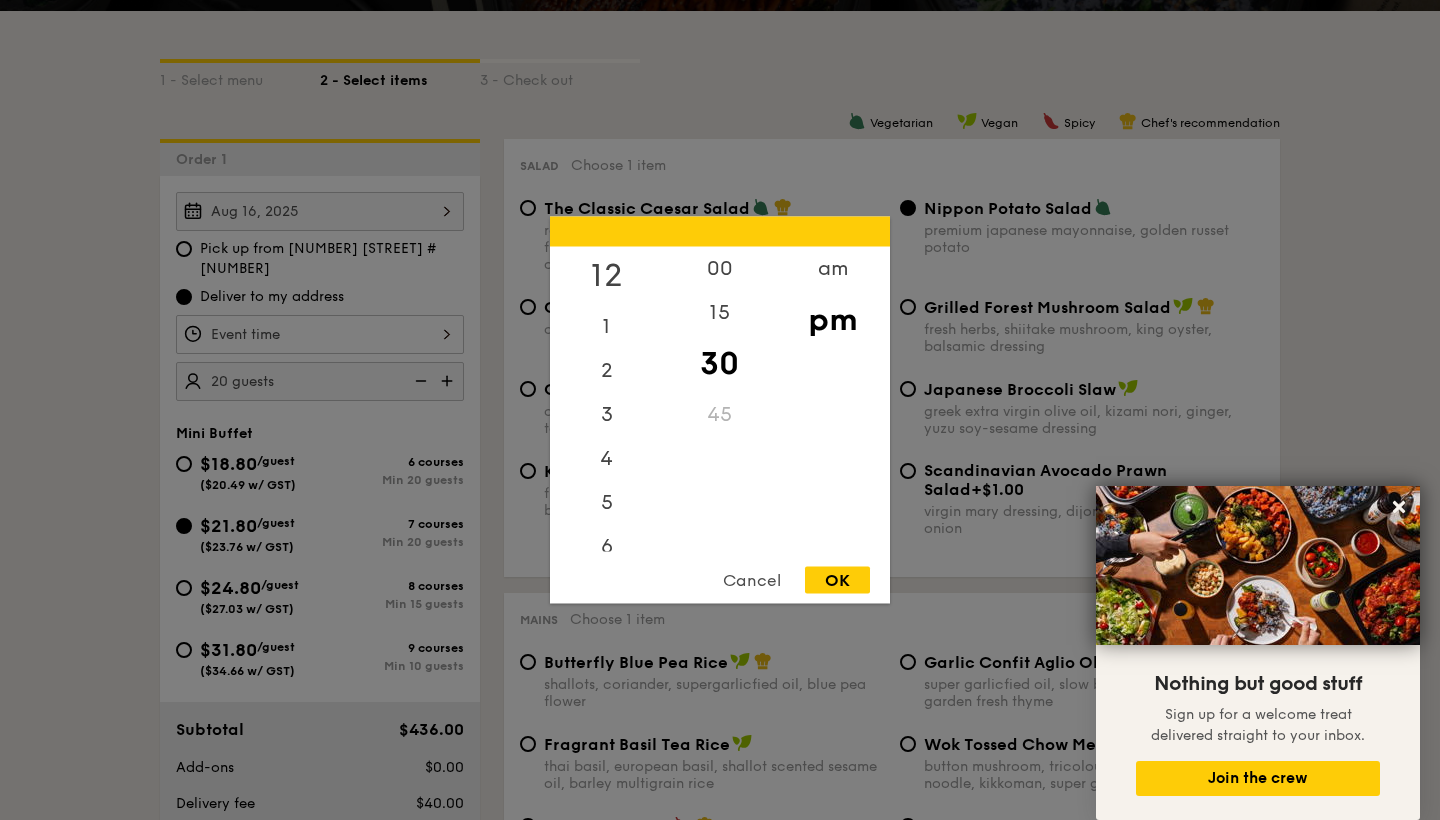 scroll, scrollTop: 0, scrollLeft: 0, axis: both 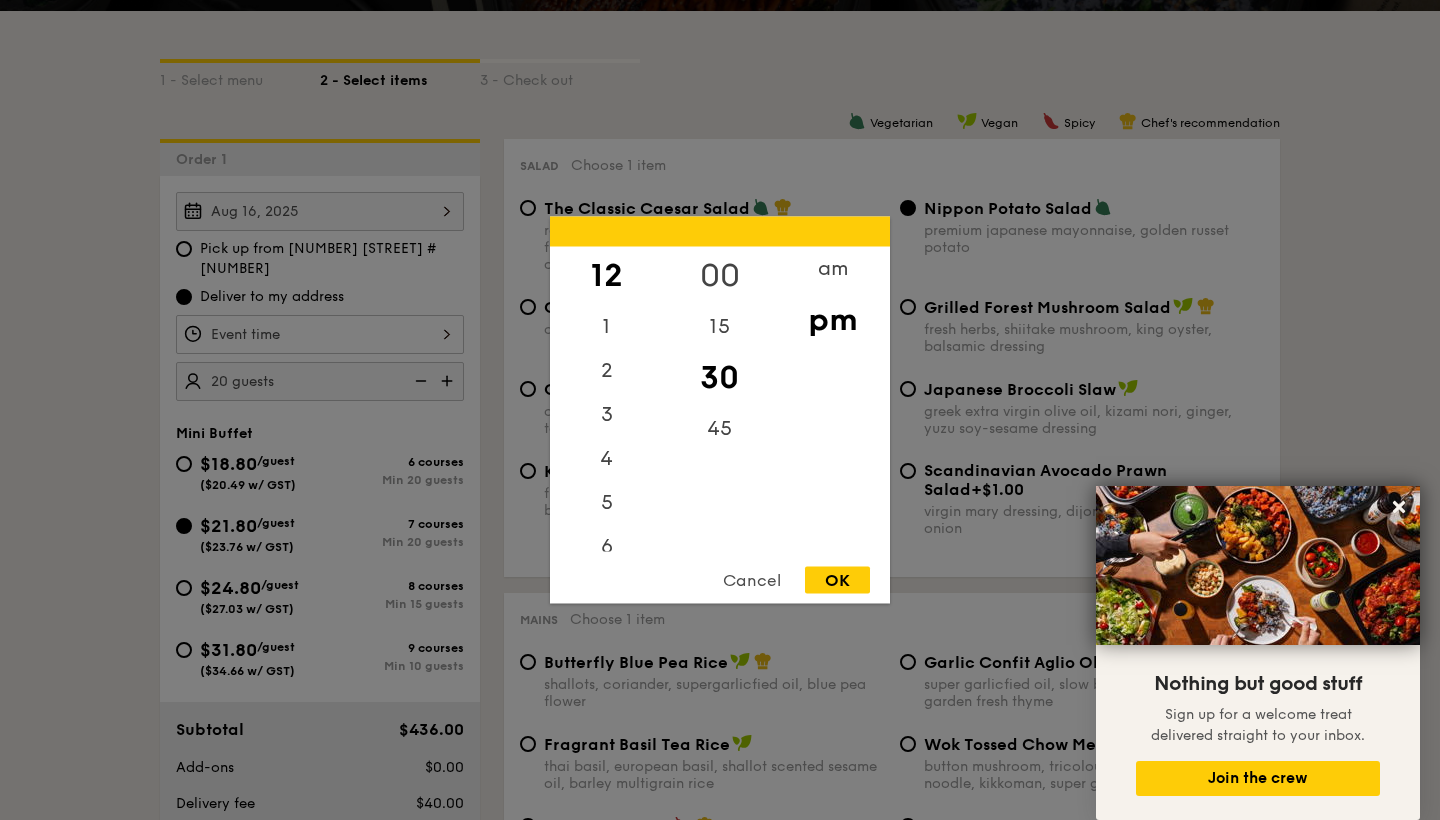 click on "00" at bounding box center (719, 276) 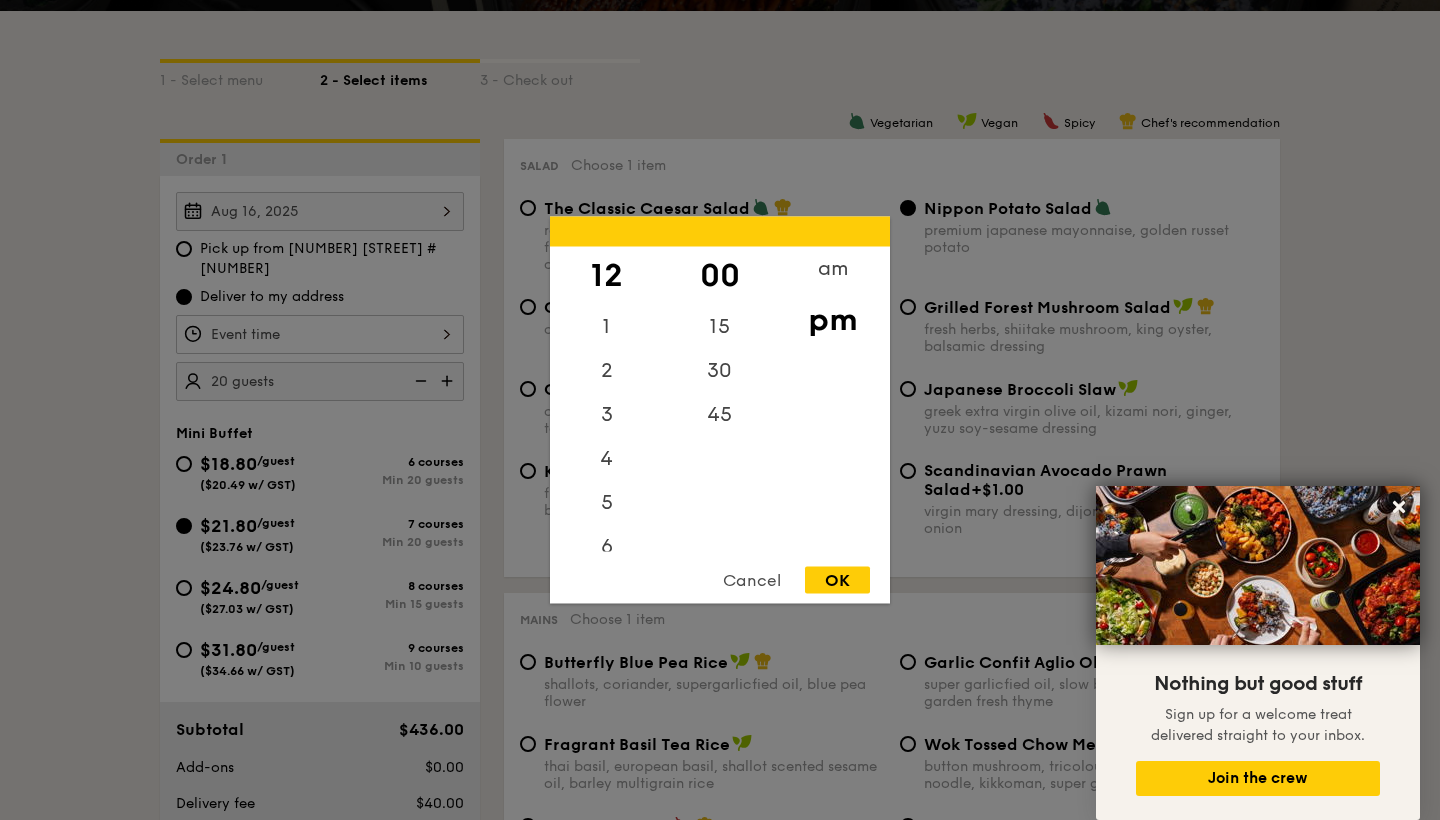 click on "OK" at bounding box center [837, 580] 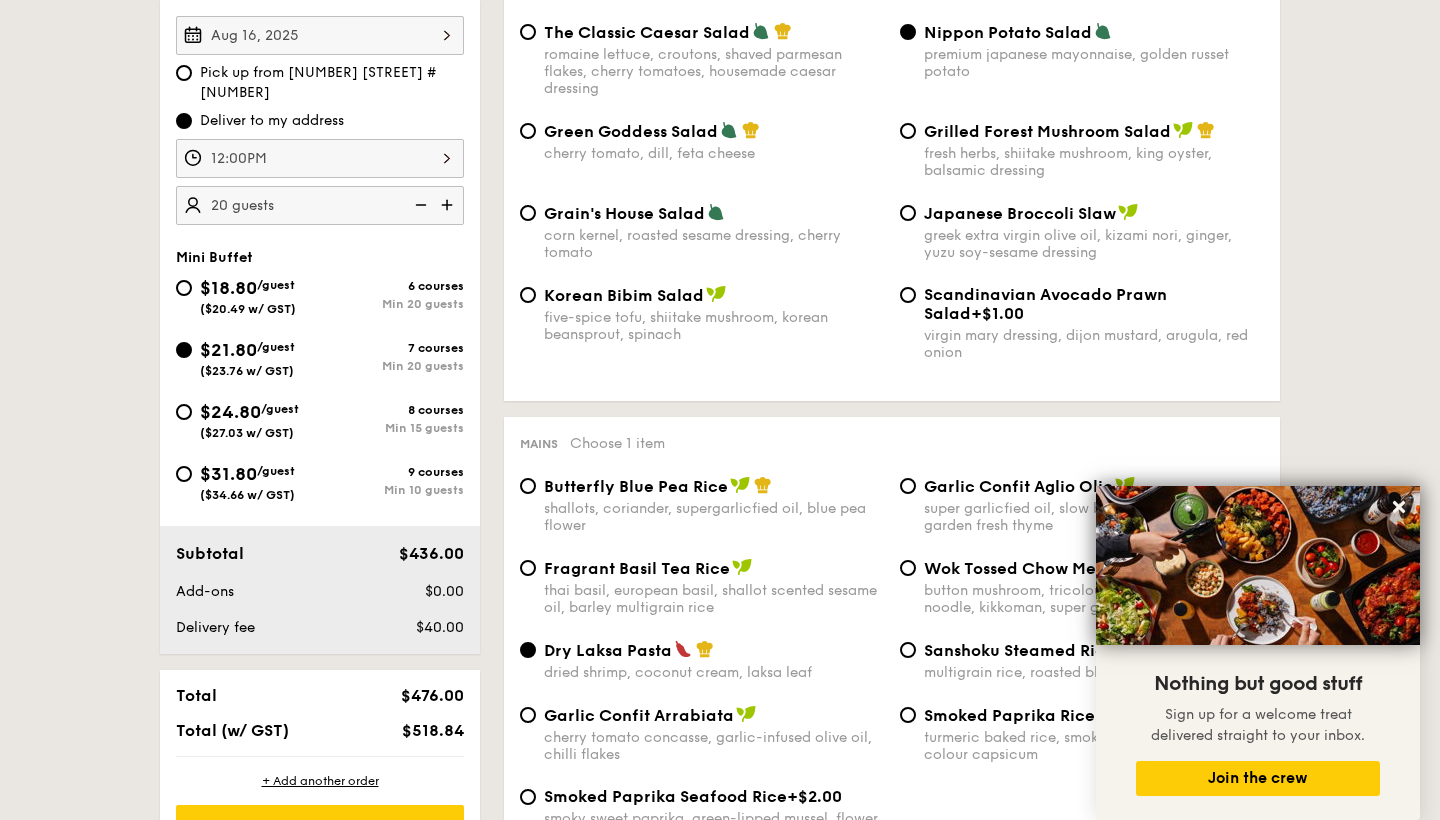 scroll, scrollTop: 518, scrollLeft: 0, axis: vertical 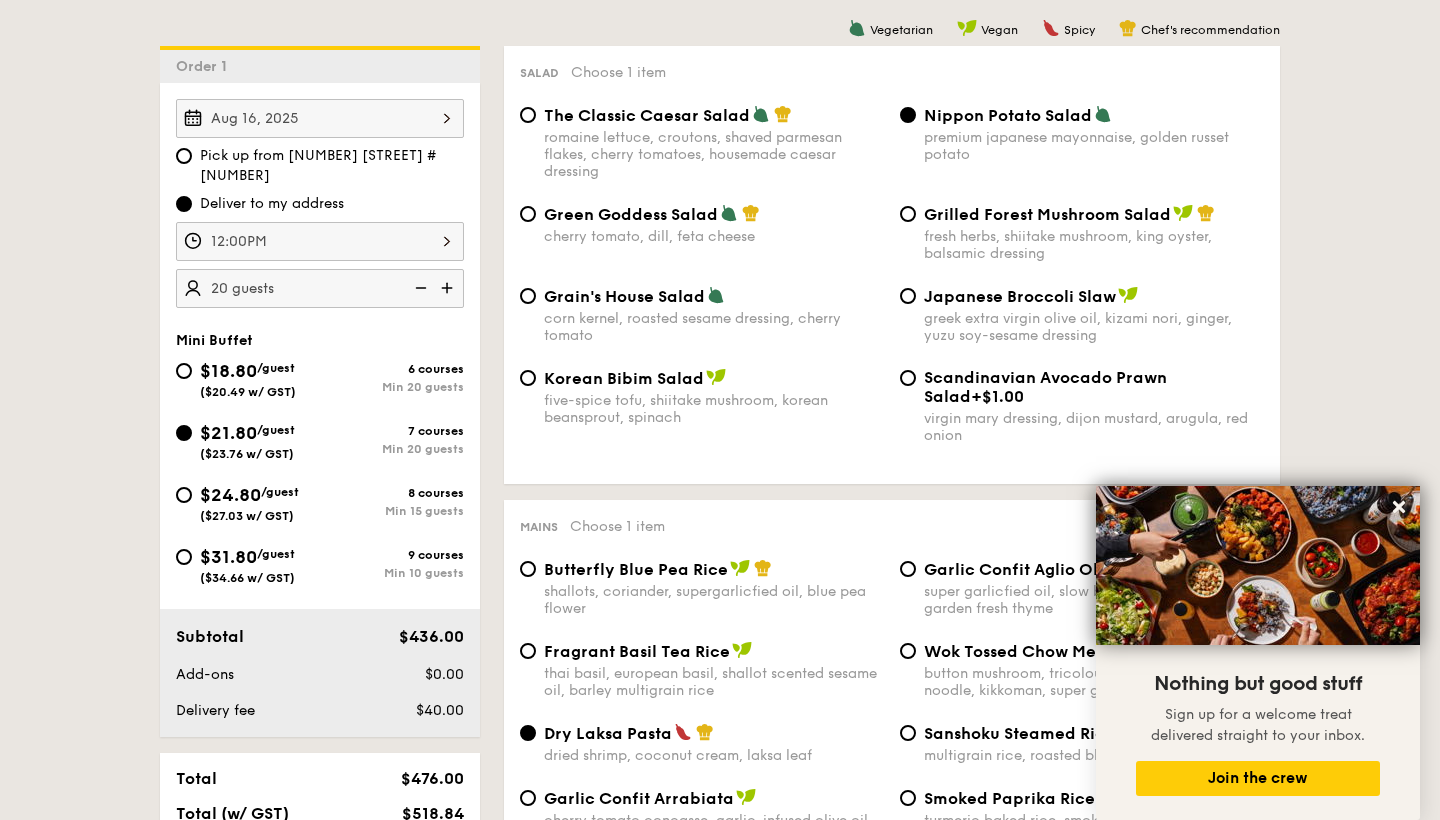click on "Pick up from [NUMBER] [STREET] #[NUMBER]-[NUMBER]" at bounding box center (332, 166) 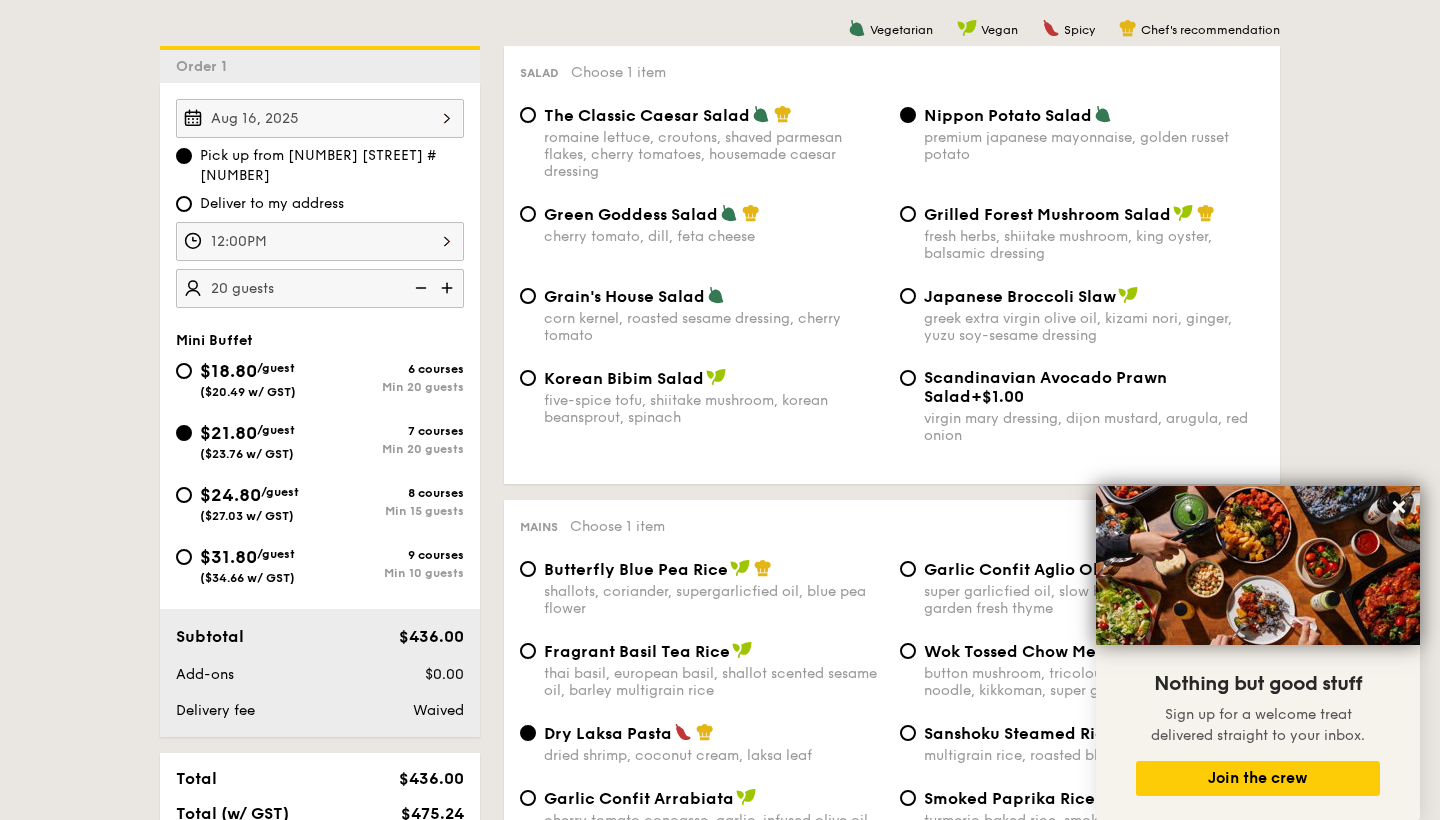 scroll, scrollTop: 748, scrollLeft: 0, axis: vertical 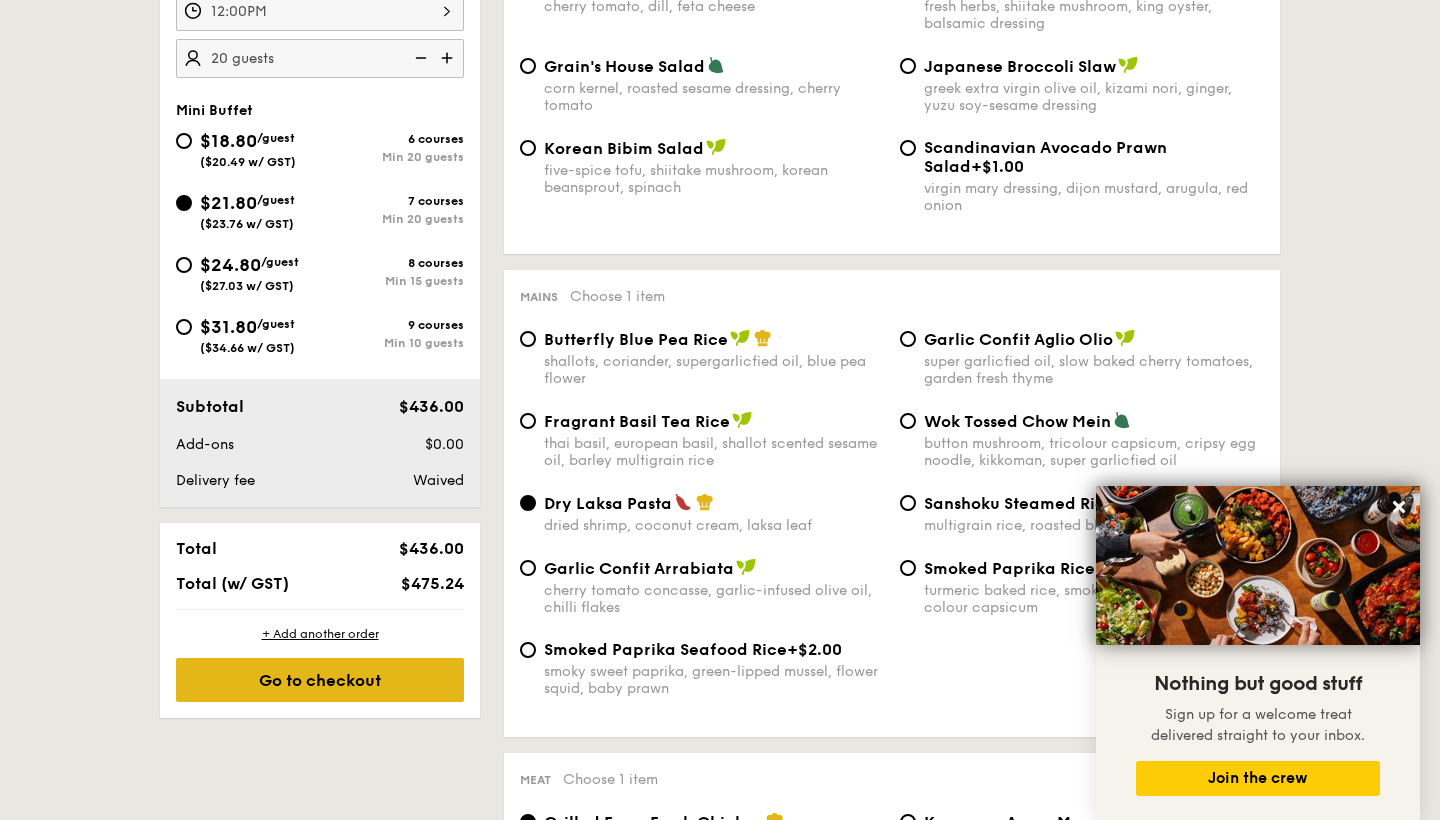 click on "Go to checkout" at bounding box center (320, 680) 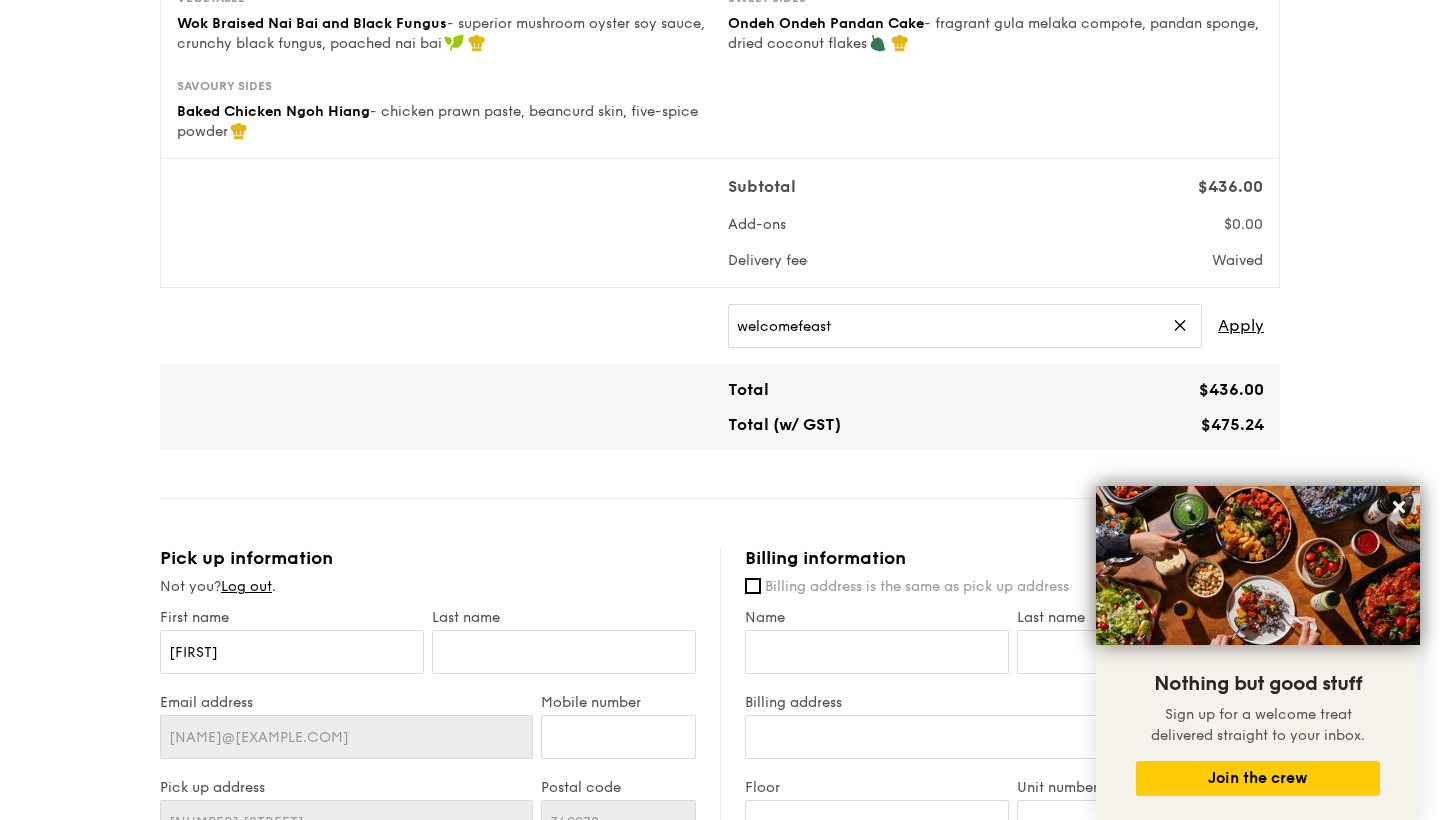 scroll, scrollTop: 481, scrollLeft: 0, axis: vertical 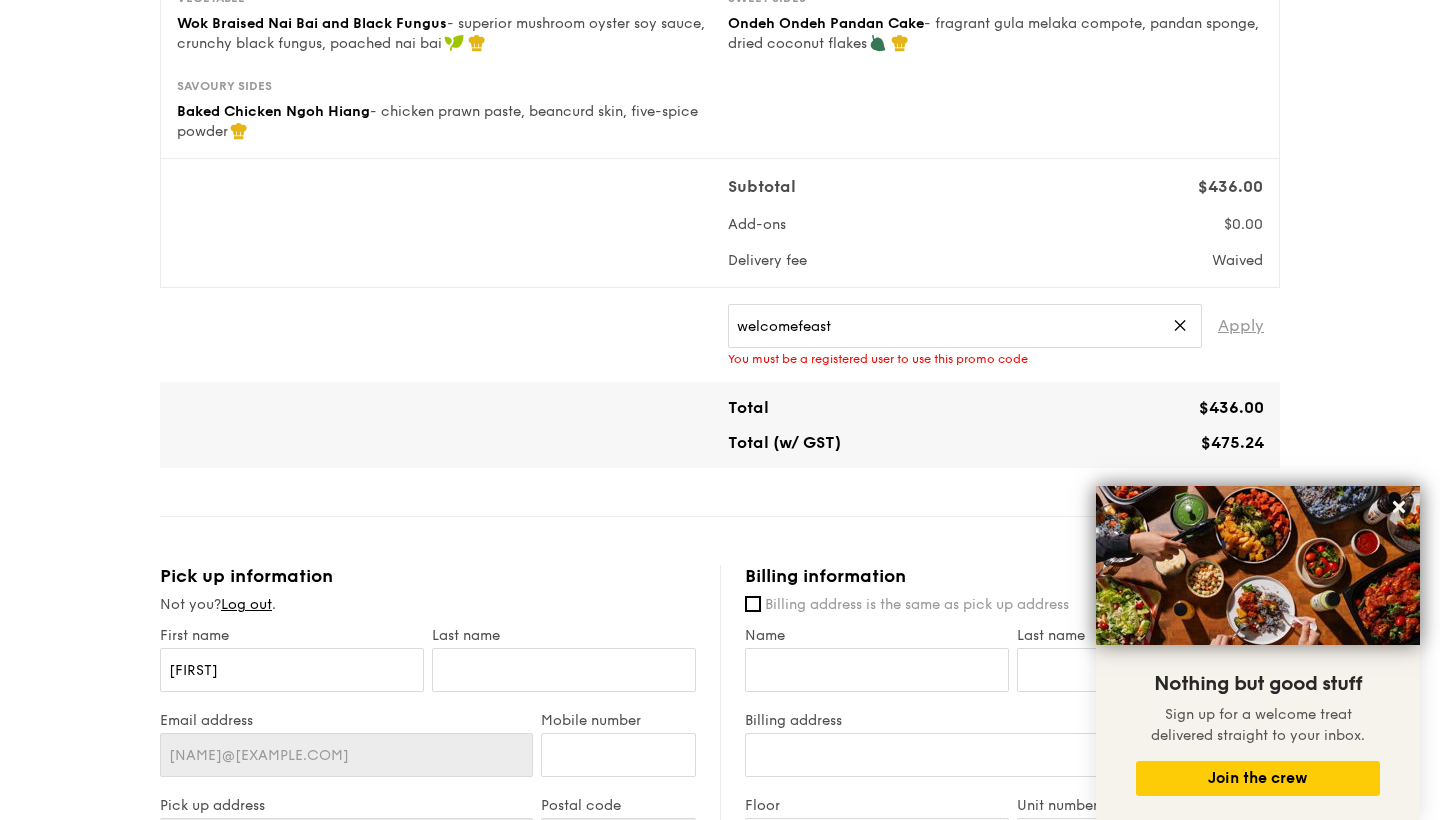 click on "Apply" at bounding box center [1241, 326] 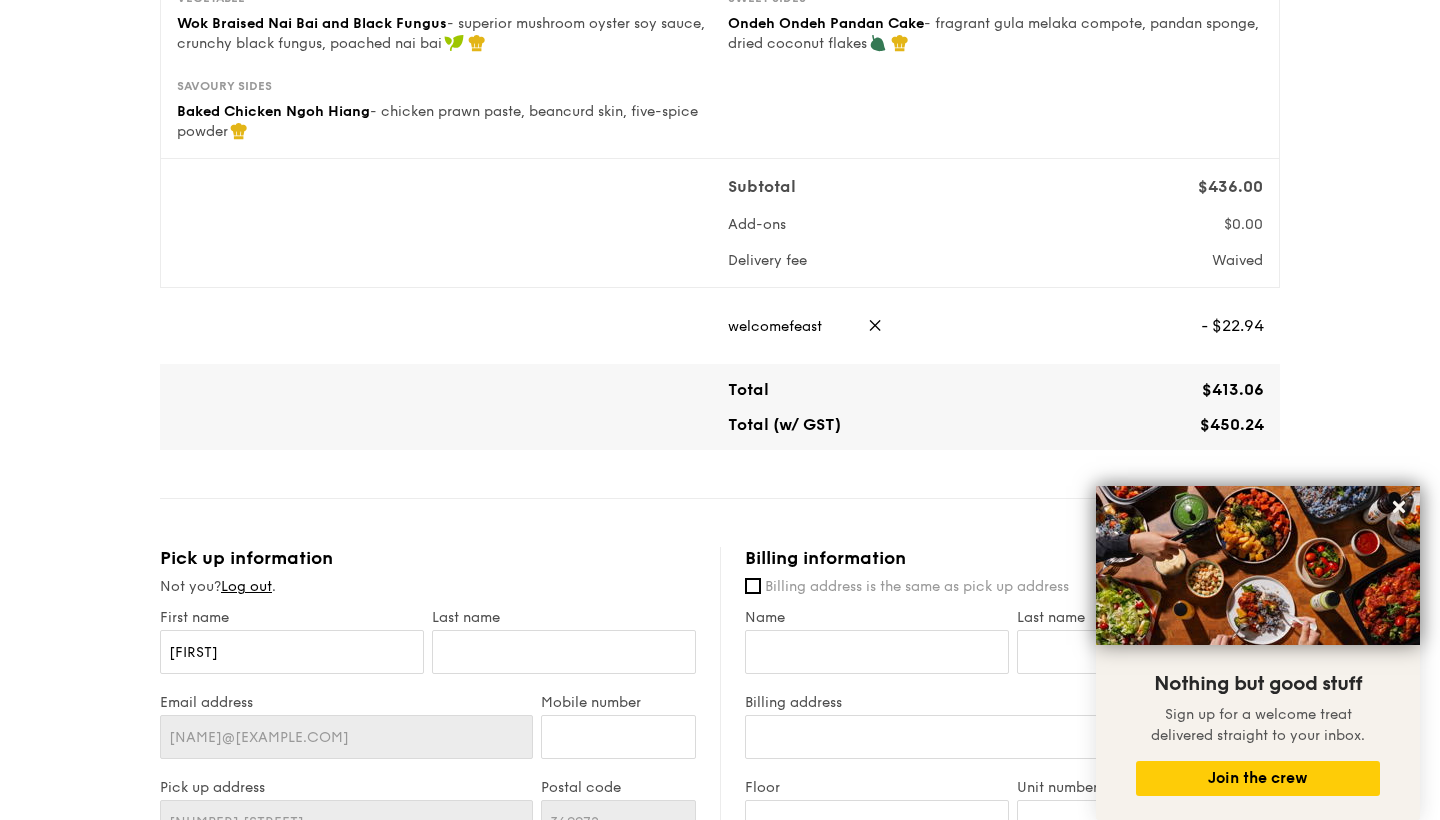 type on "WELCOMEFEAST" 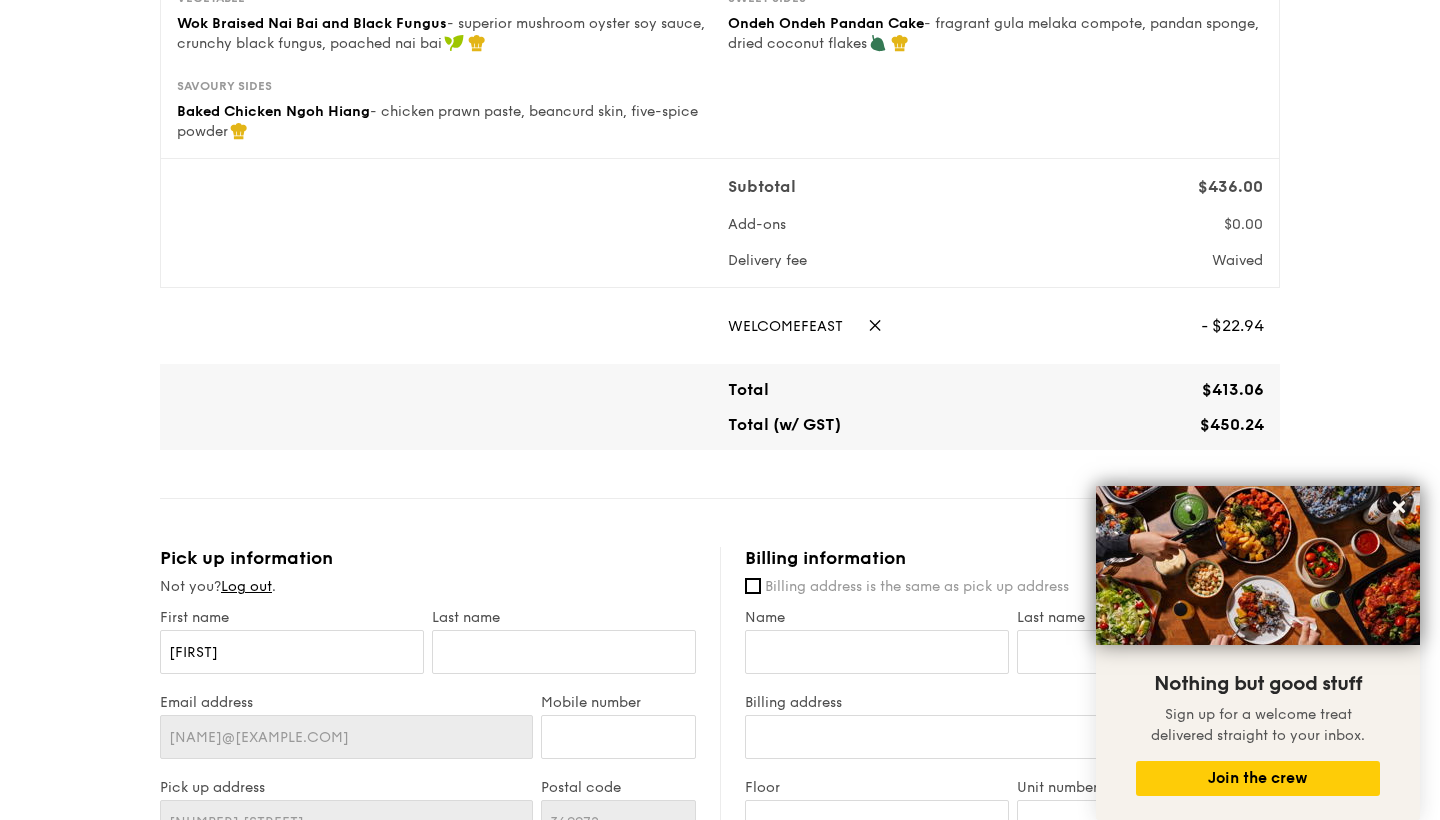 click on "✕" at bounding box center (875, 326) 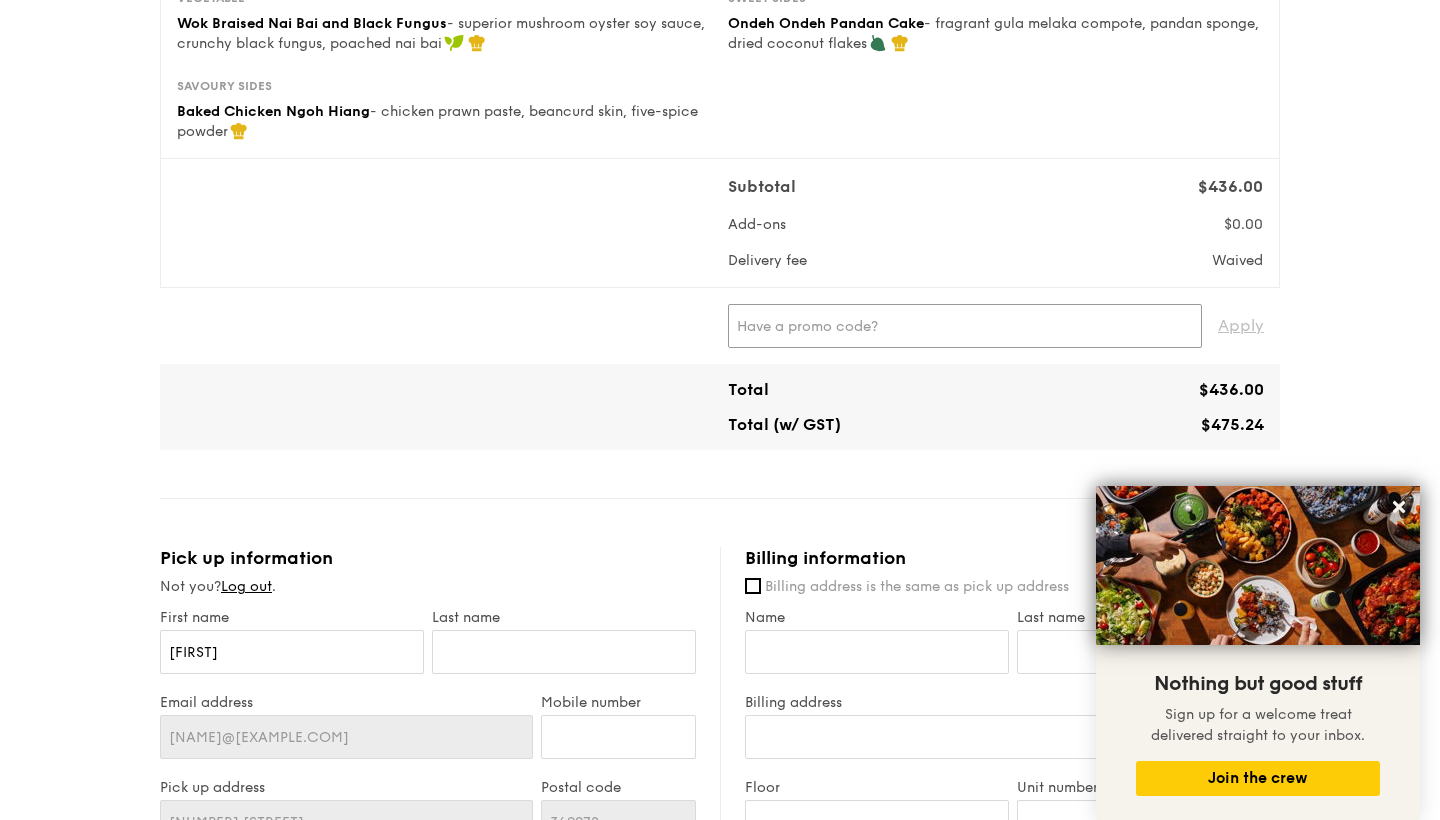 click at bounding box center [965, 326] 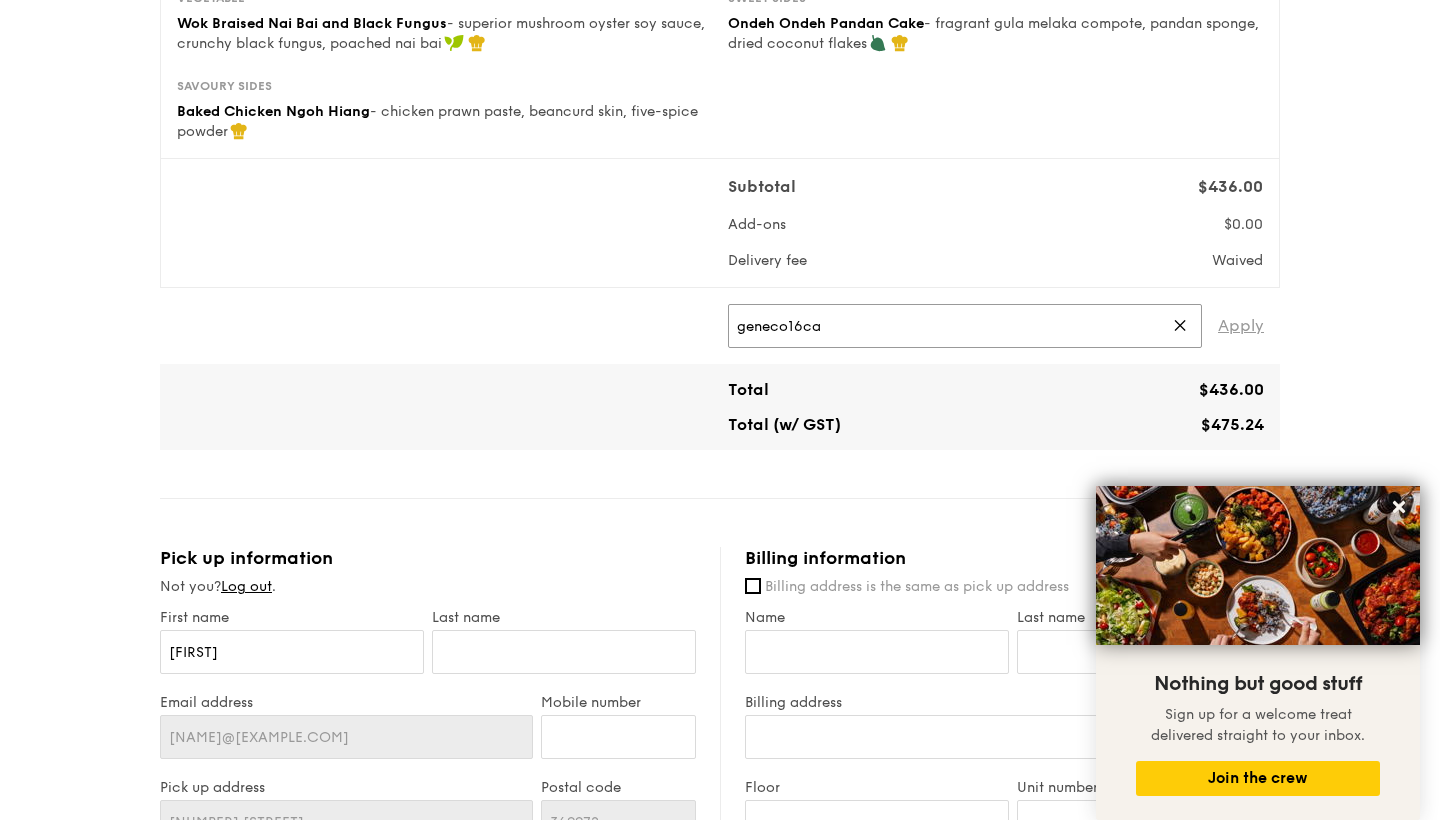 type on "geneco16ca" 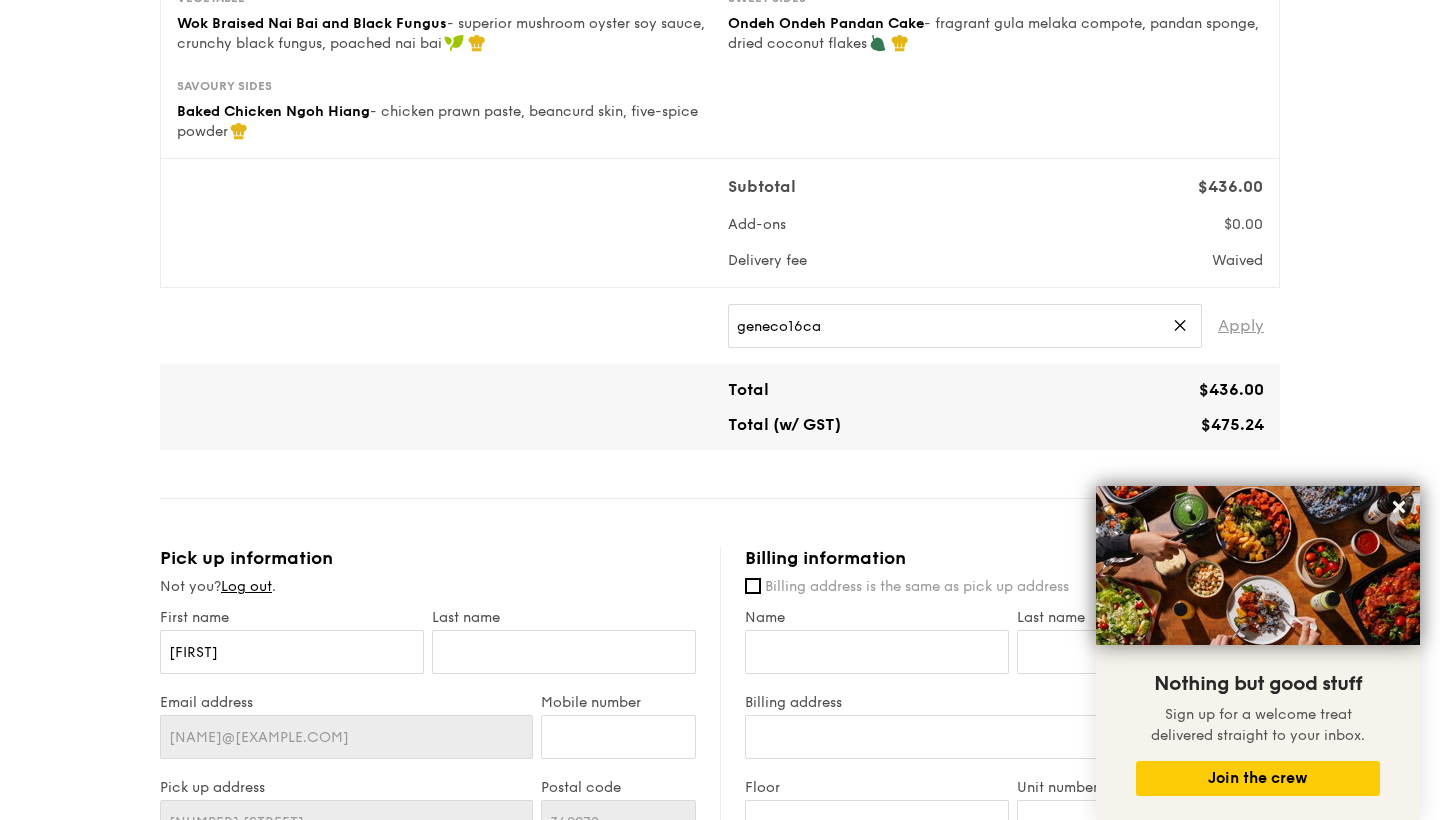 click on "Apply" at bounding box center [1241, 326] 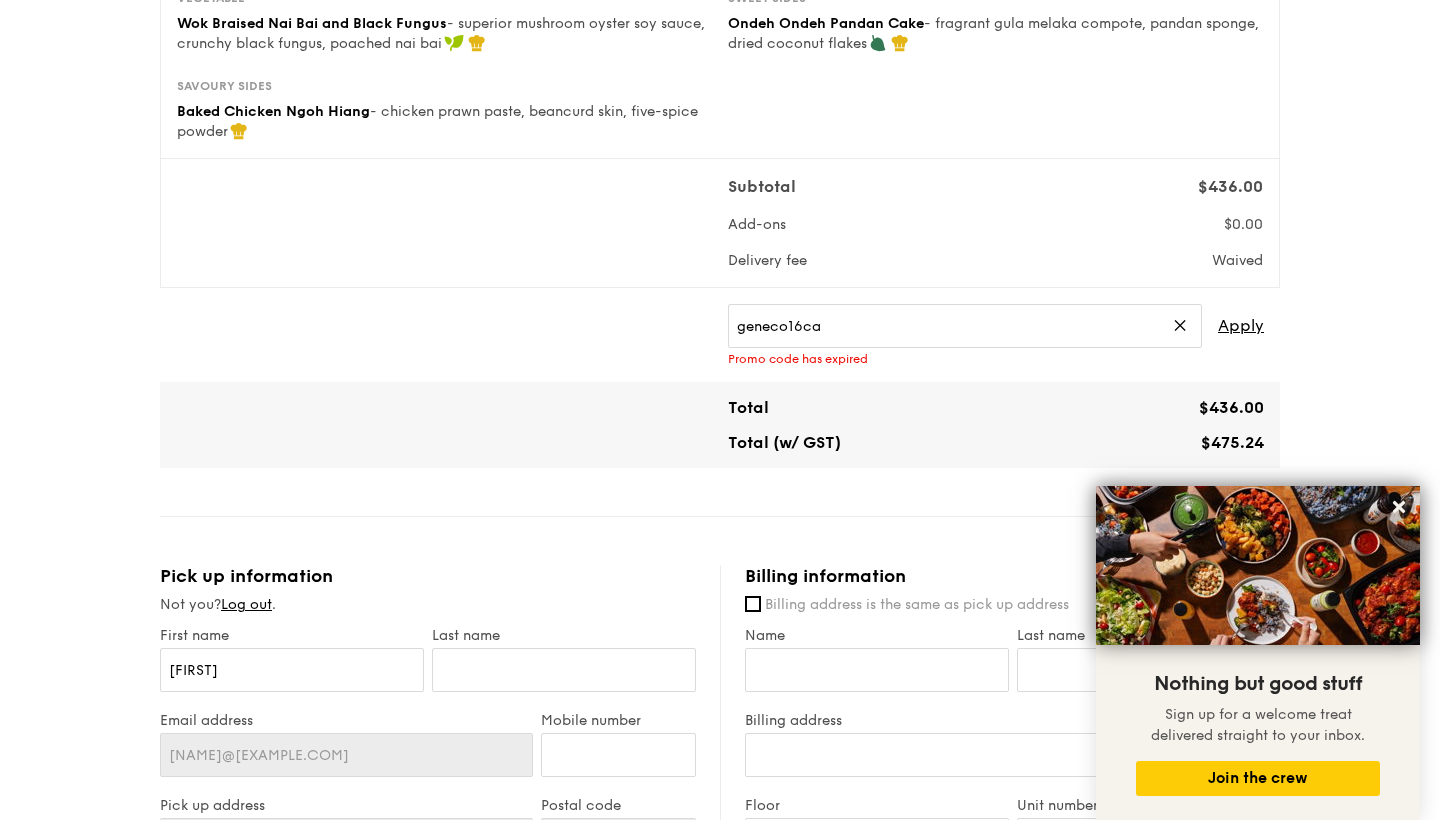 click on "✕" at bounding box center [1180, 326] 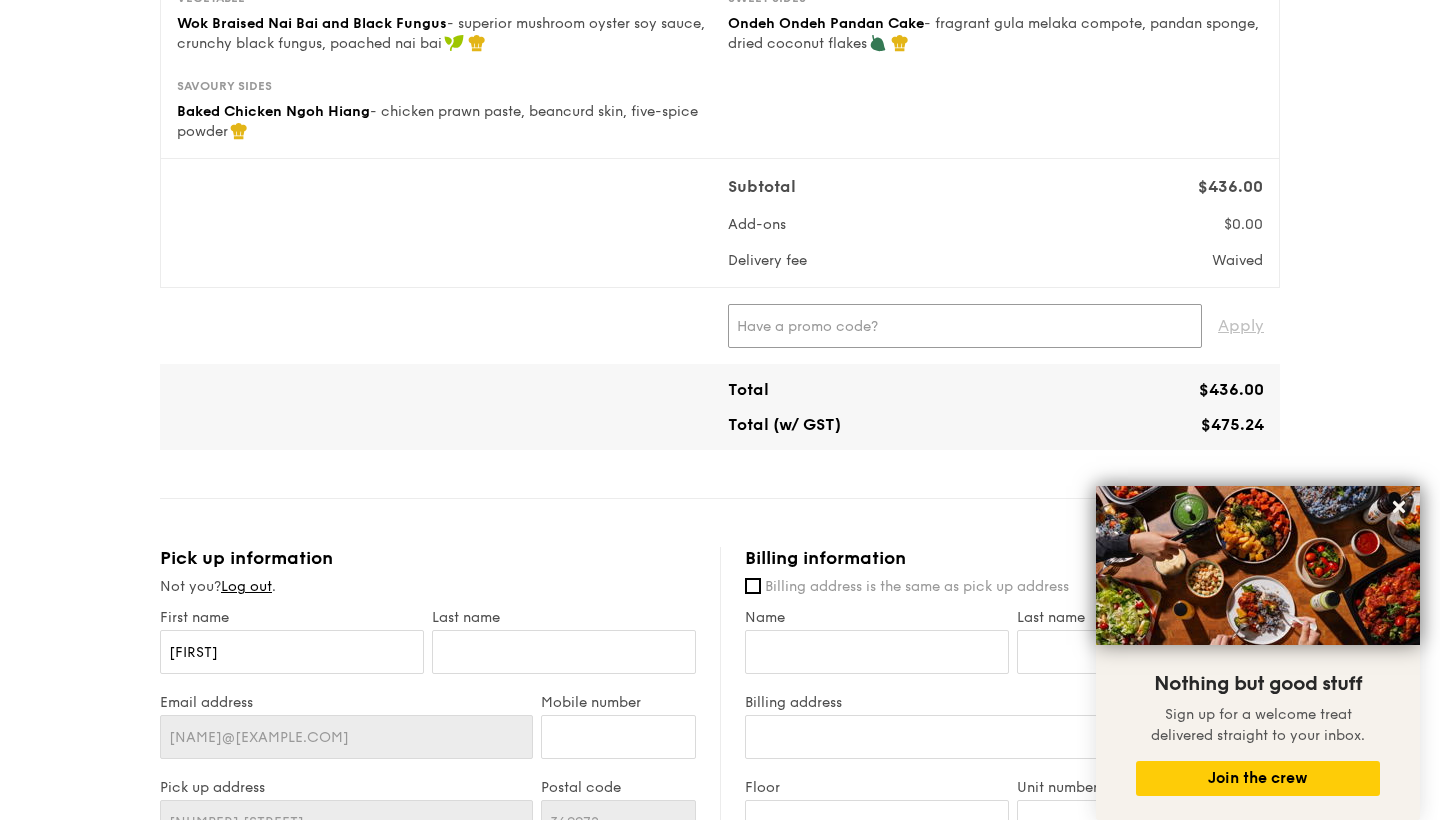 click at bounding box center [965, 326] 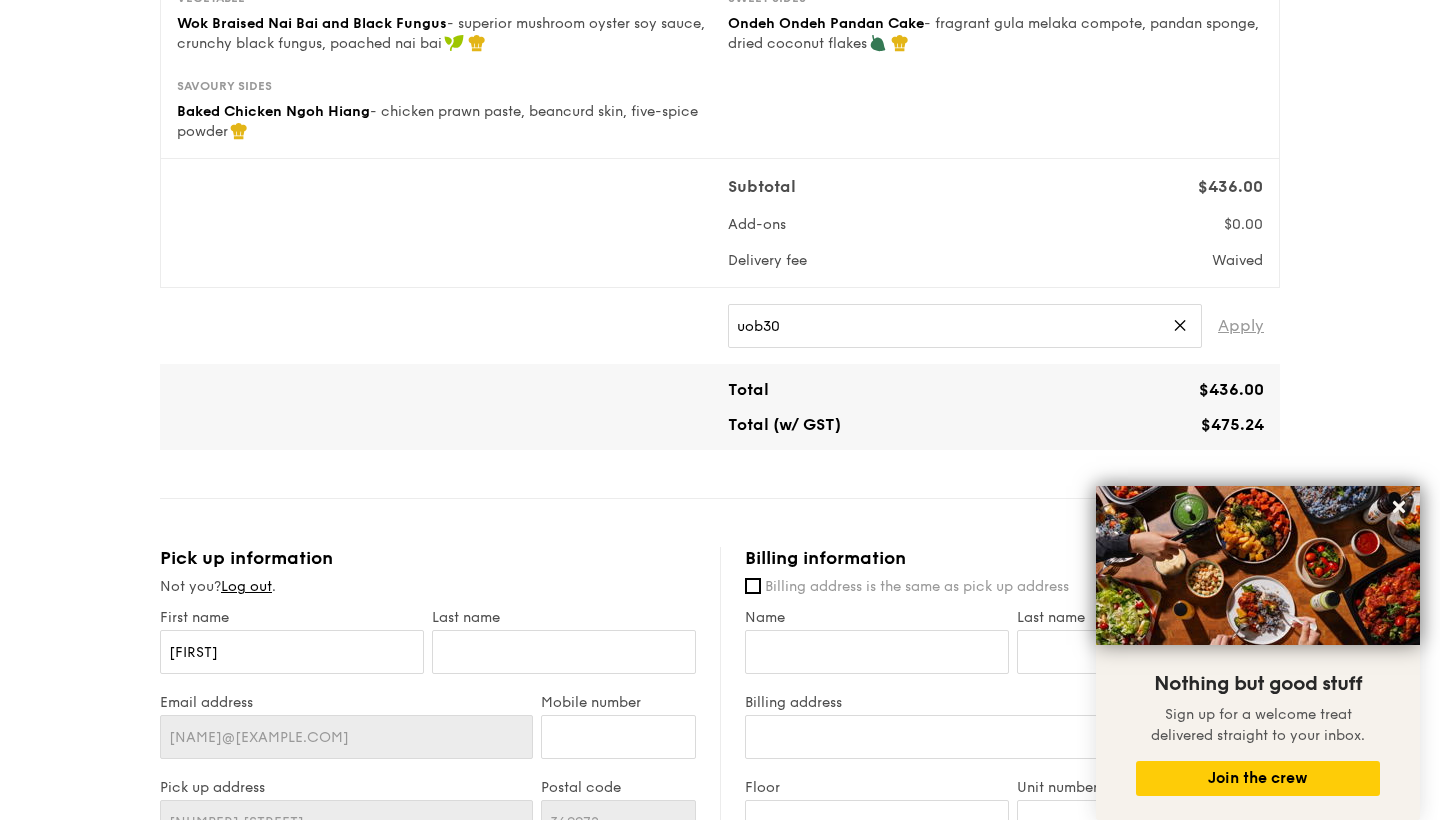 click on "Apply" at bounding box center (1241, 326) 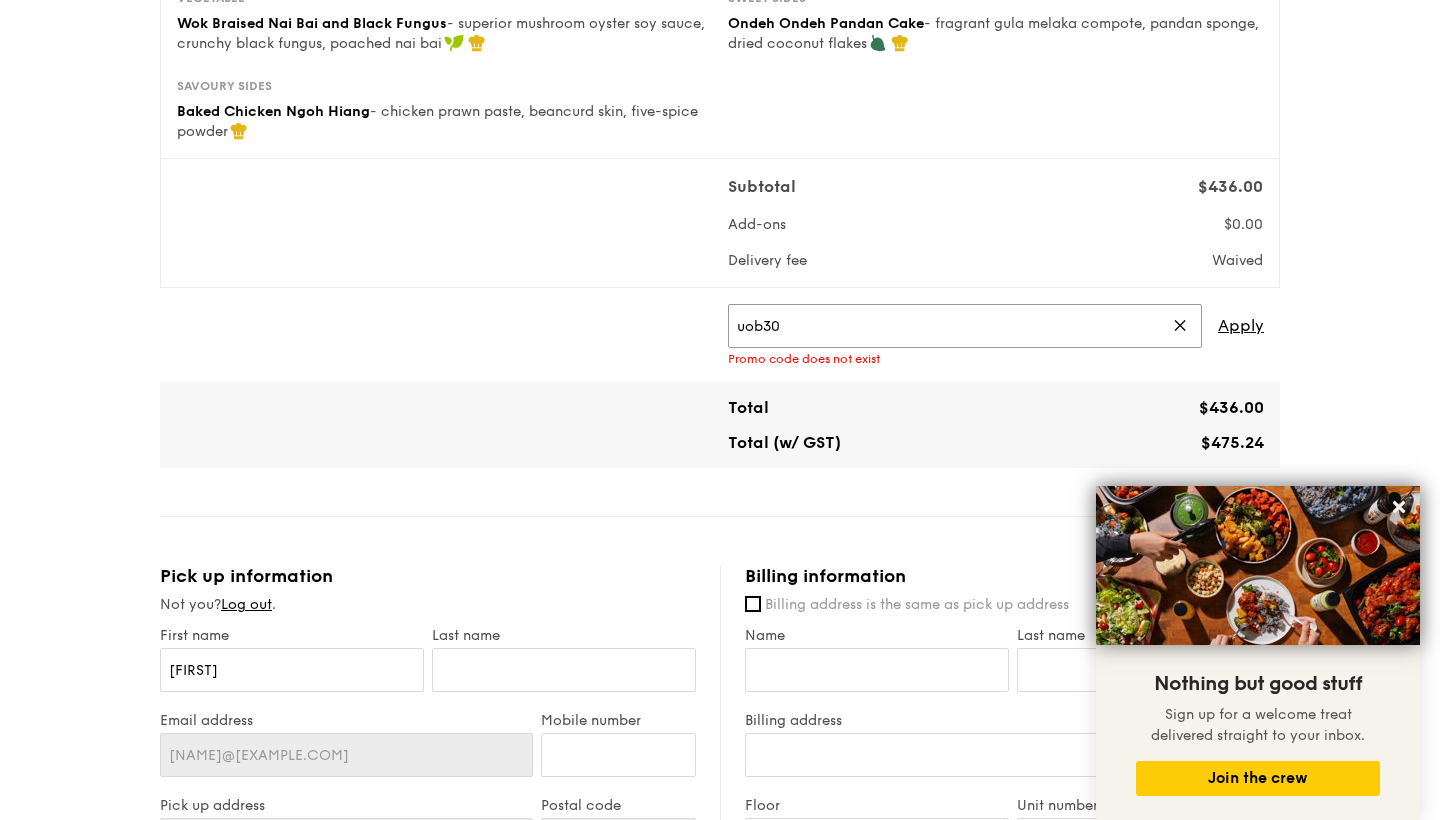 click on "uob30" at bounding box center [965, 326] 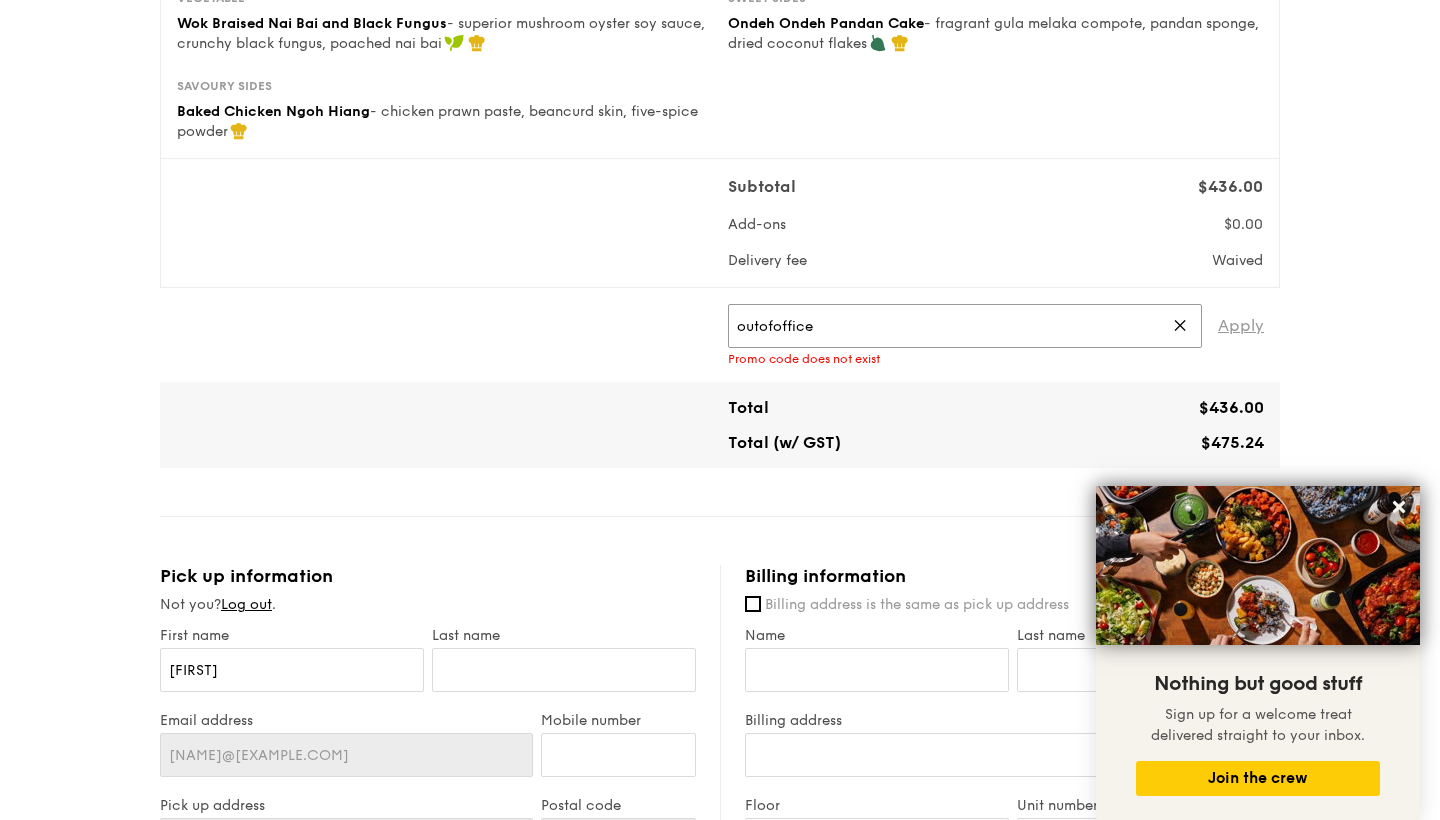 type on "outofoffice" 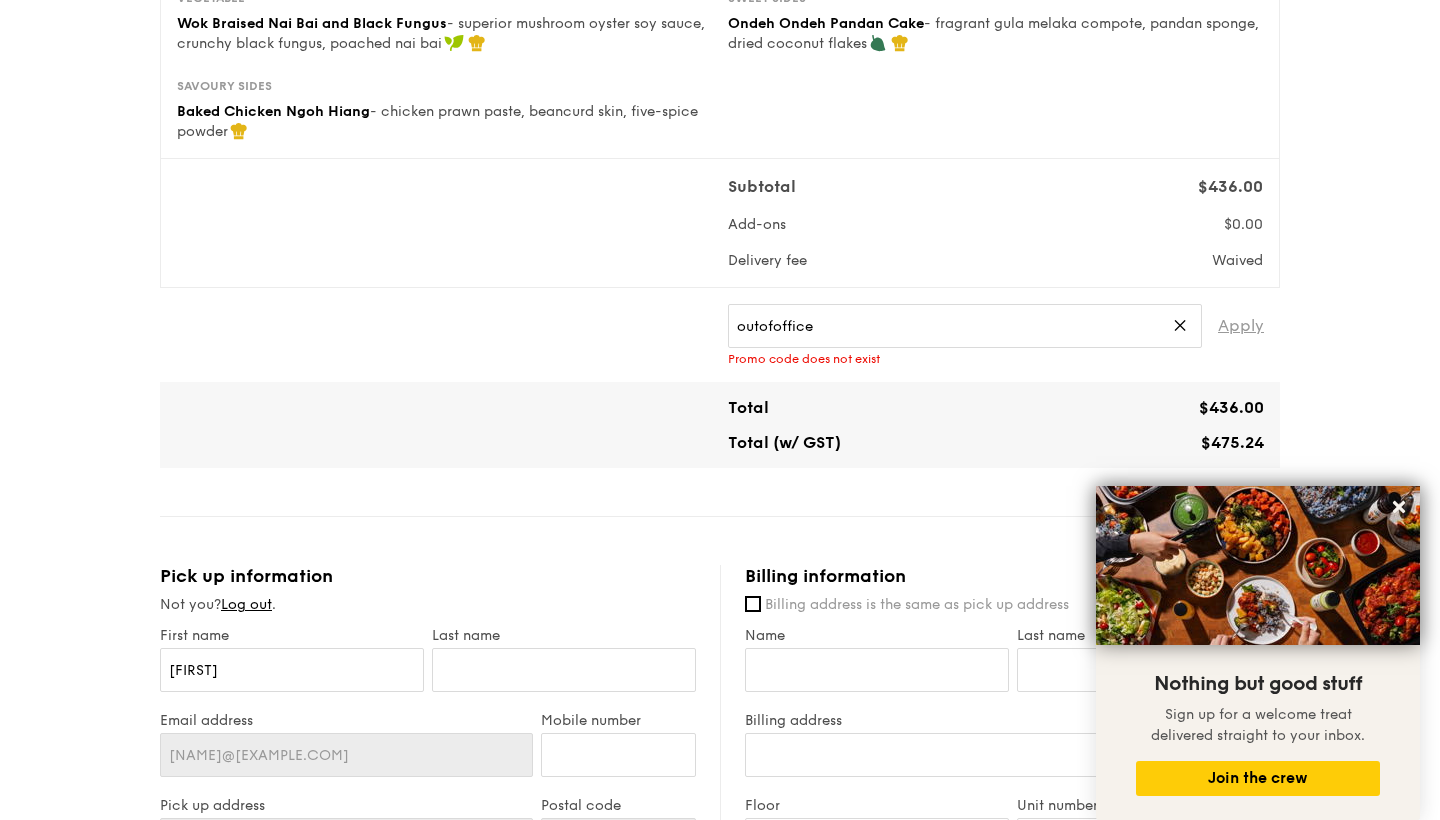 click on "Apply" at bounding box center [1241, 326] 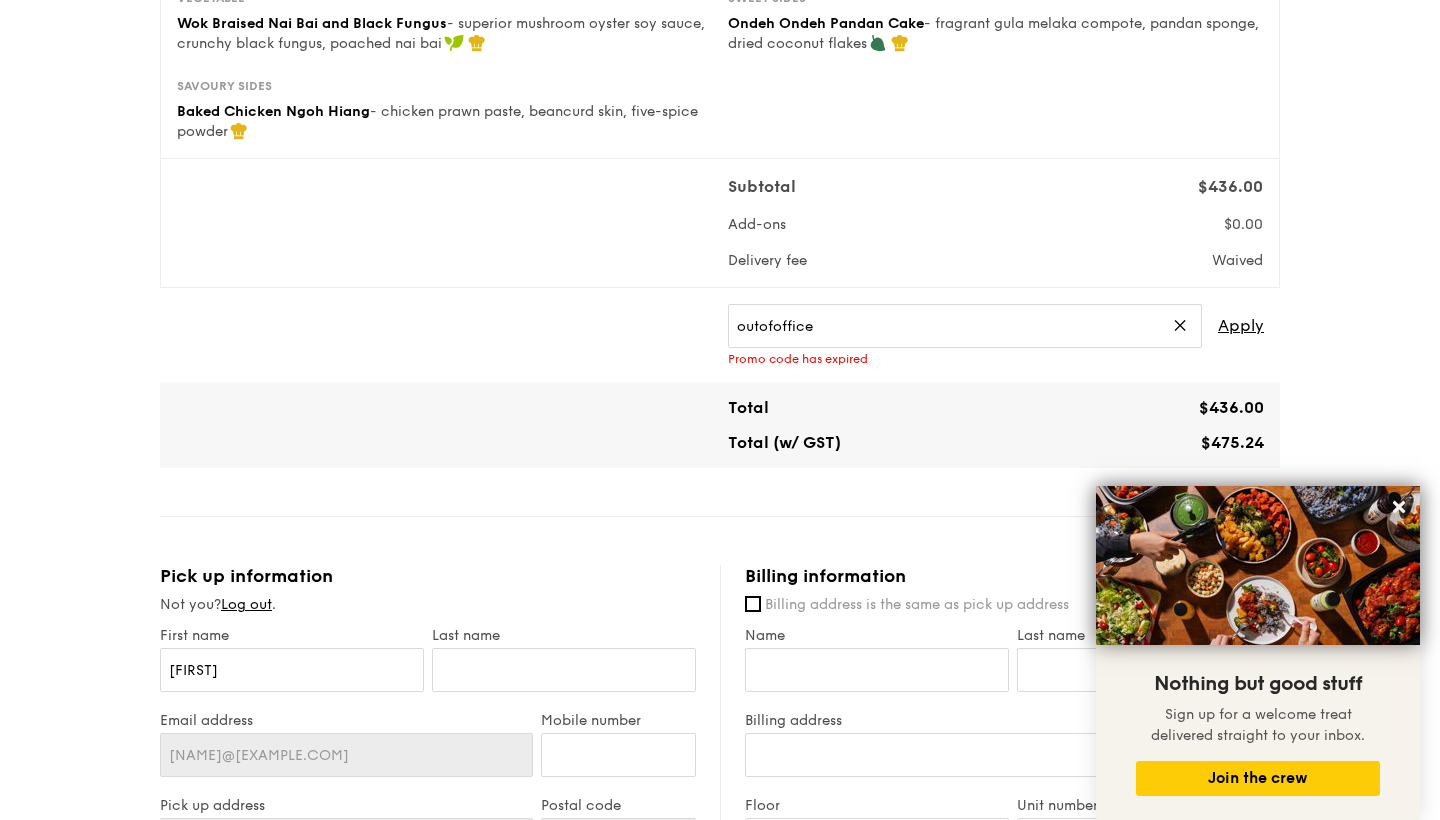 click on "✕" at bounding box center [1180, 326] 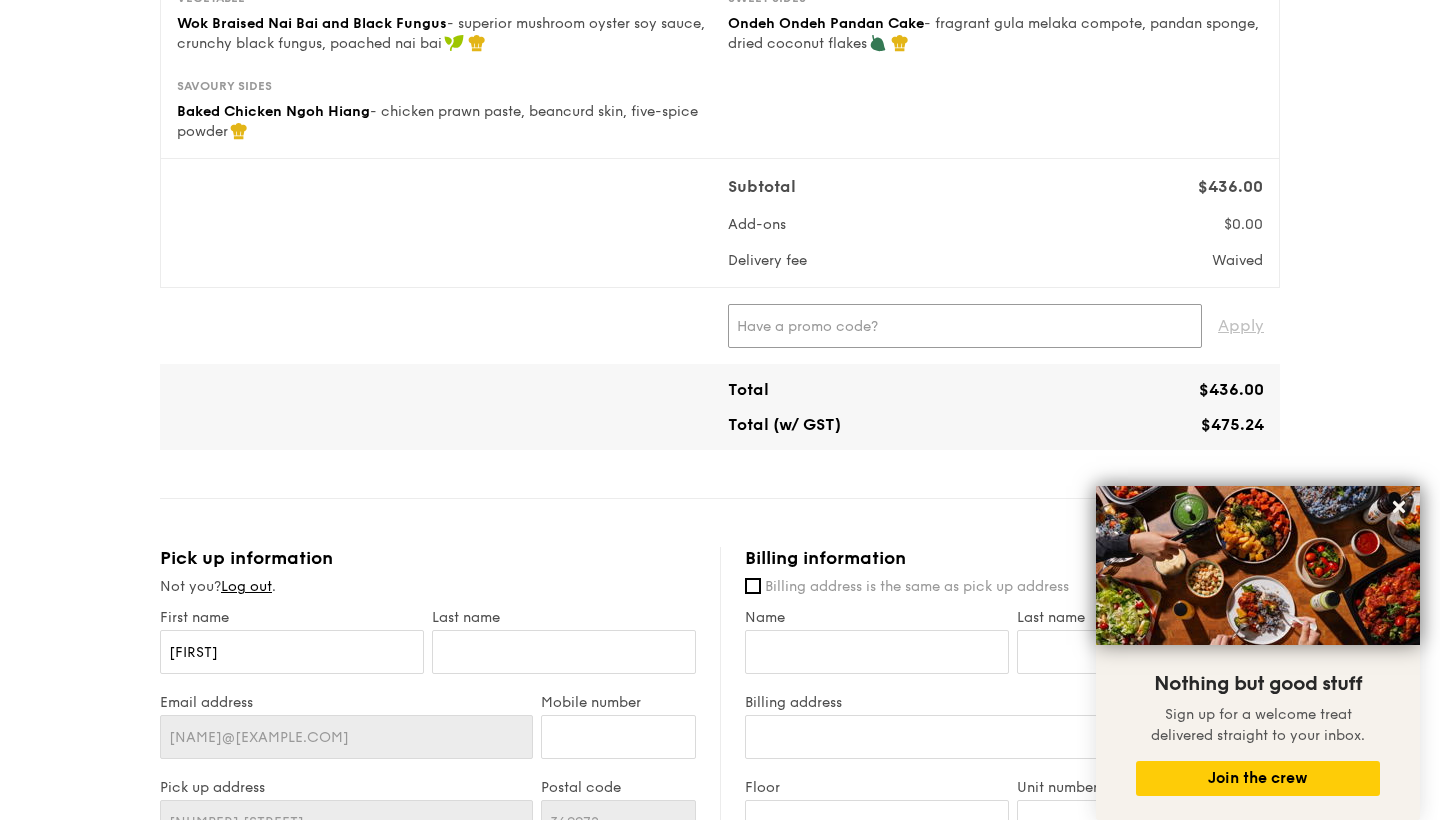 click at bounding box center (965, 326) 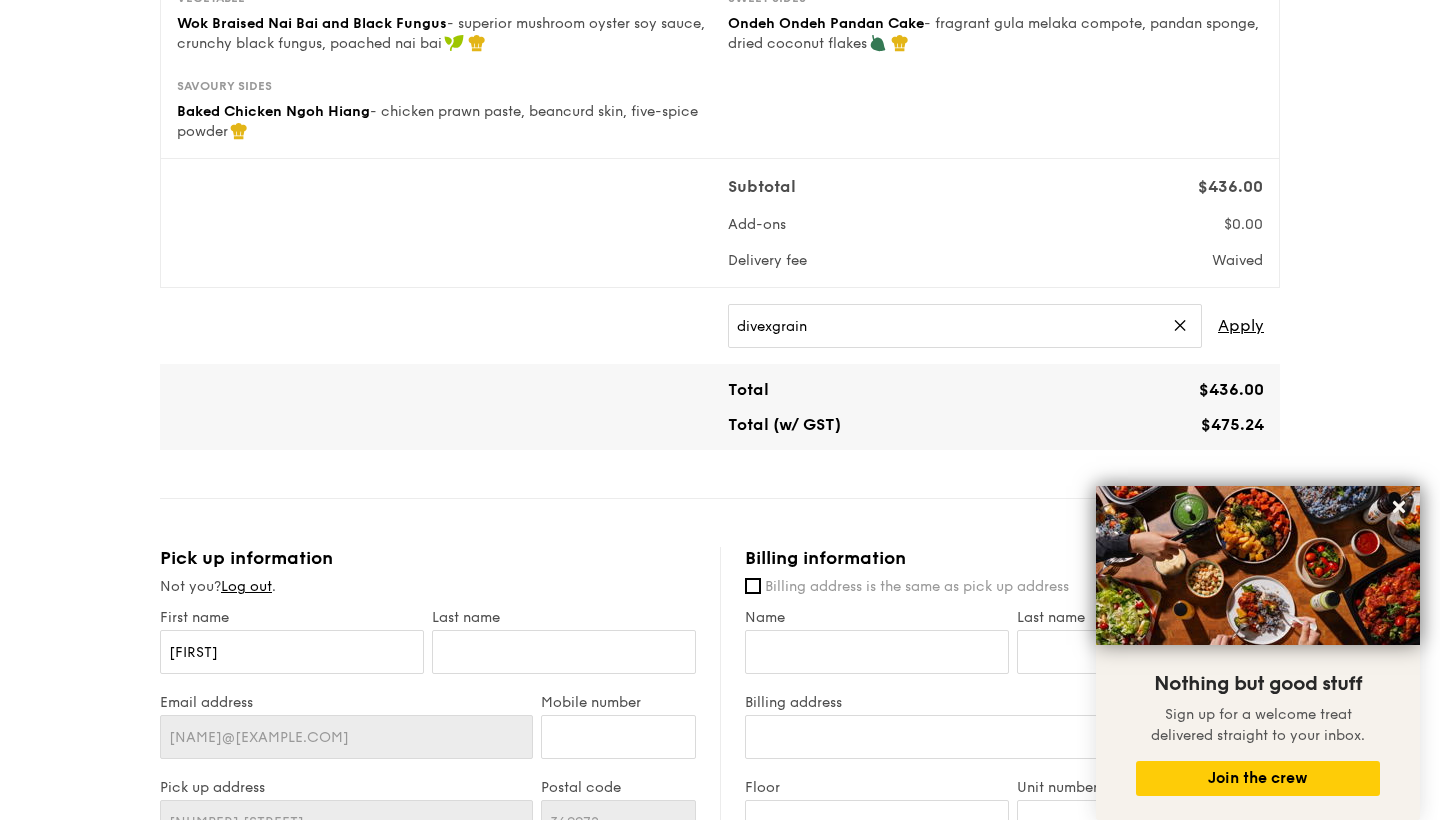 click on "divexgrain
✕
Apply" at bounding box center (996, 326) 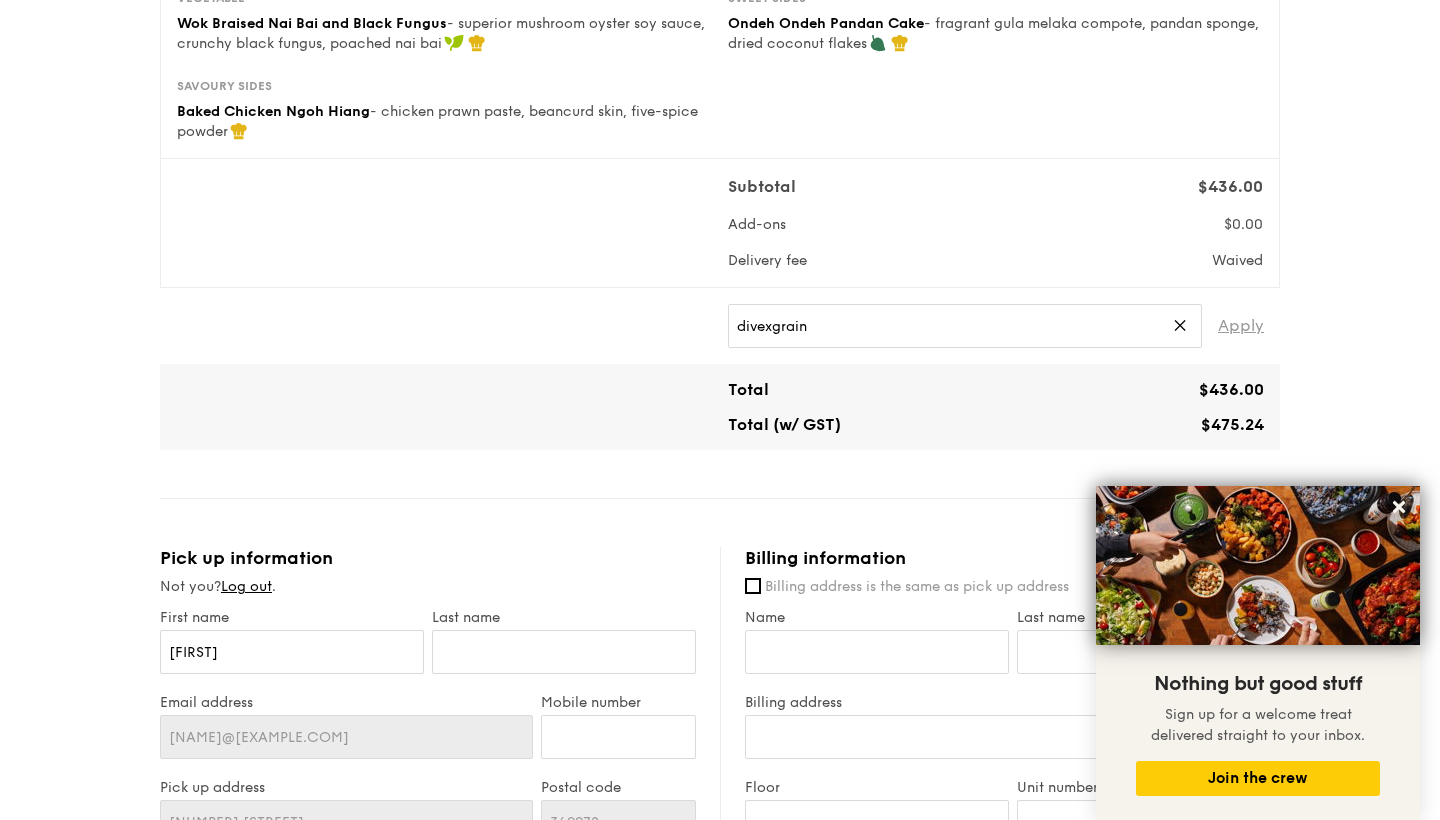 click on "Apply" at bounding box center (1241, 326) 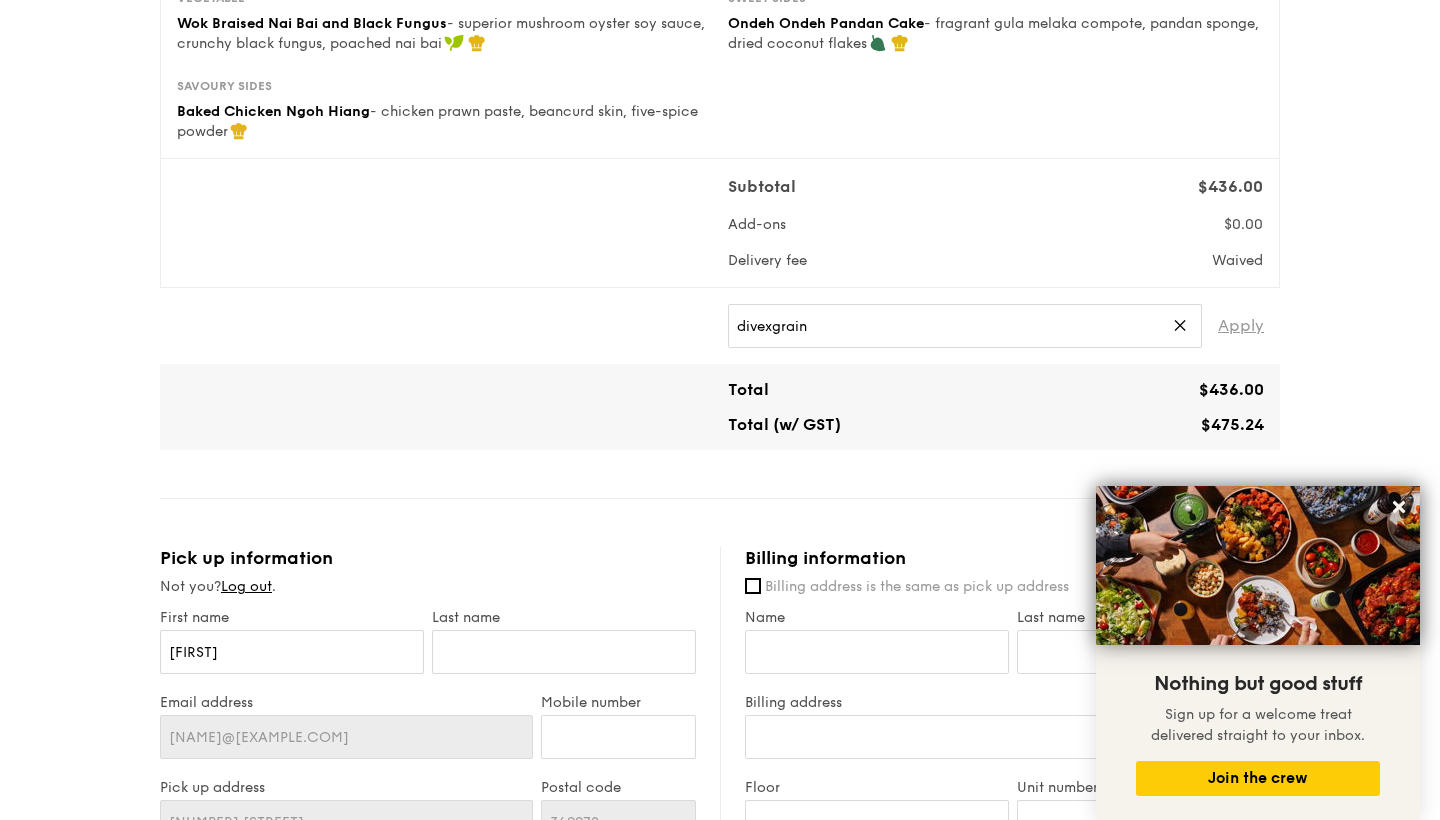 type on "DIVEXGRAIN" 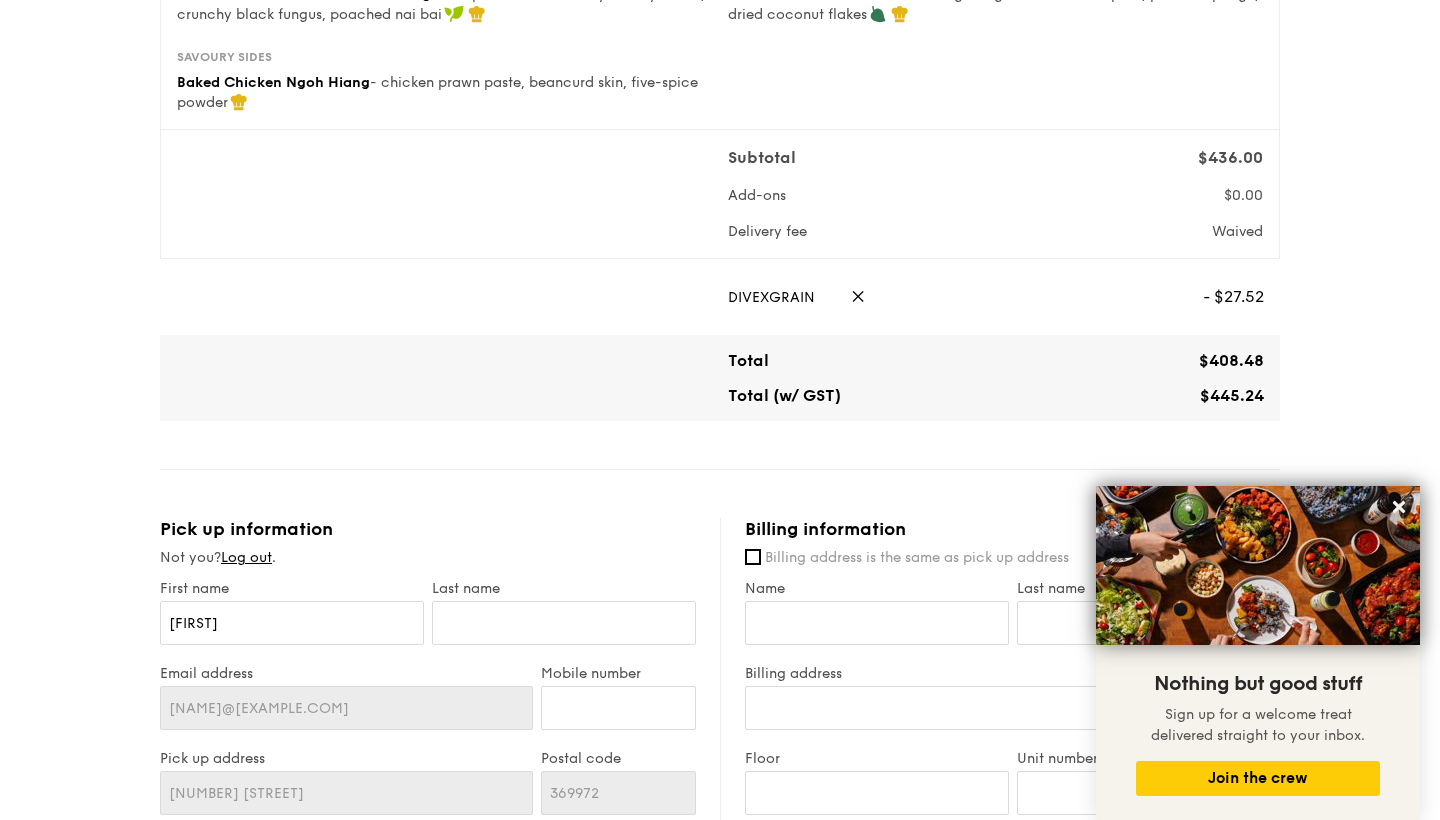 scroll, scrollTop: 515, scrollLeft: 0, axis: vertical 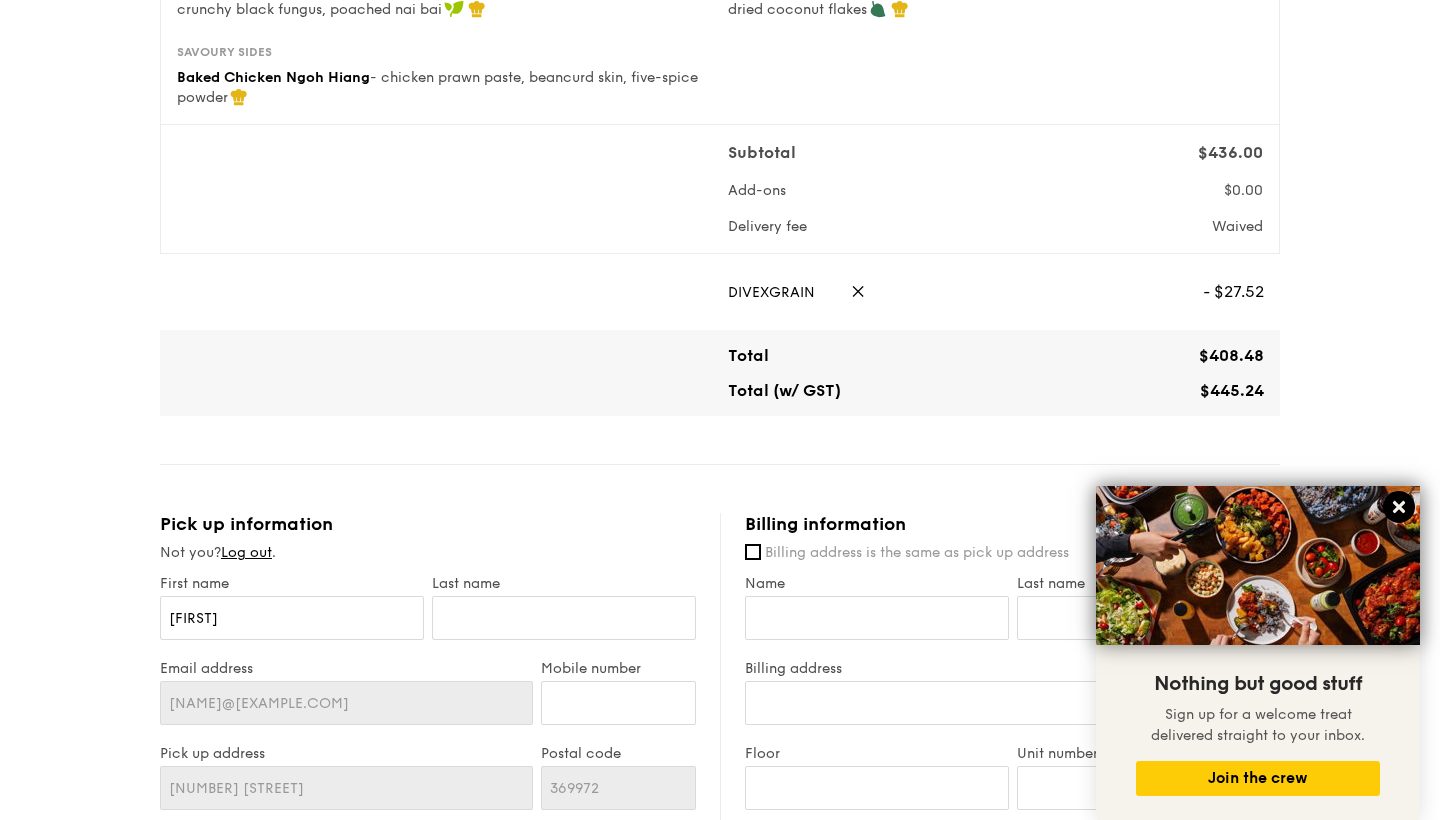 click 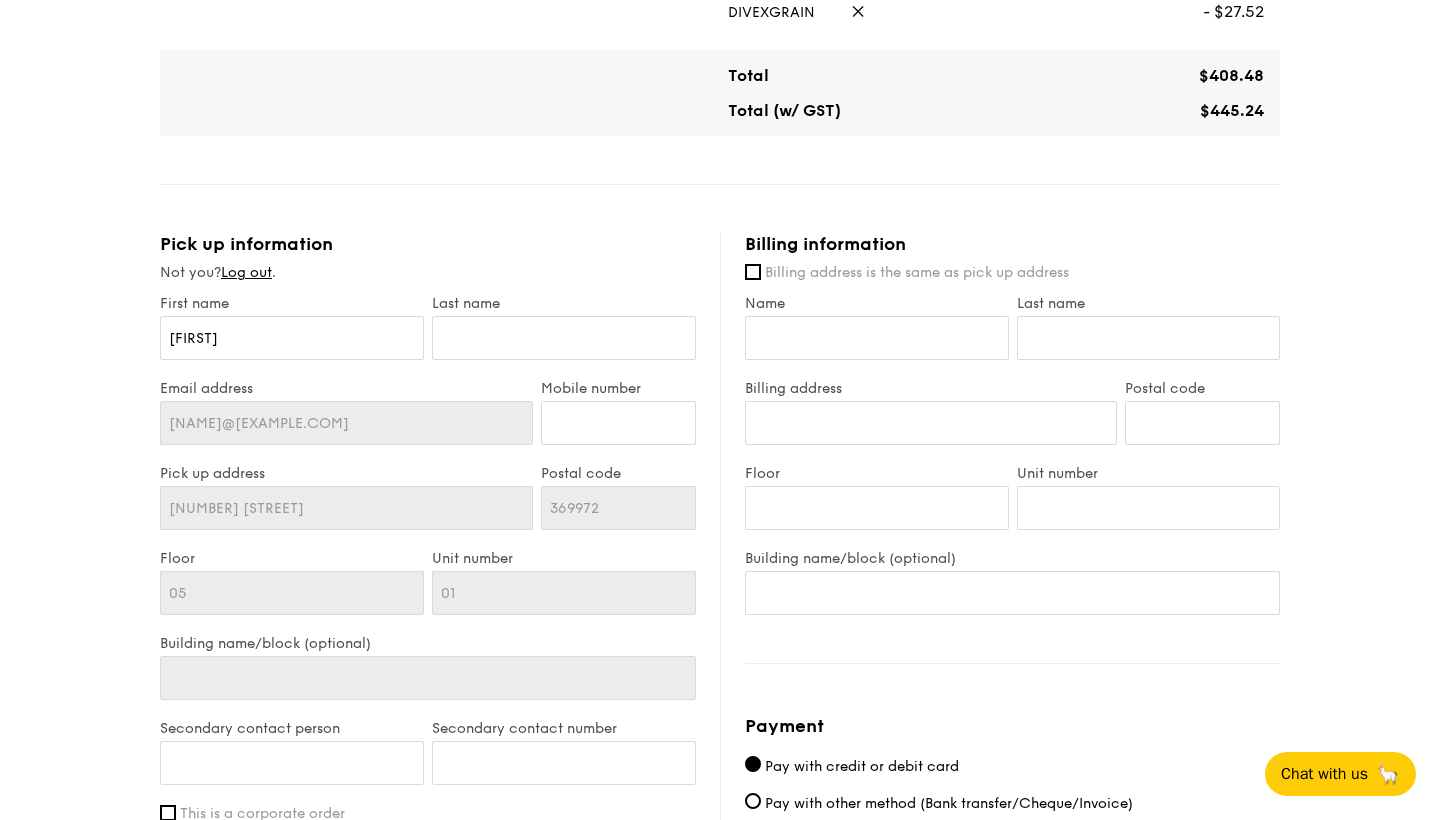 scroll, scrollTop: 897, scrollLeft: 0, axis: vertical 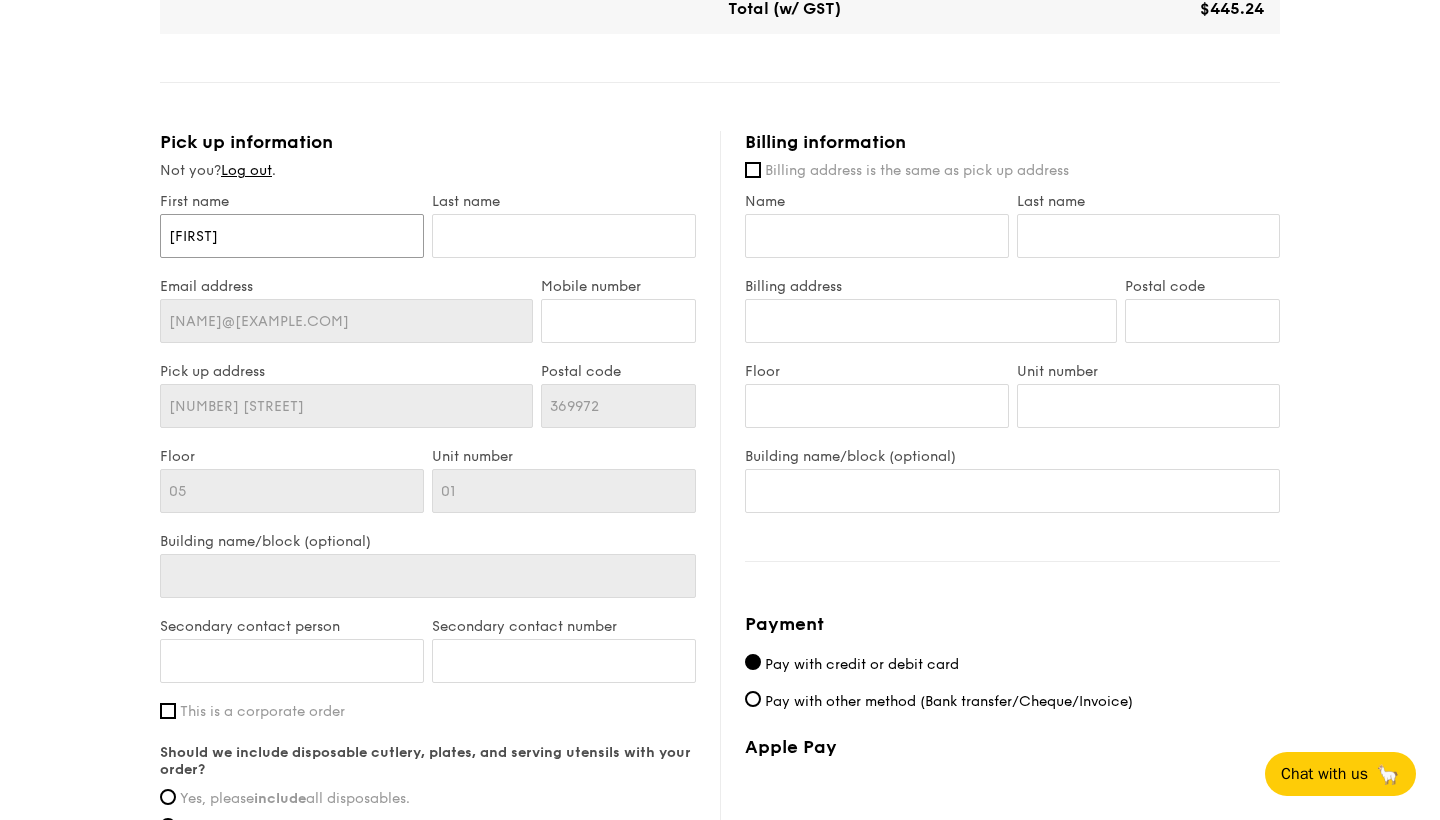 click on "Valerie" at bounding box center [292, 236] 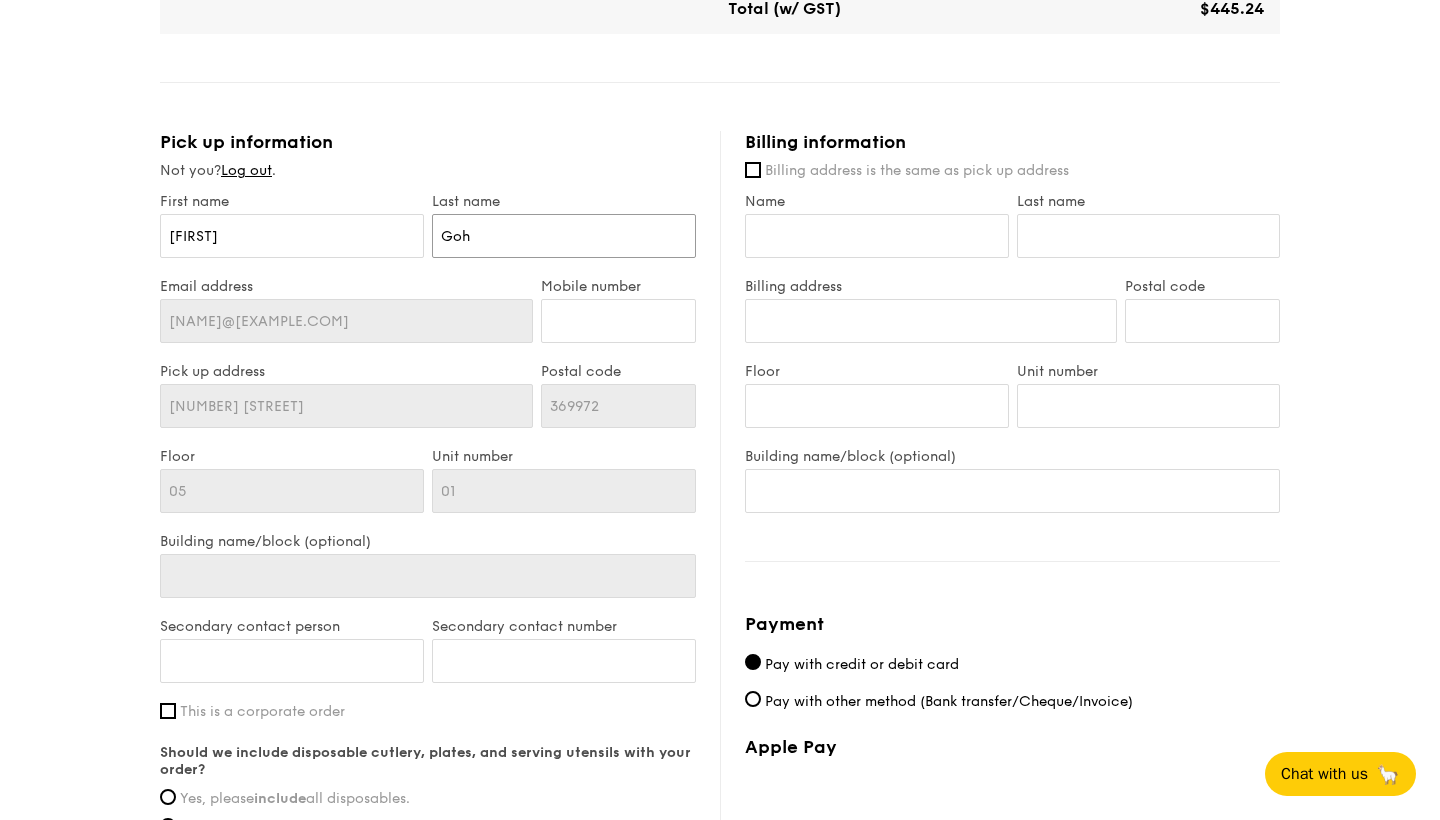 type on "Goh" 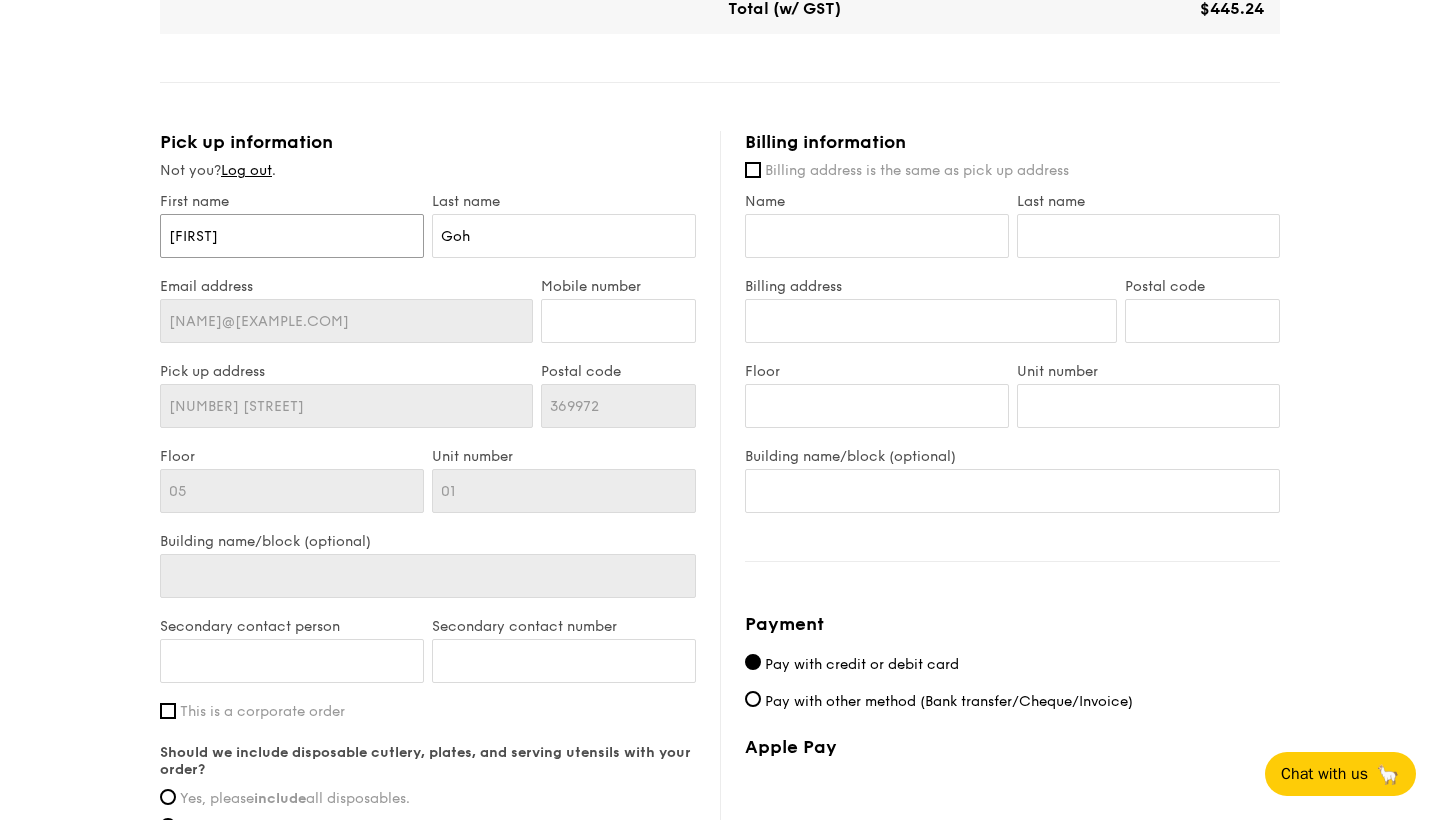 drag, startPoint x: 290, startPoint y: 234, endPoint x: 106, endPoint y: 236, distance: 184.01086 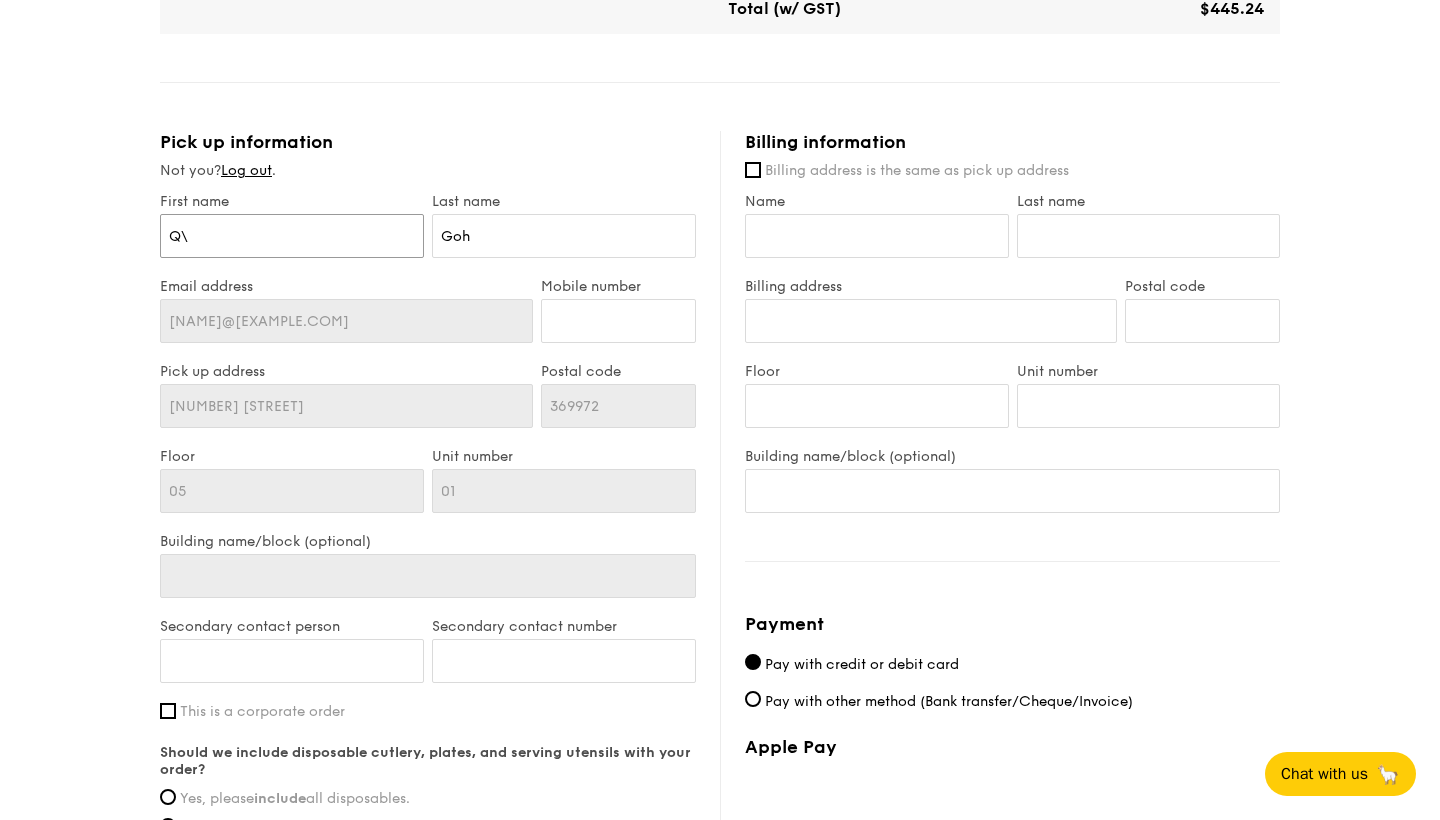 type on "Q" 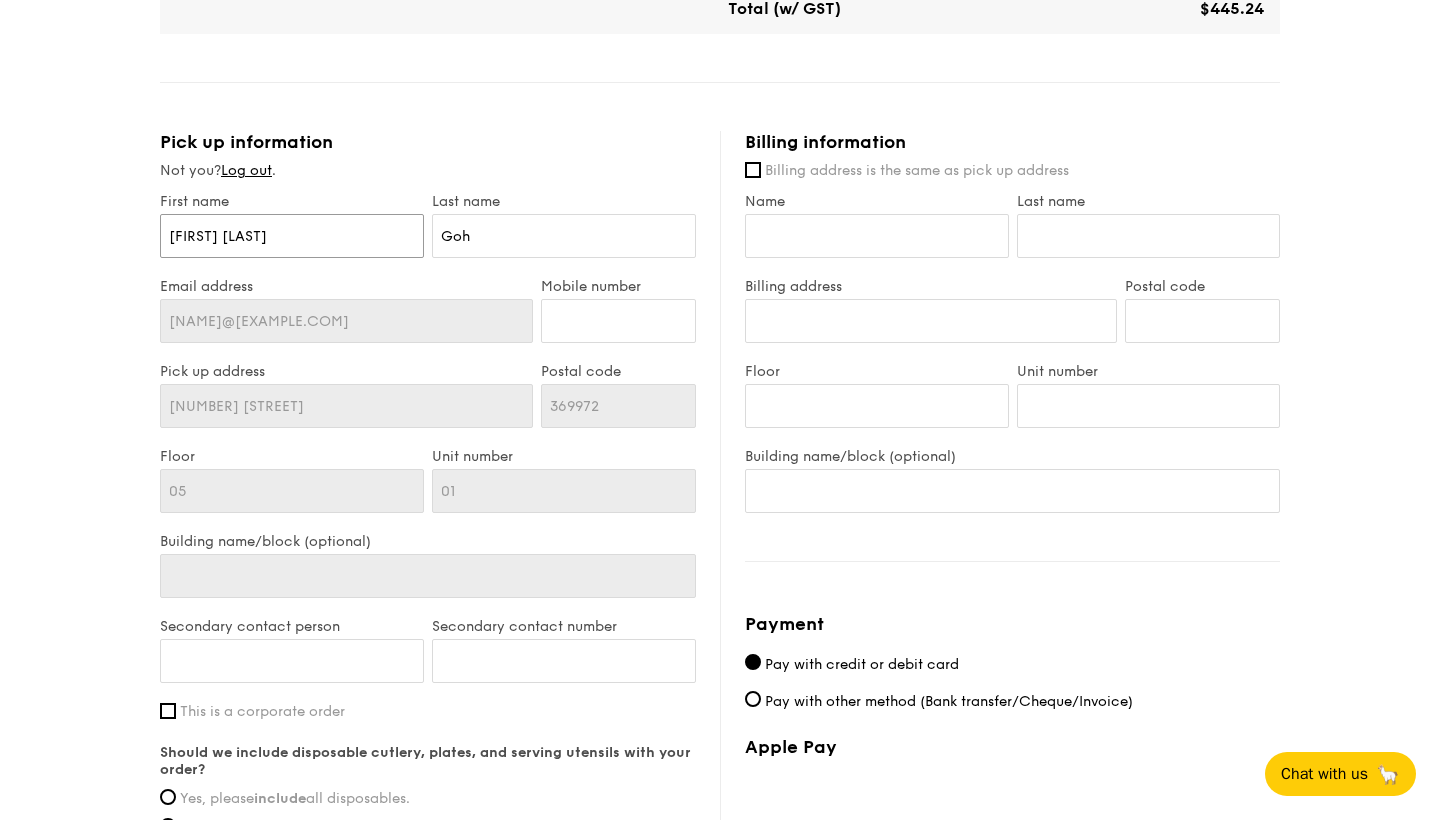 type on "Wan Lin" 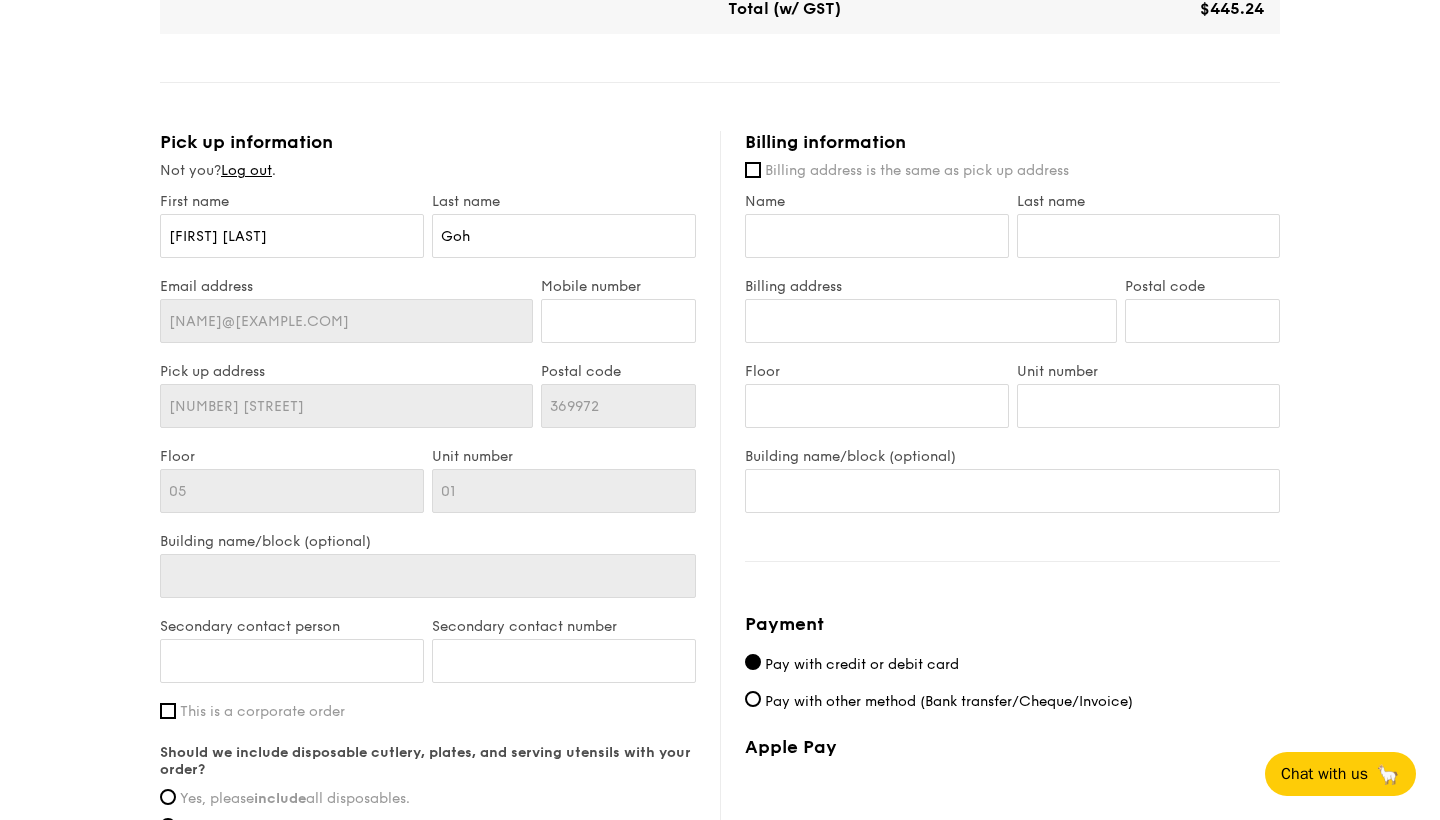 click on "1 - Select menu
2 - Select items
3 - Check out
Mini Buffet
$21.80
/guest
($23.76 w/ GST)
20 guests
Pick up time:
Aug 16, 2025,
12:00PM
Salad
Nippon Potato Salad - premium japanese mayonnaise, golden russet potato
Mains
Dry Laksa Pasta - dried shrimp, coconut cream, laksa leaf
Meat
Grilled Farm Fresh Chicken - Indian inspired cajun chicken thigh, charred broccoli, slow baked cherry tomato
Fish
Tuscan Garlic Cream White Fish - traditional garlic cream sauce, baked white fish, roasted tomatoes
Vegetable
Wok Braised Nai Bai and Black Fungus  - superior mushroom oyster soy sauce, crunchy black fungus, poached nai bai
Sweet sides
Ondeh Ondeh Pandan Cake - fragrant gula melaka compote, pandan sponge, dried coconut flakes DIVEXGRAIN Goh 05" at bounding box center [720, 106] 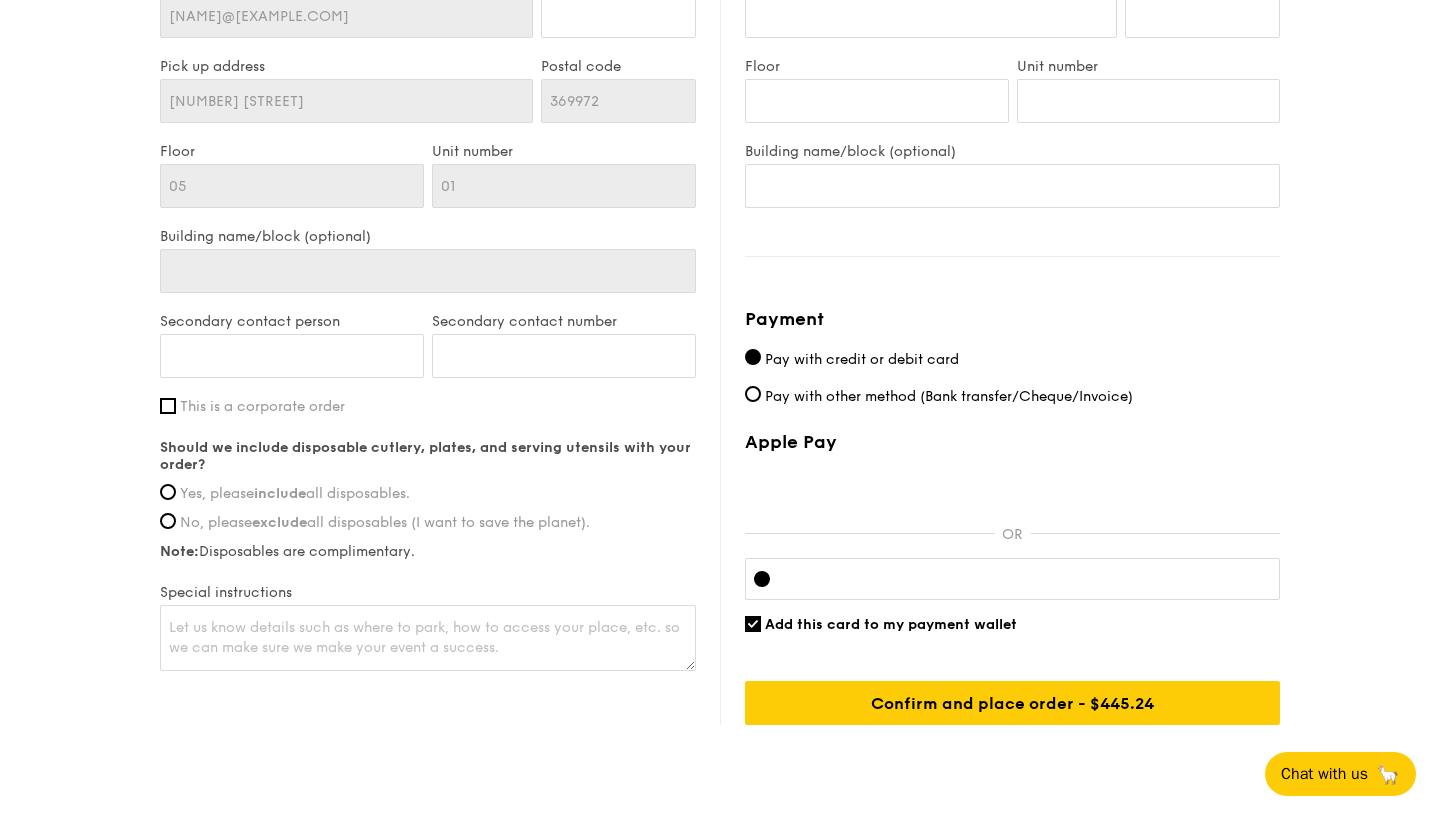 scroll, scrollTop: 1212, scrollLeft: 0, axis: vertical 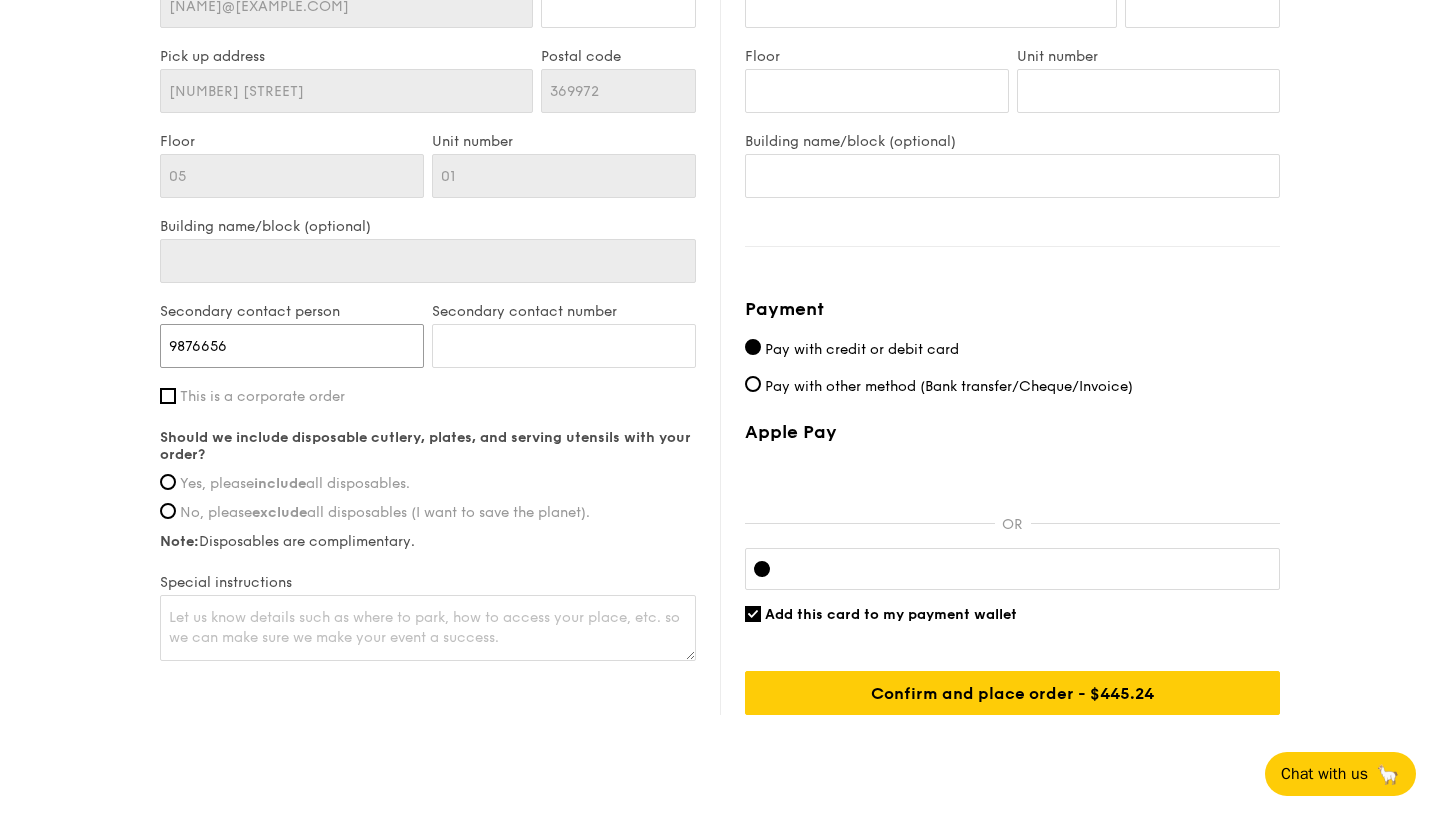 type on "98766564" 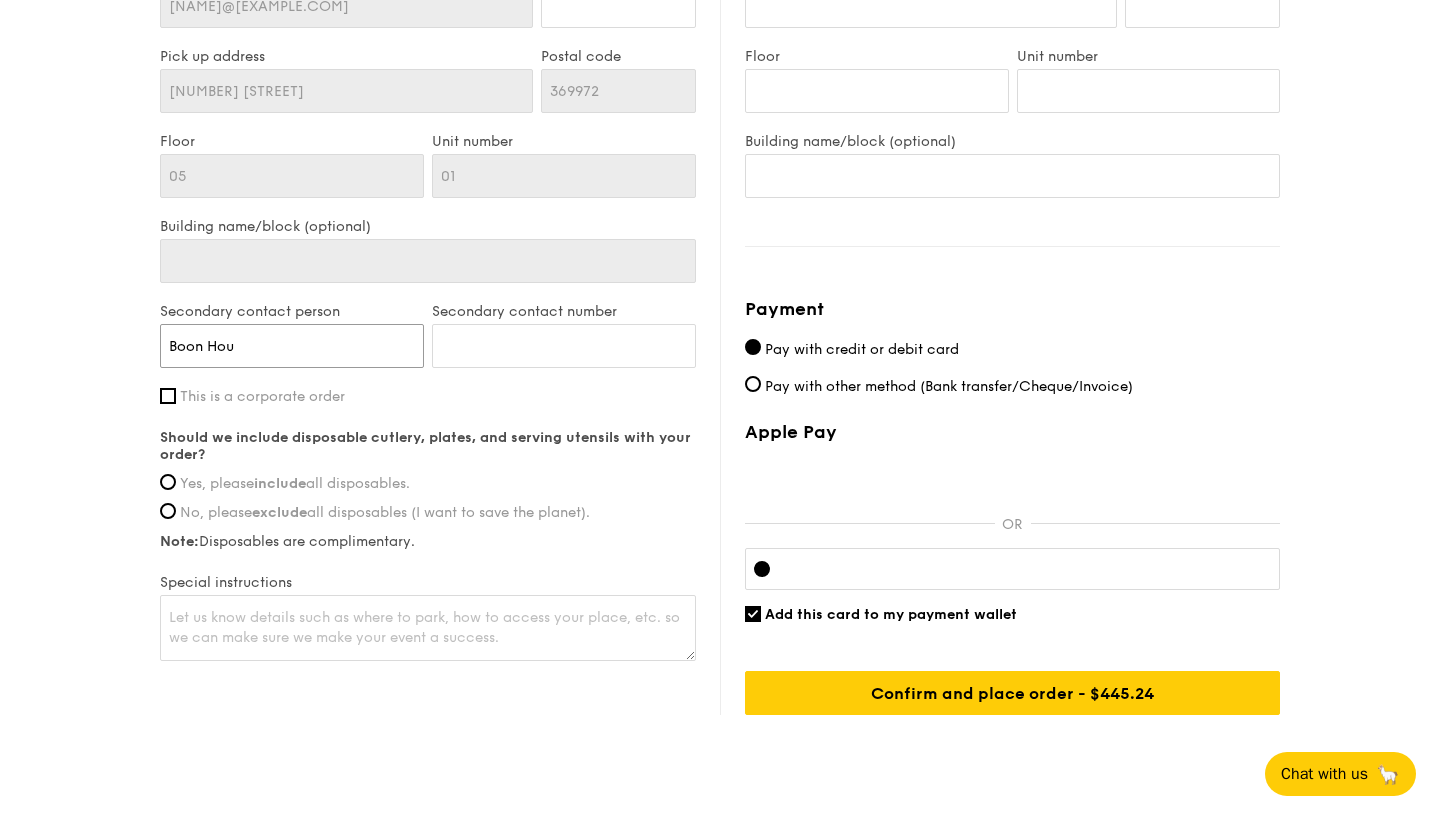 type on "Boon Hou" 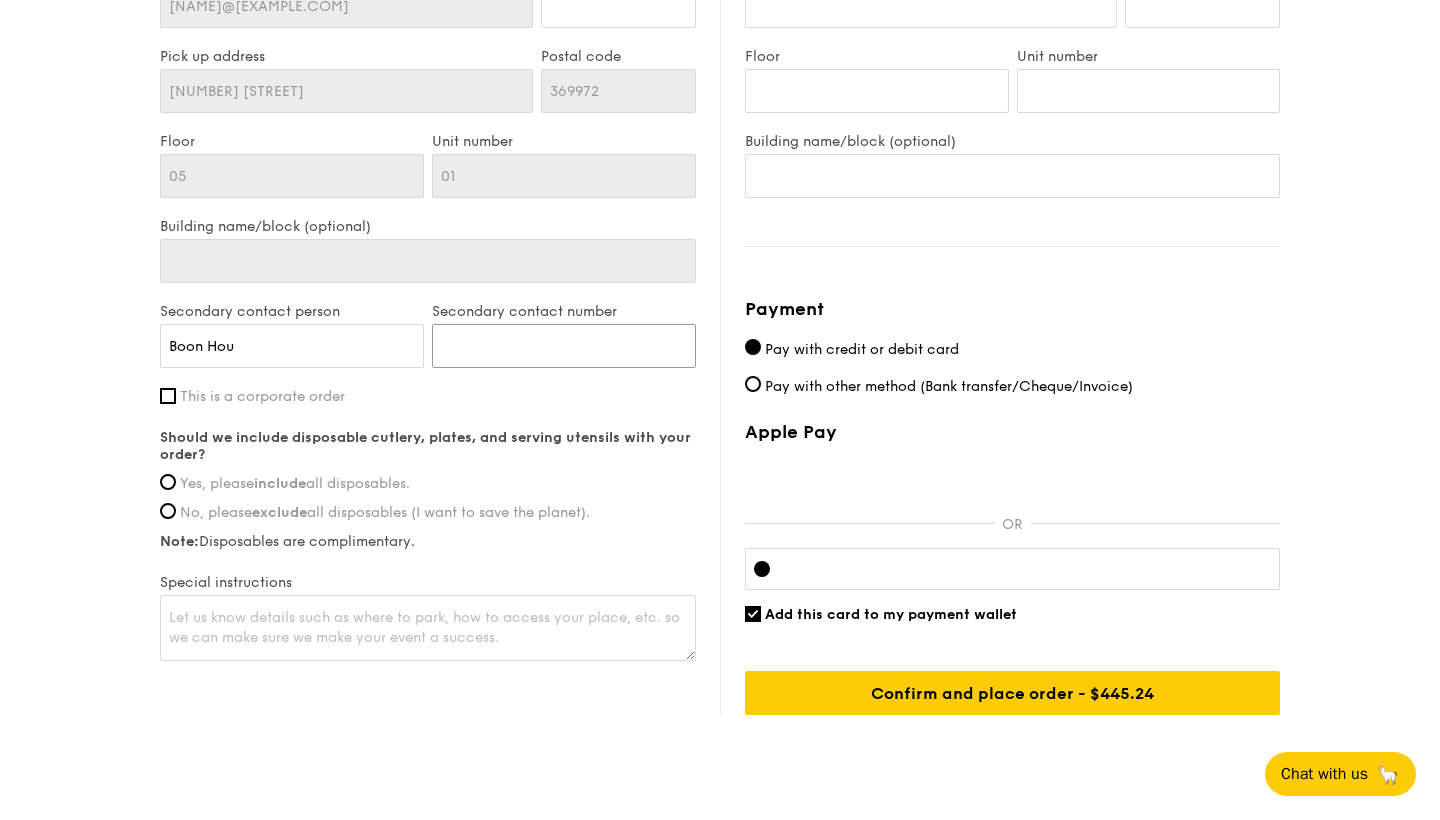 paste on "98766564" 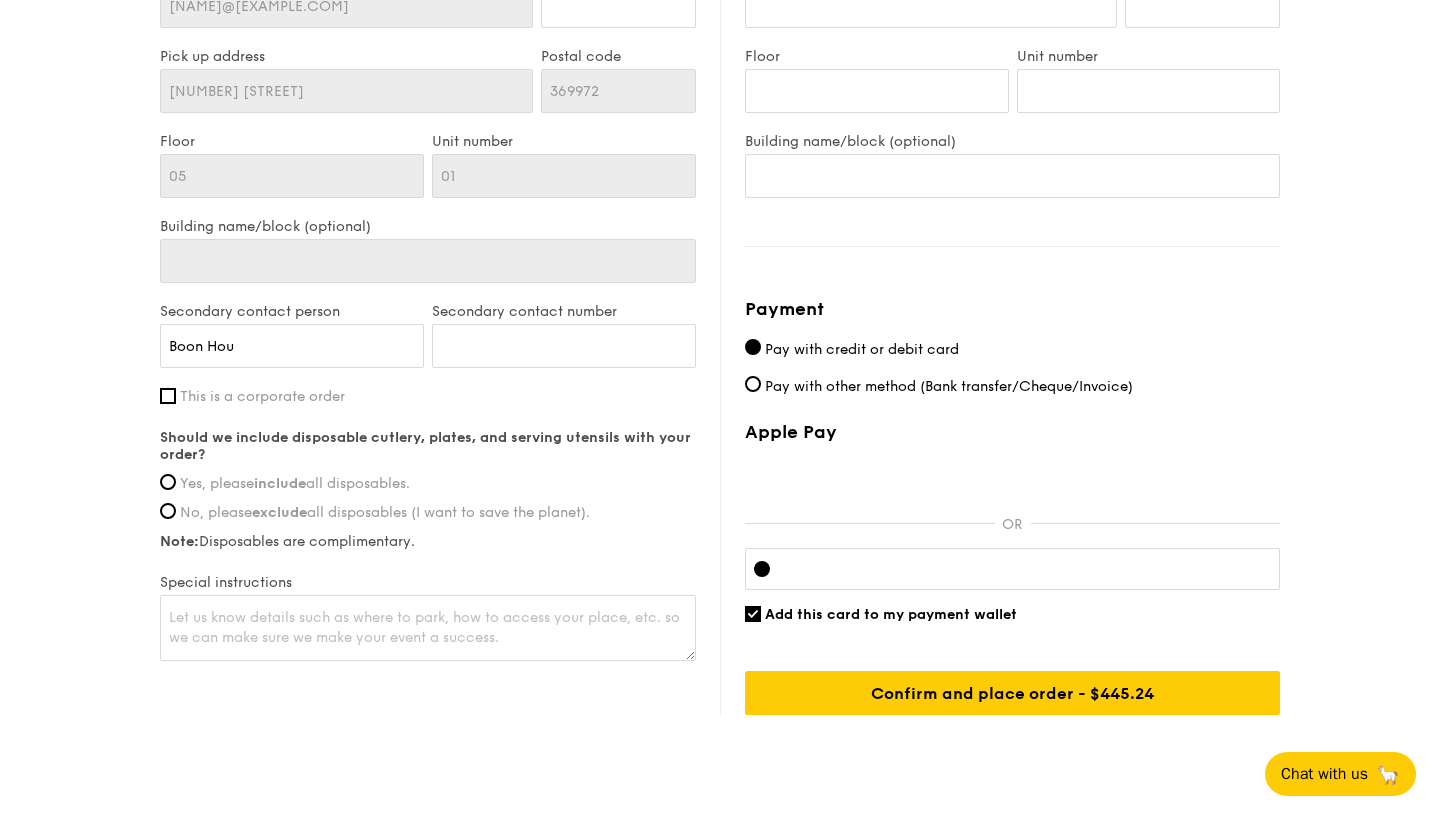 click on "Yes, please  include  all disposables." at bounding box center (295, 483) 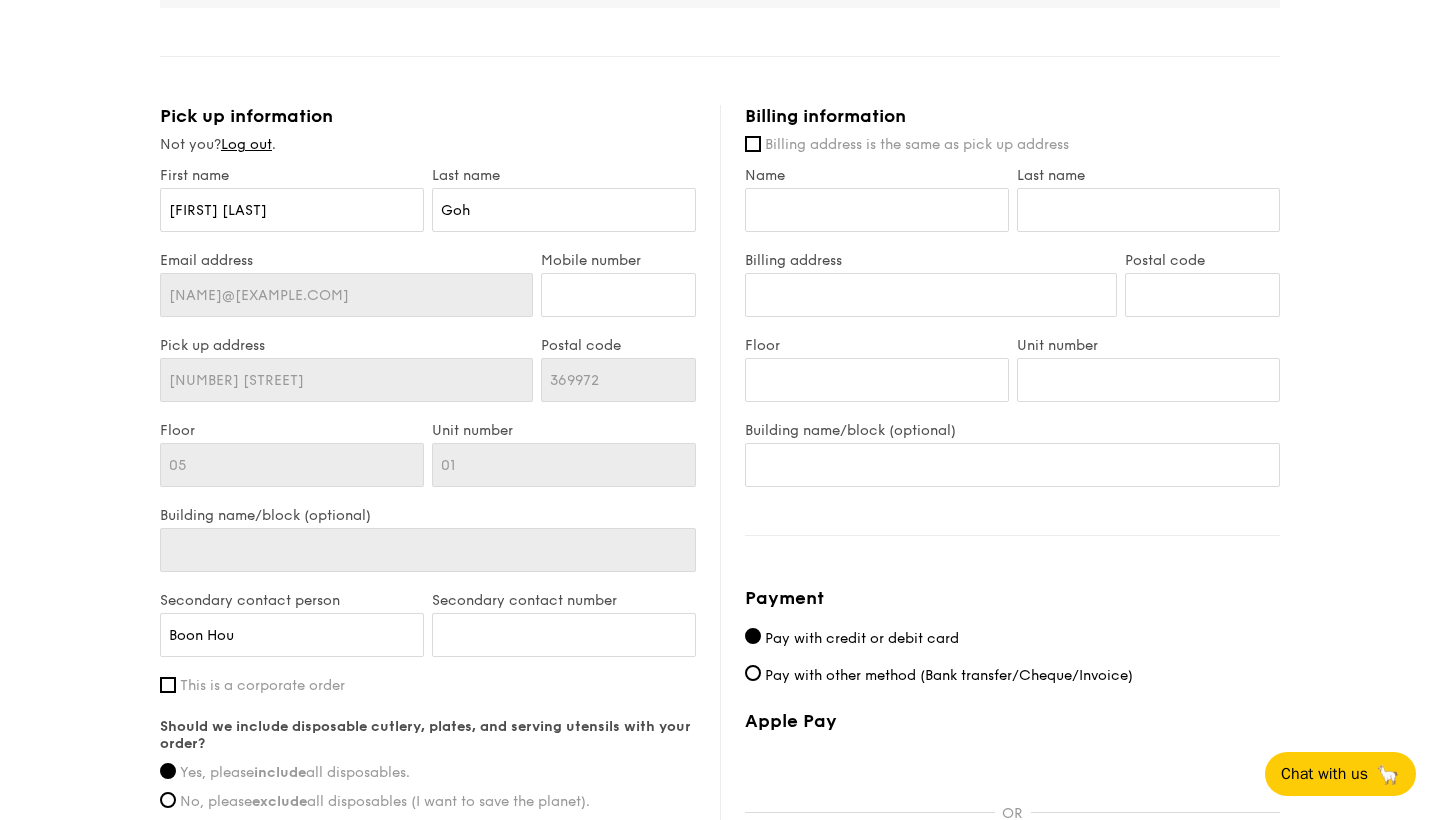 scroll, scrollTop: 887, scrollLeft: 0, axis: vertical 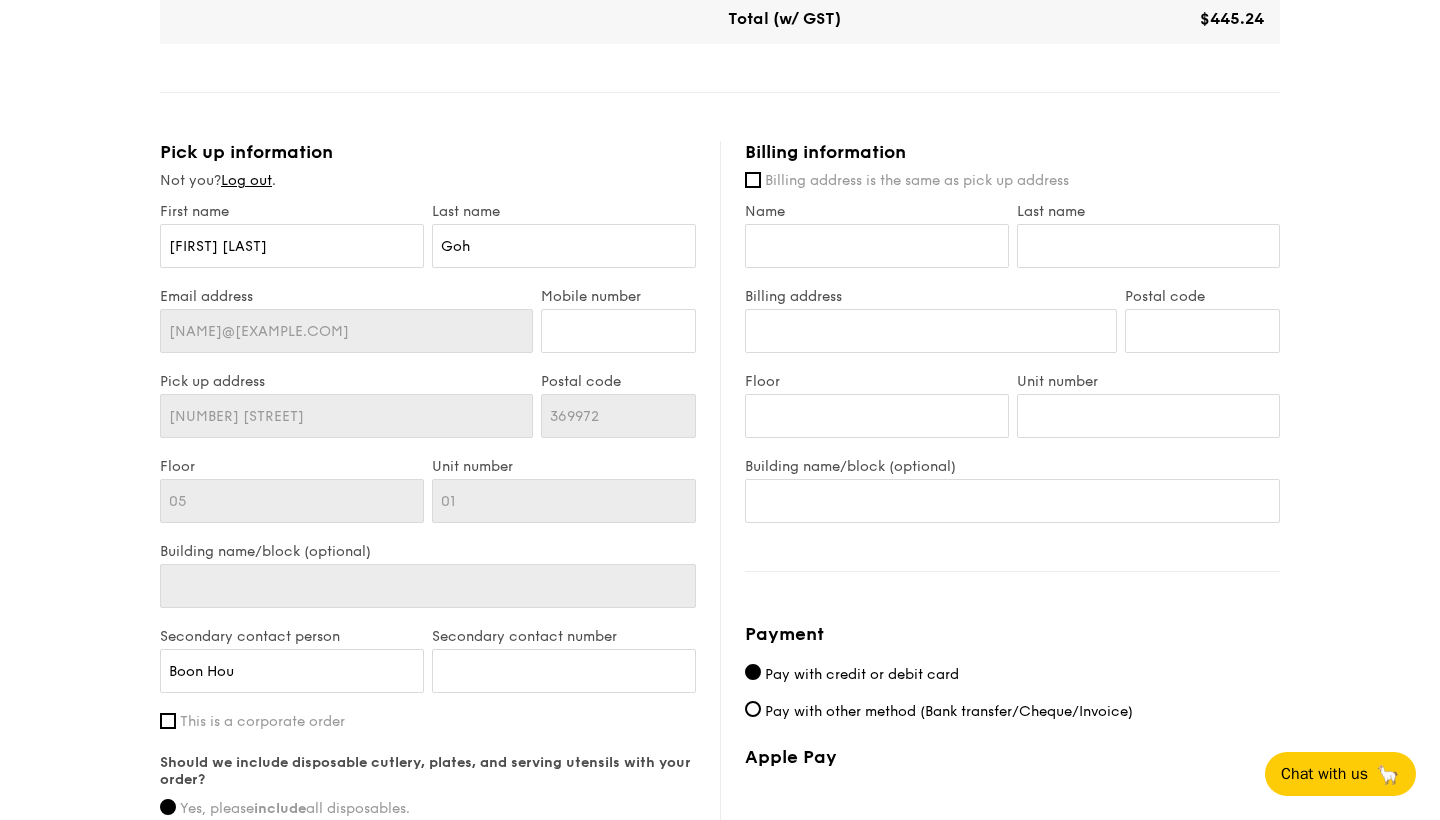 click on "Billing address is the same as pick up address" at bounding box center (917, 180) 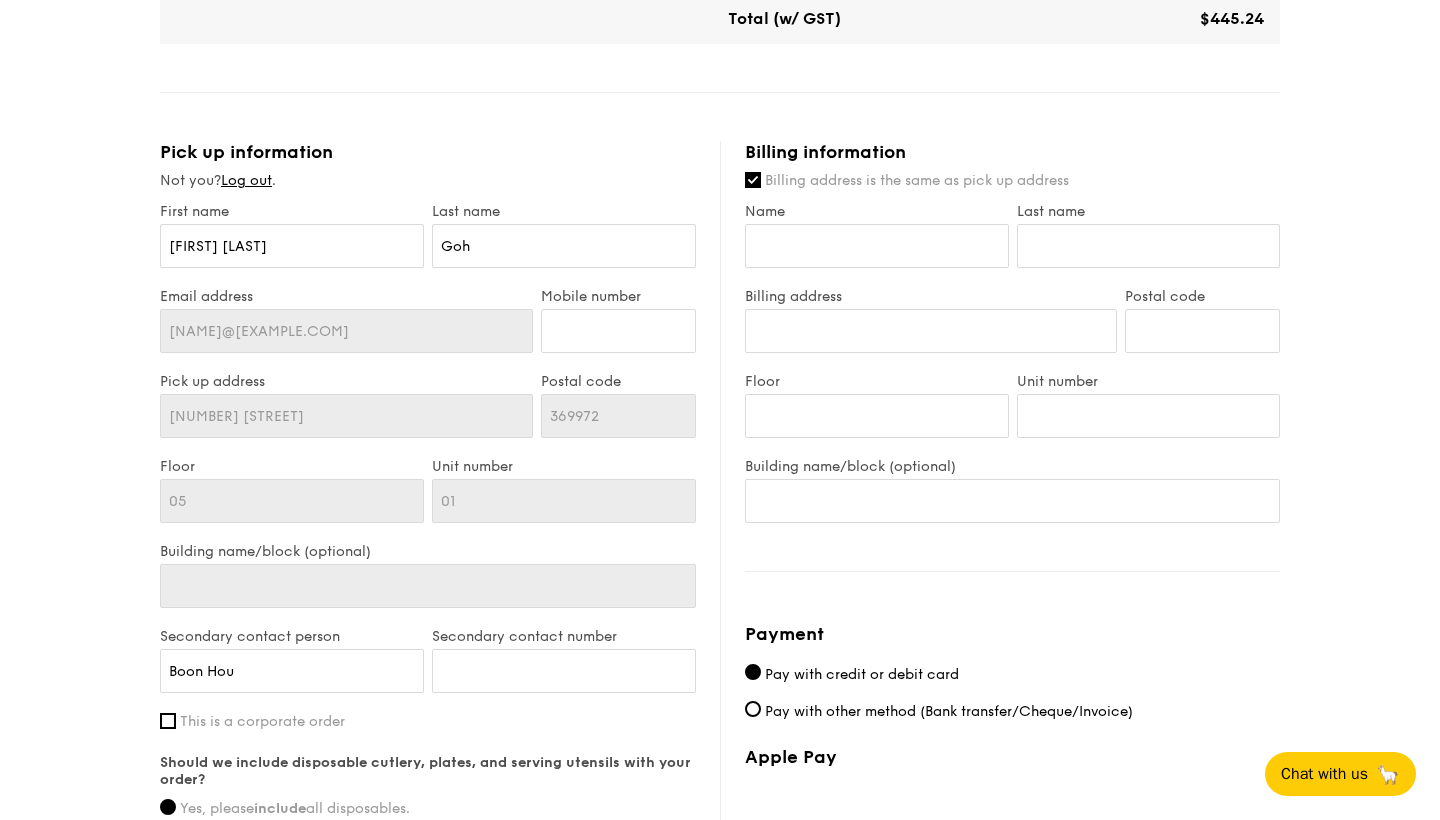 type on "Wan Lin" 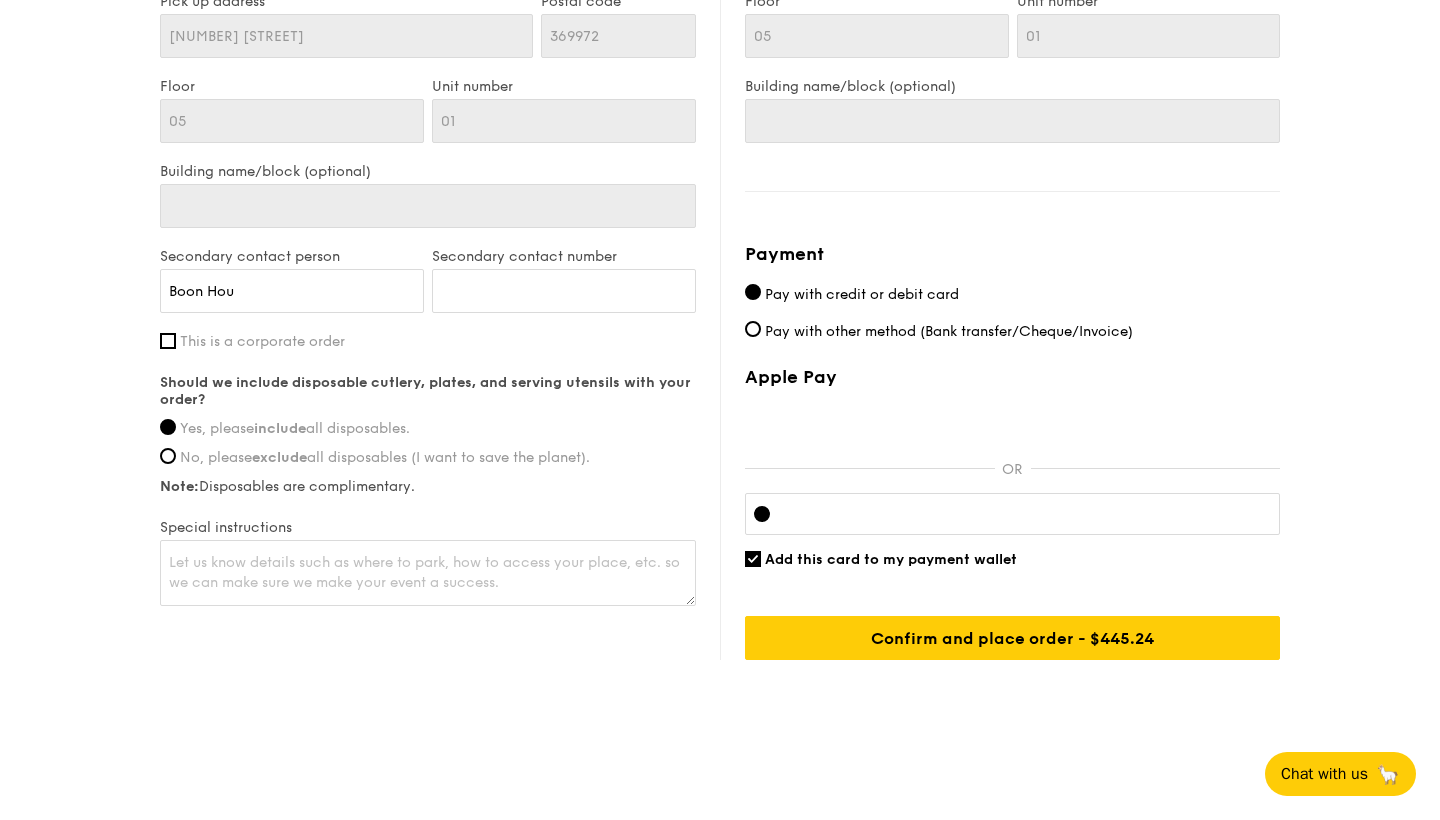 scroll, scrollTop: 1287, scrollLeft: 0, axis: vertical 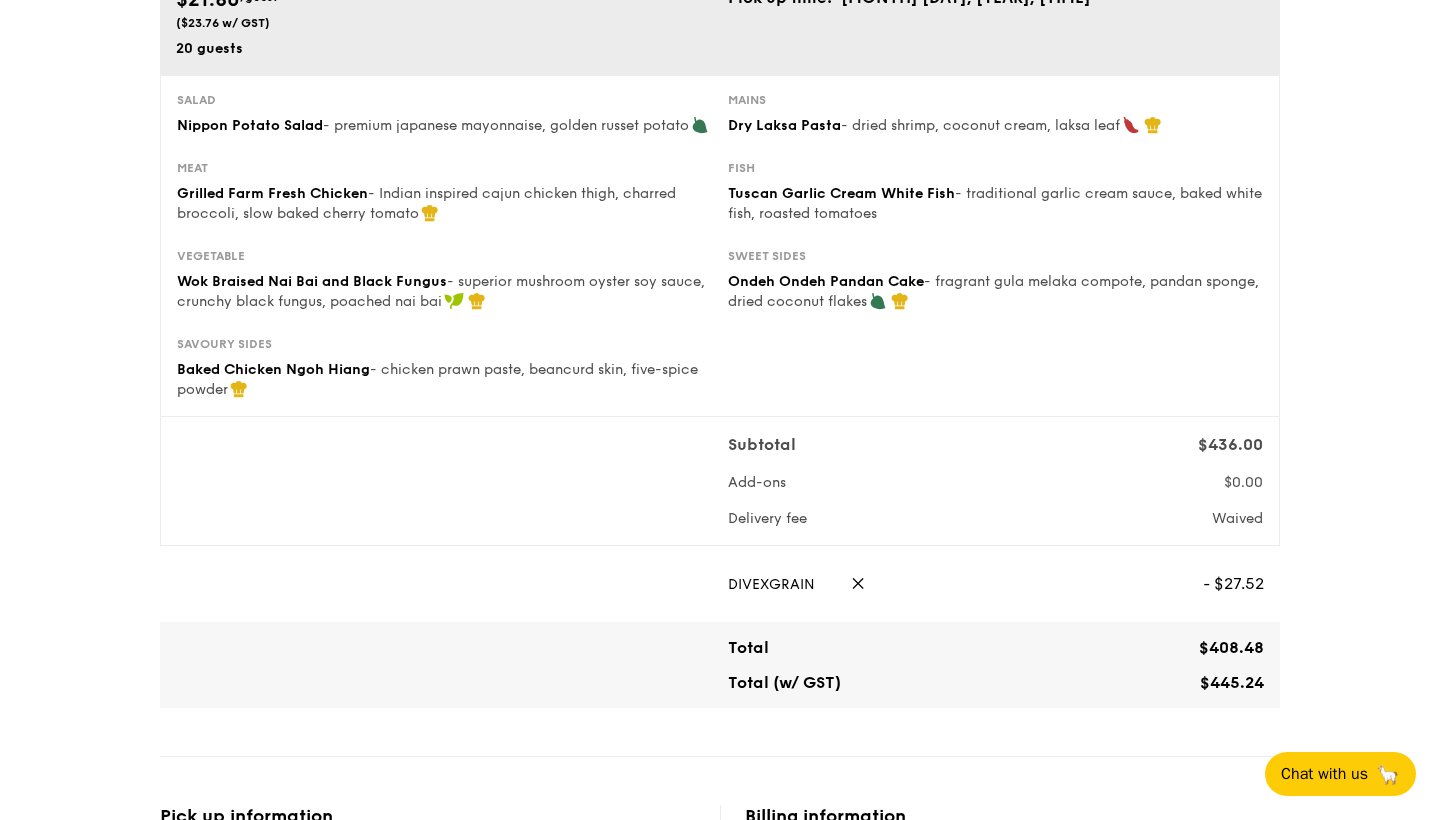click on "✕" at bounding box center (858, 584) 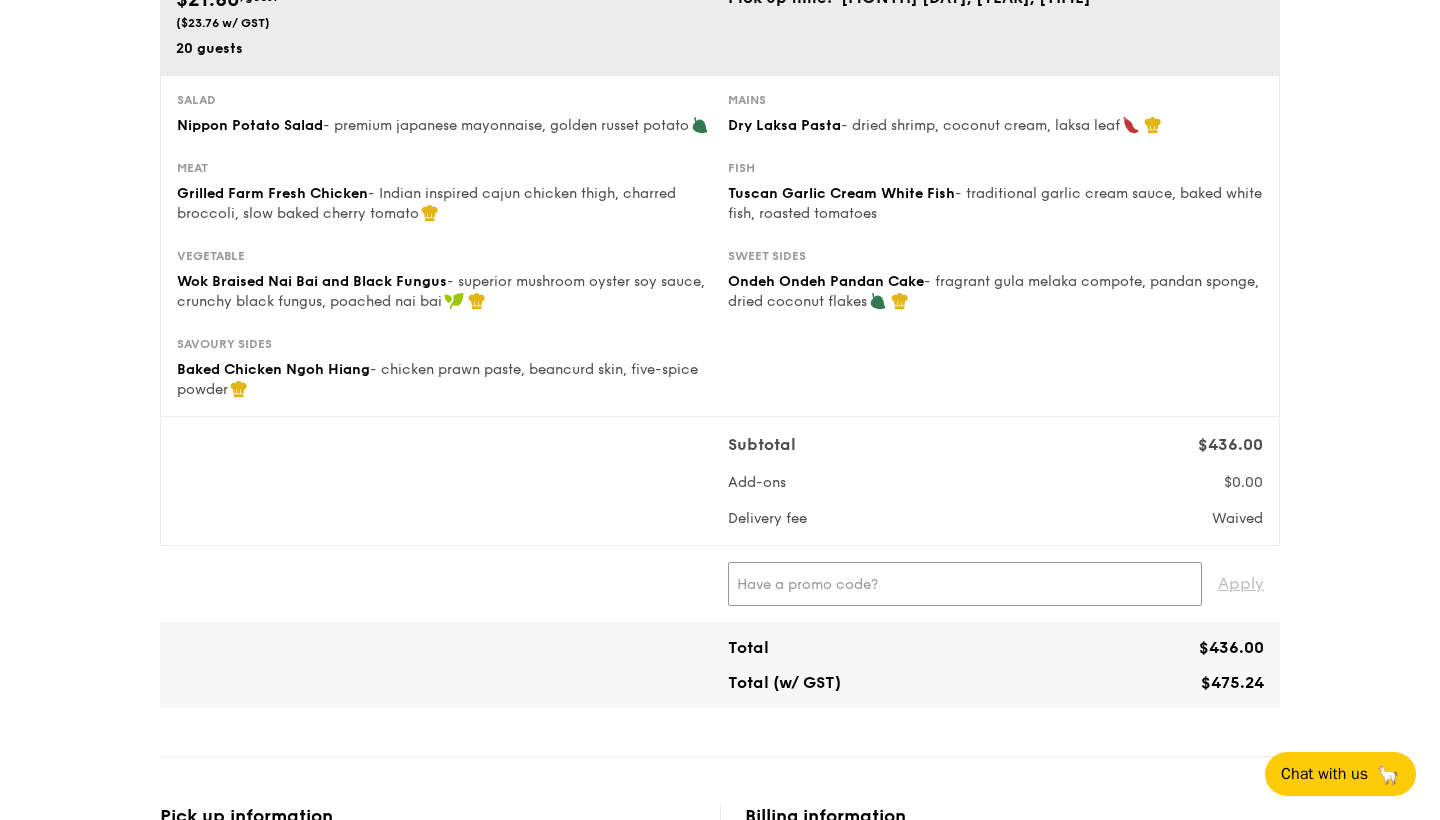click at bounding box center (965, 584) 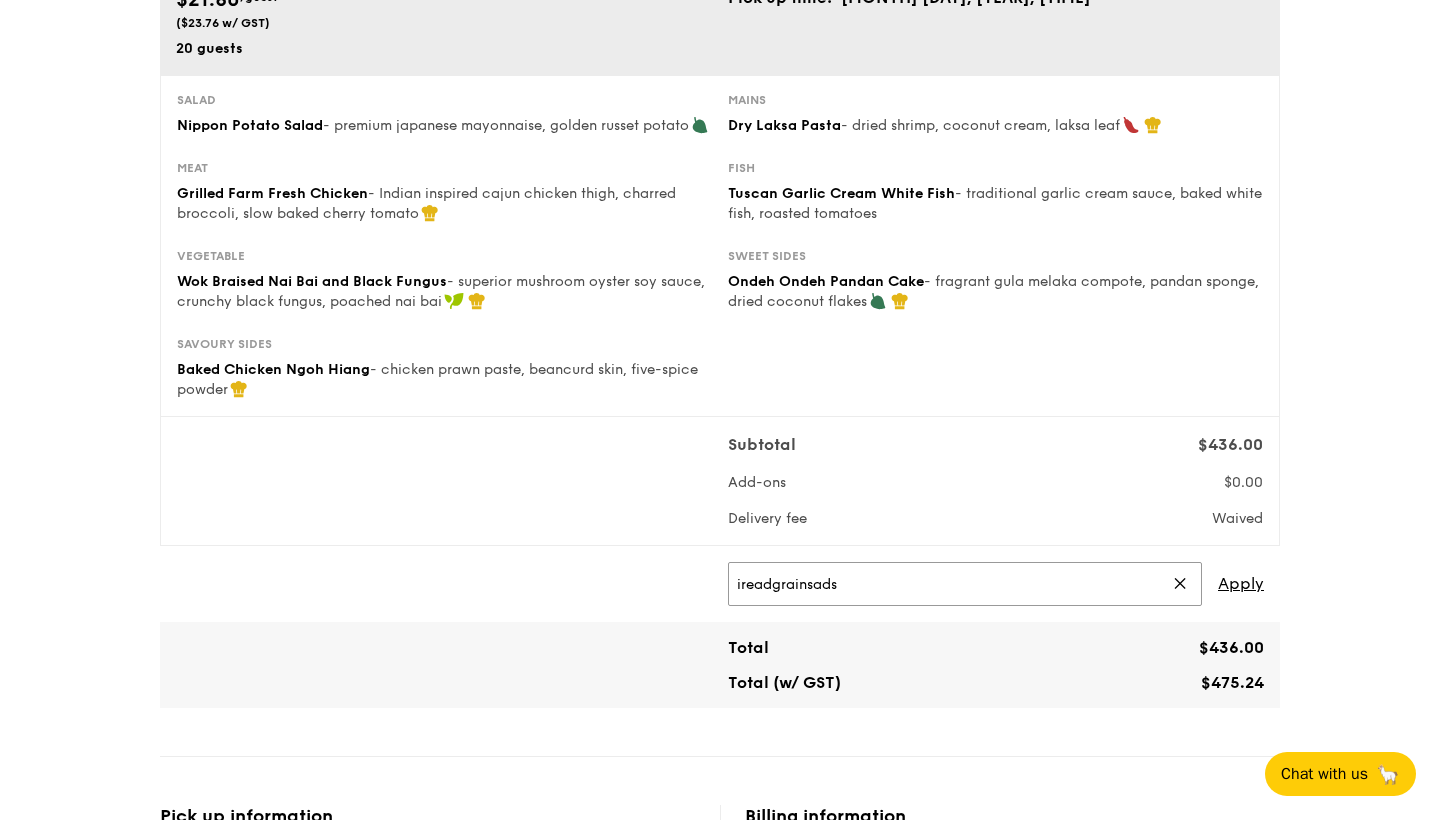 click on "ireadgrainsads" at bounding box center [965, 584] 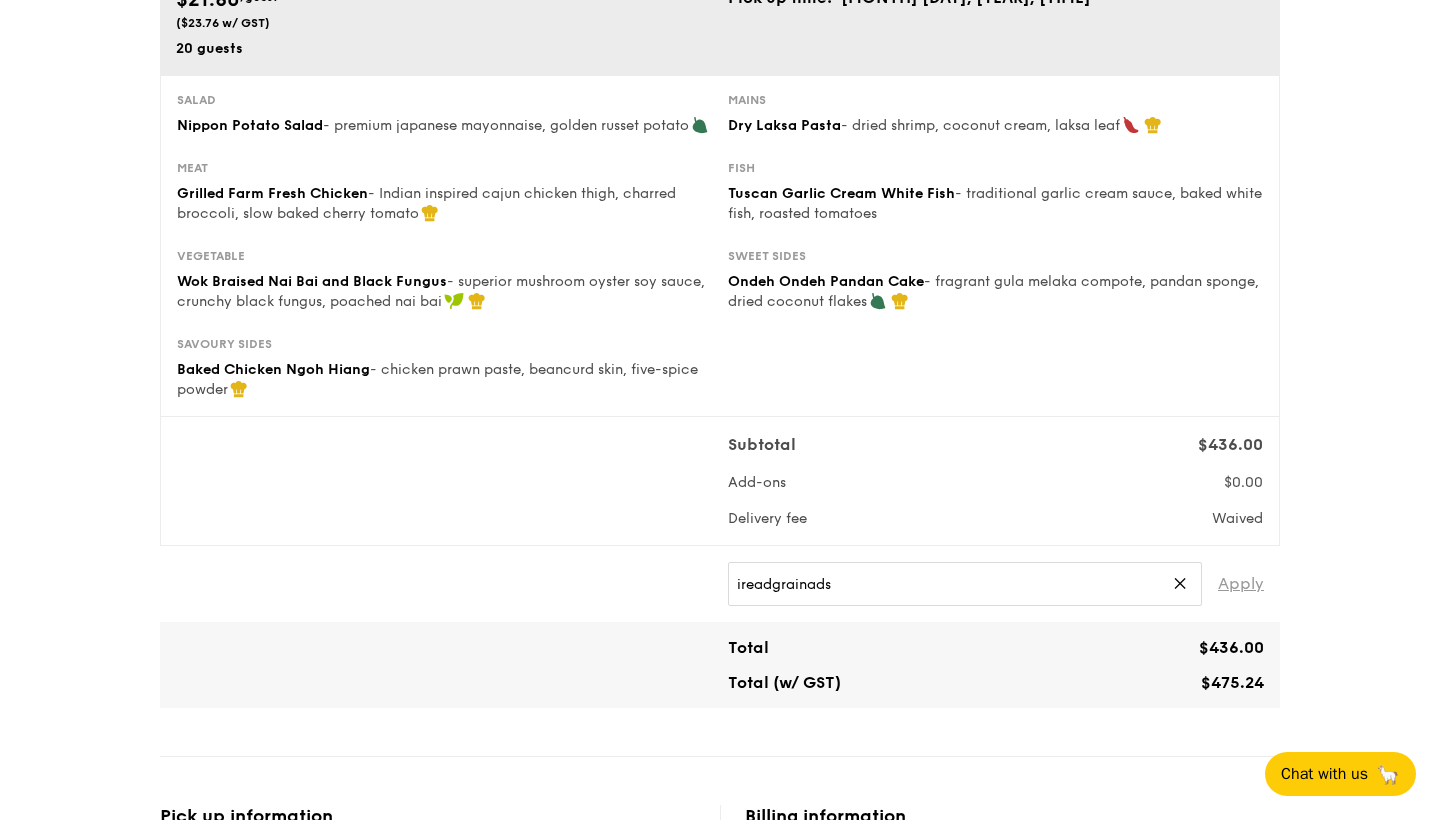 click on "Apply" at bounding box center (1241, 584) 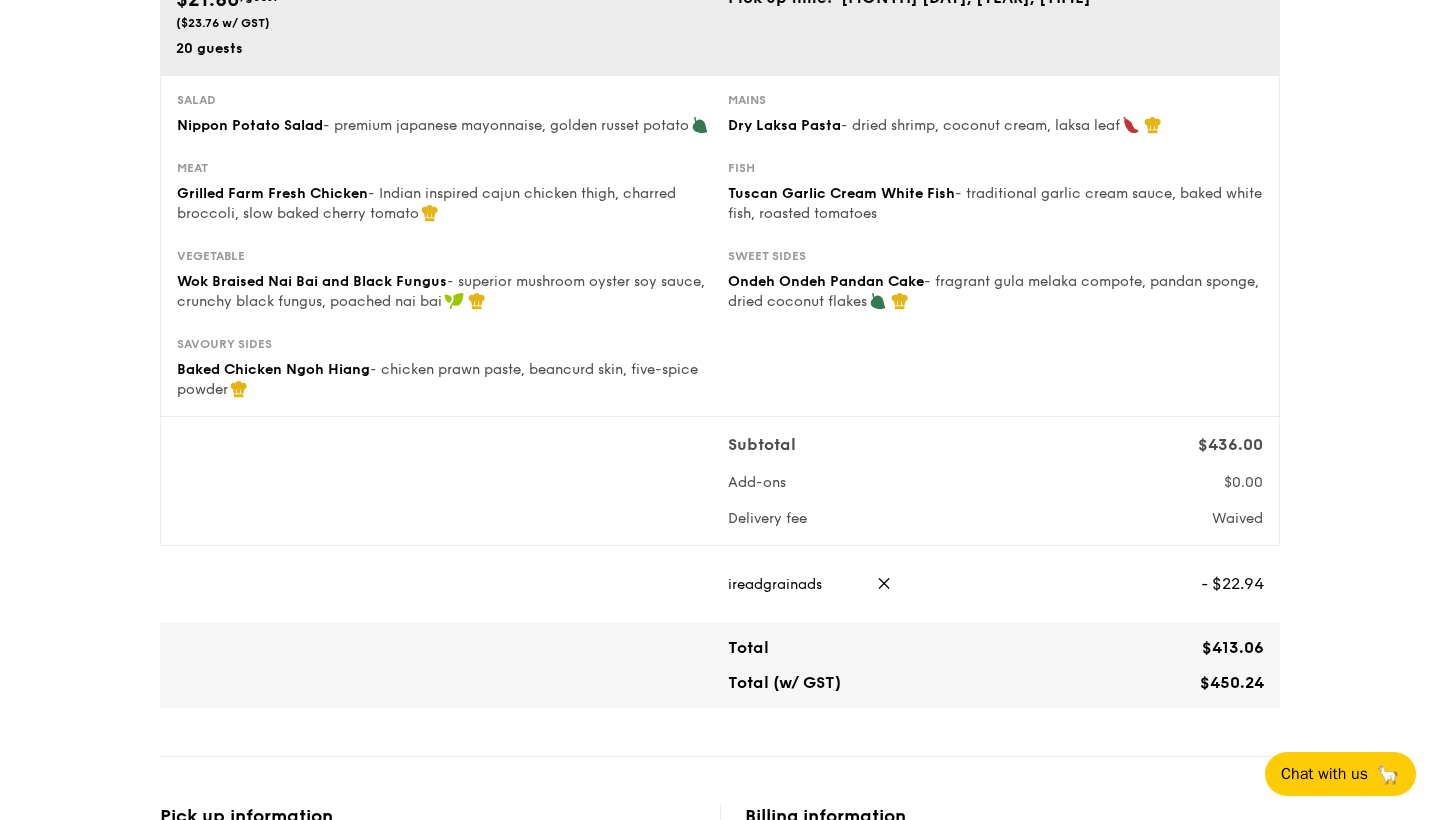 type on "IREADGRAINADS" 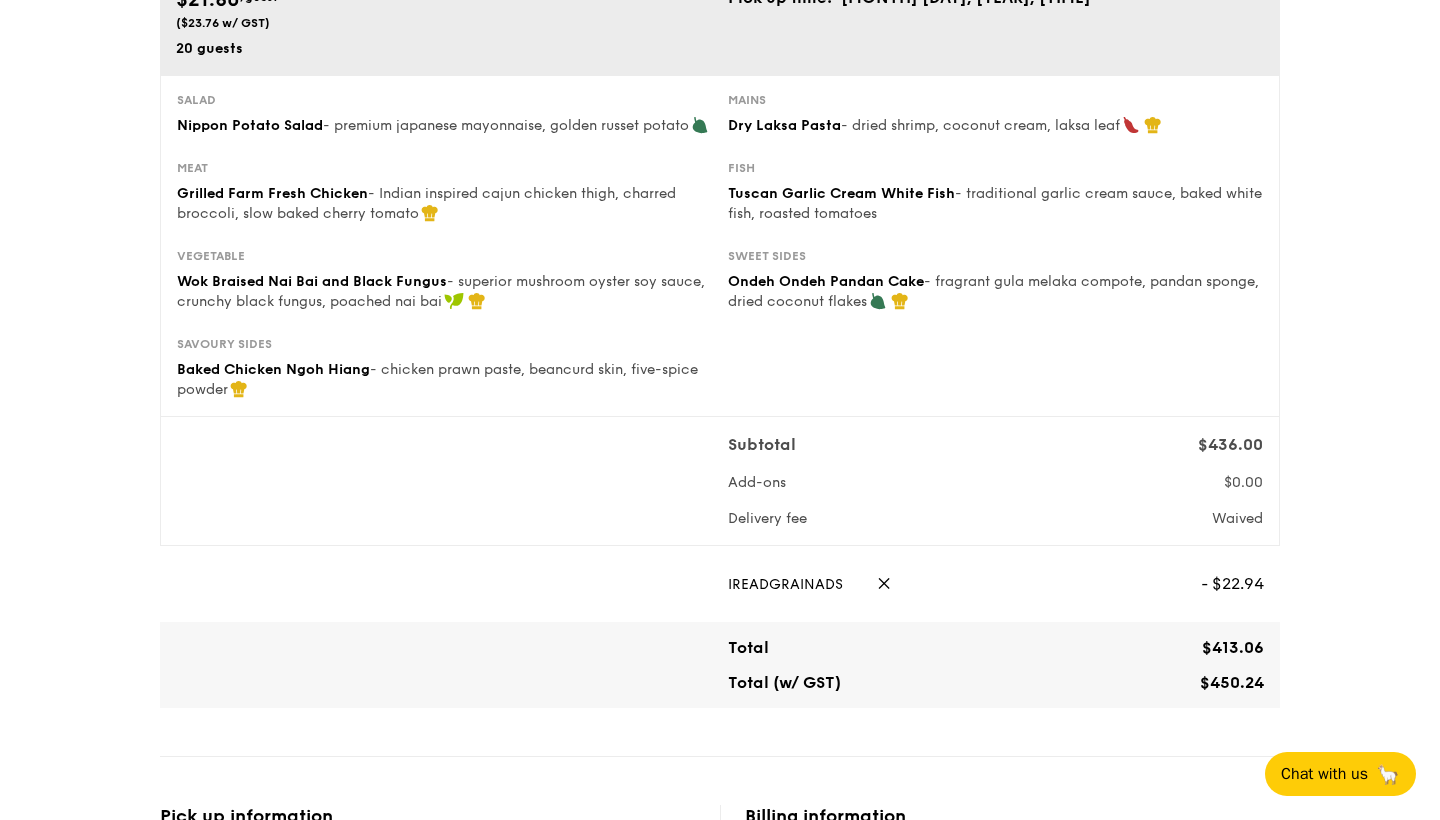 click on "✕" at bounding box center [884, 584] 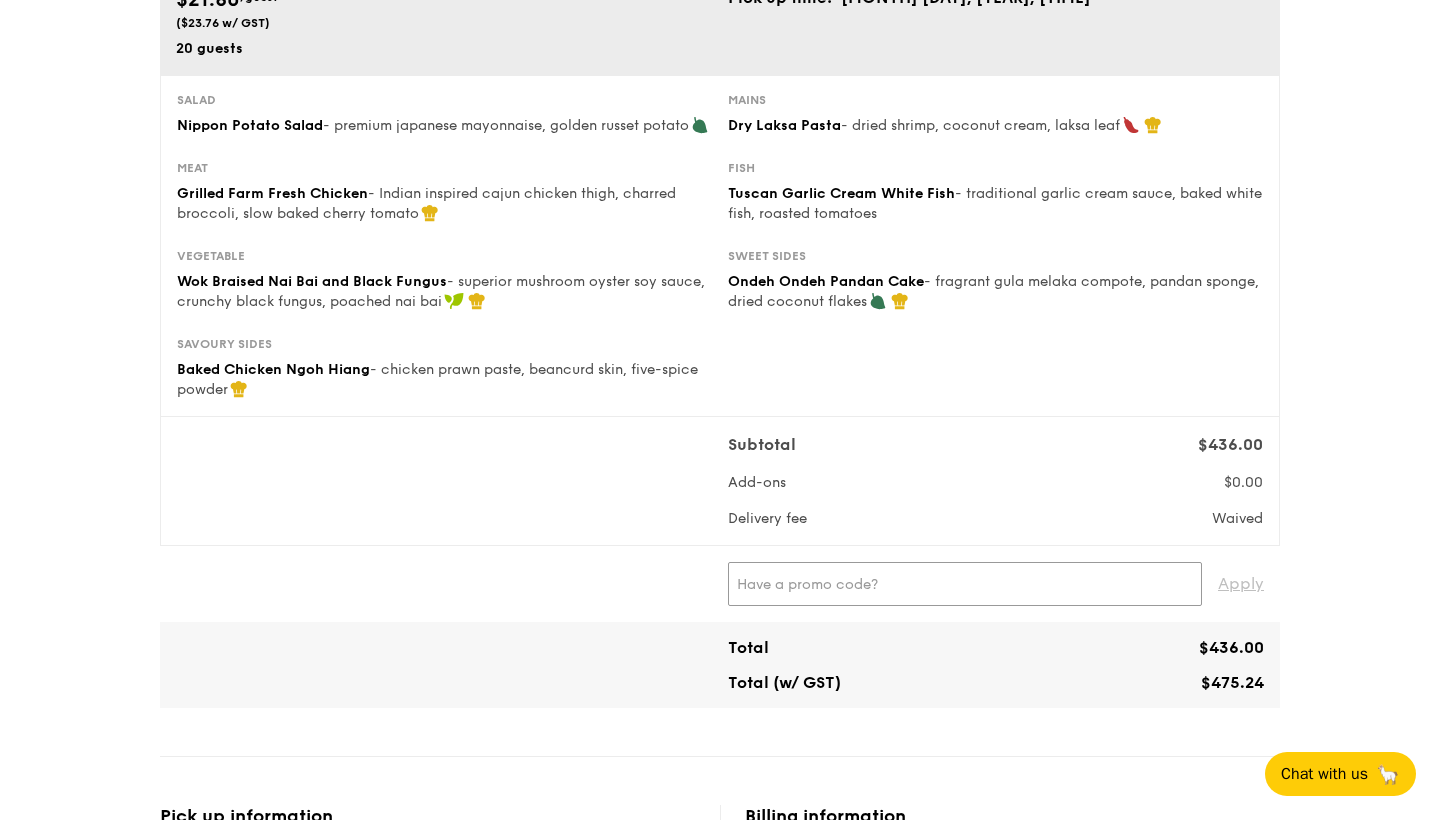 click at bounding box center (965, 584) 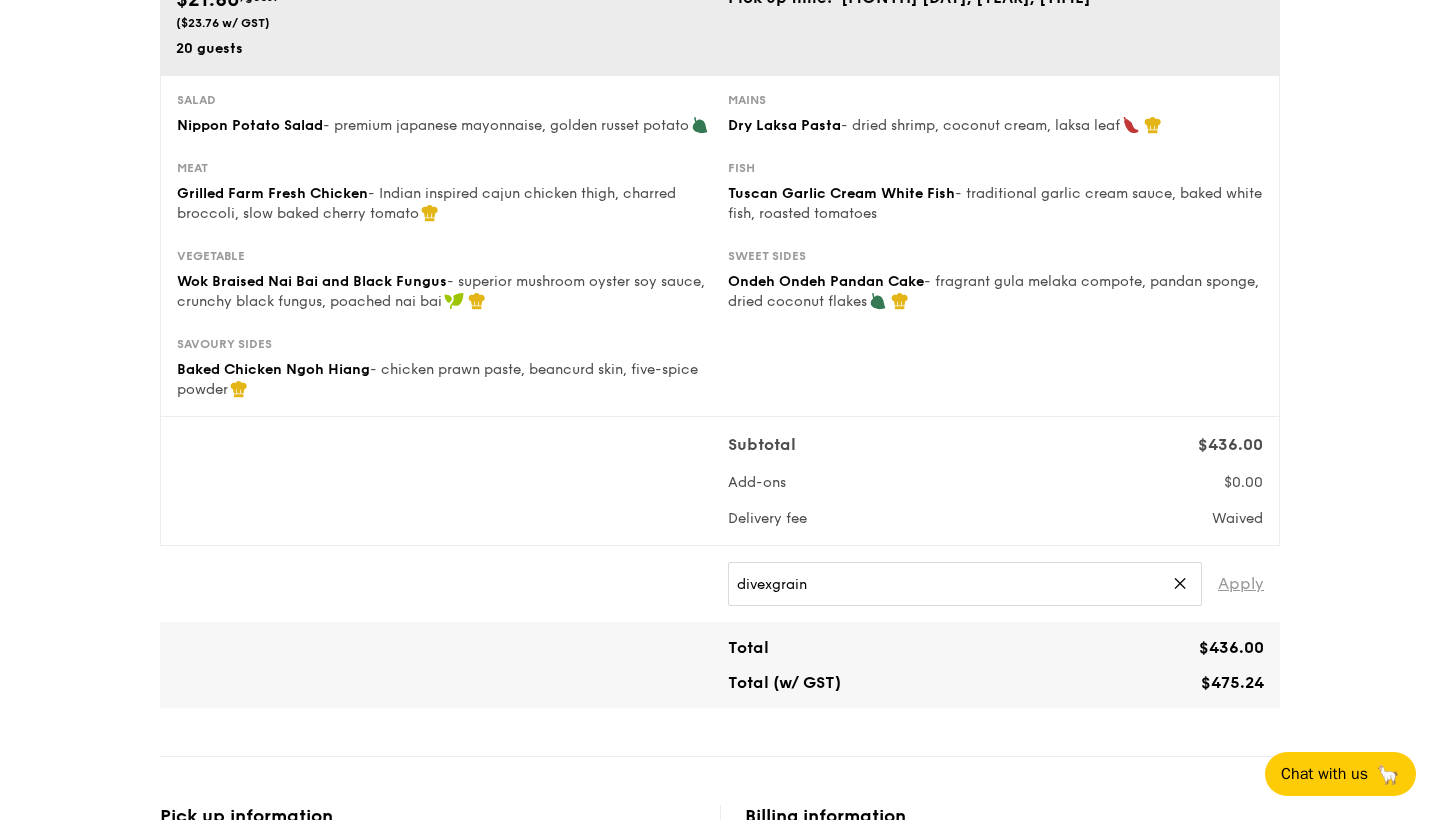 click on "Apply" at bounding box center [1241, 584] 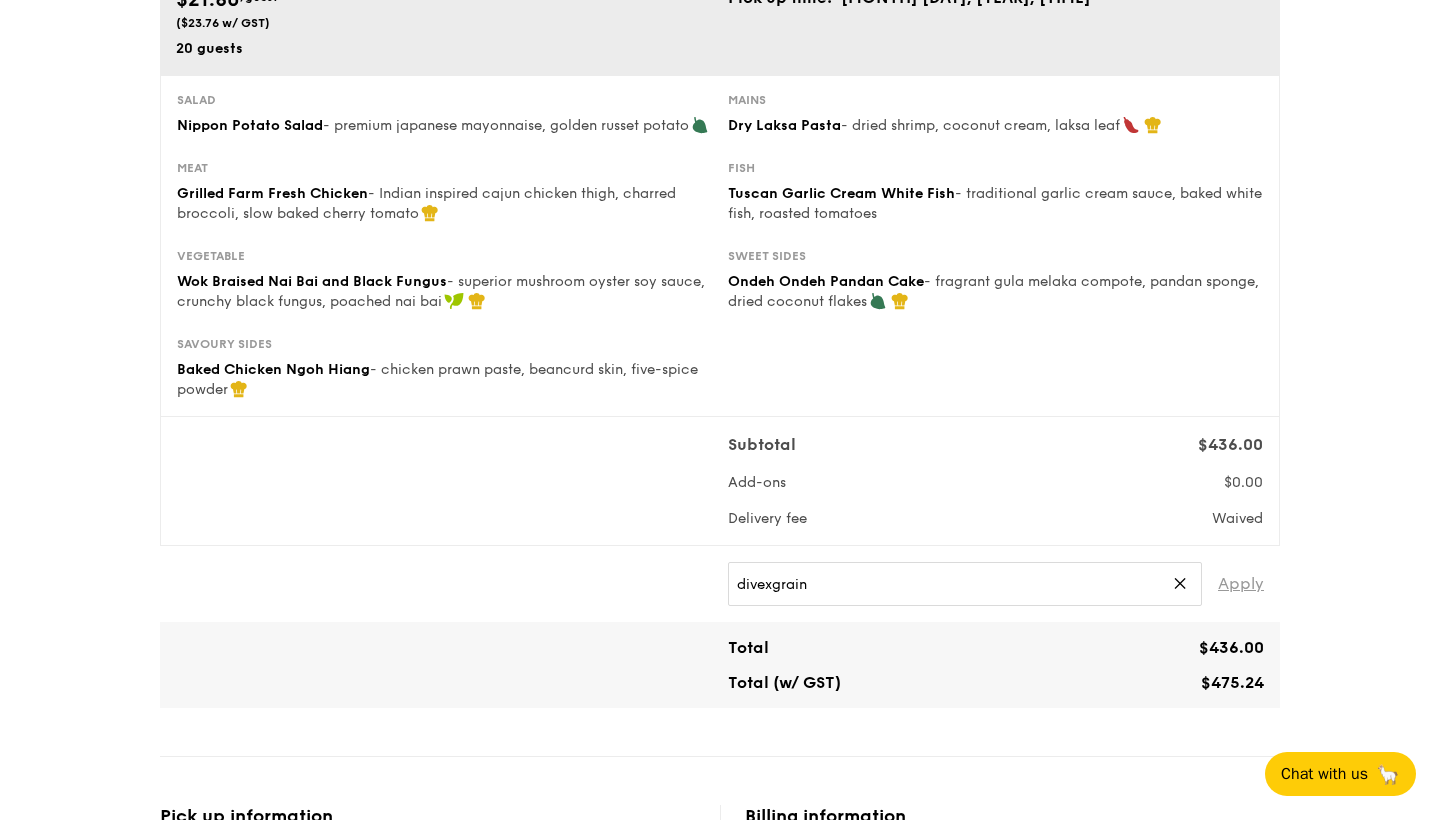 type on "DIVEXGRAIN" 